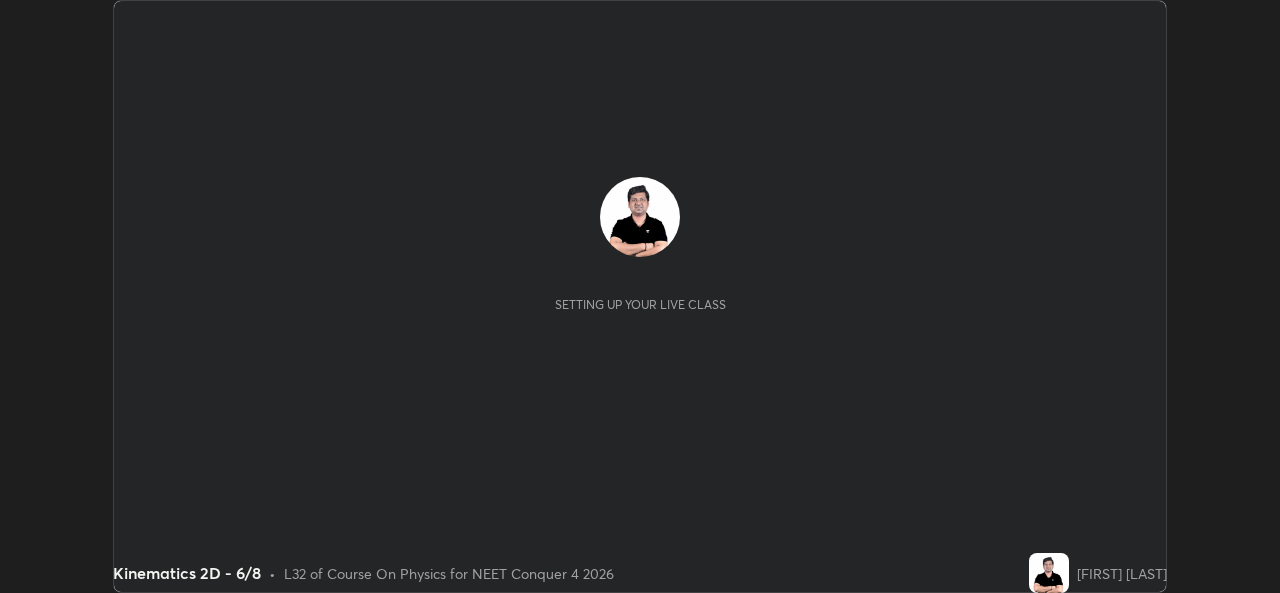 scroll, scrollTop: 0, scrollLeft: 0, axis: both 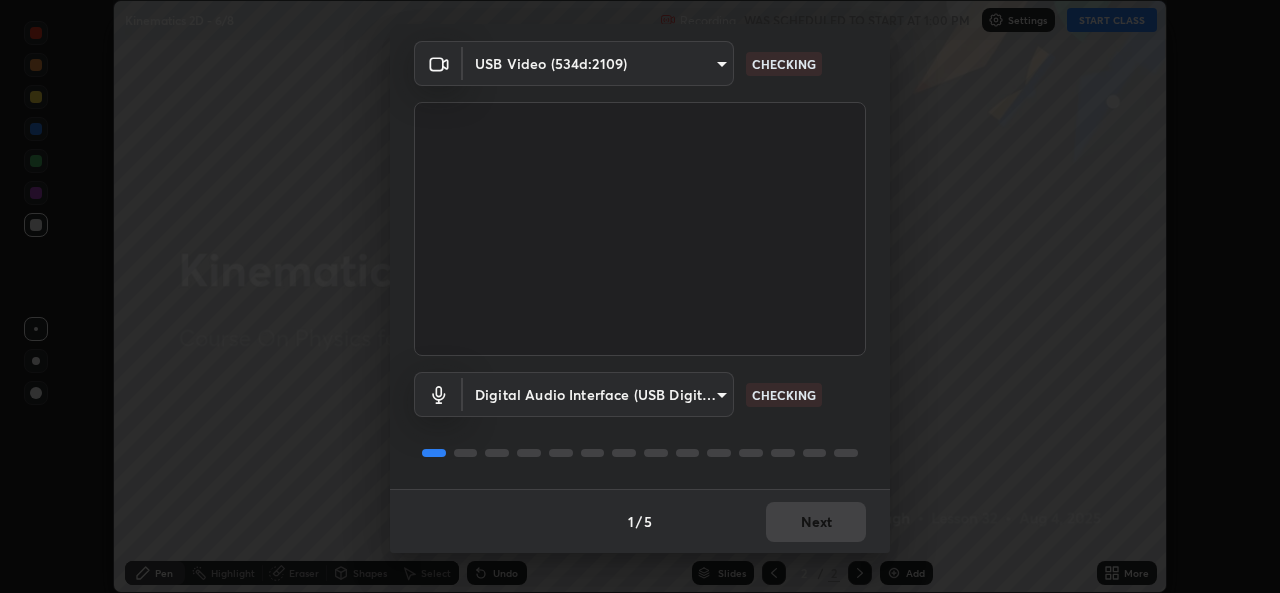 click on "1 / 5 Next" at bounding box center (640, 521) 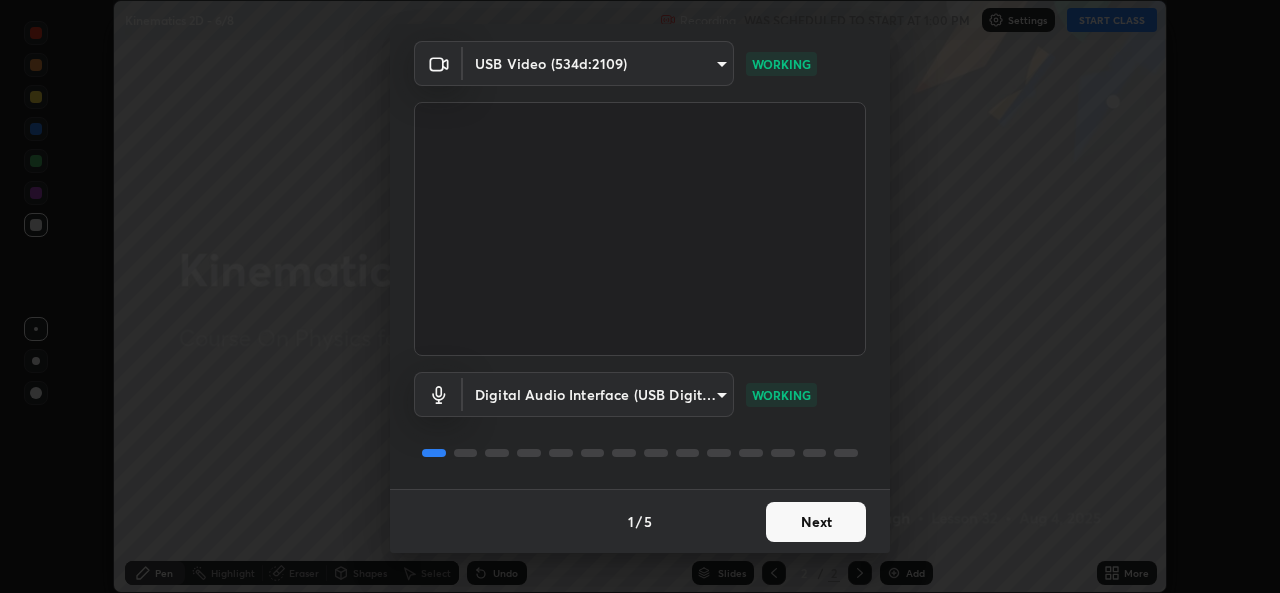 click on "Next" at bounding box center (816, 522) 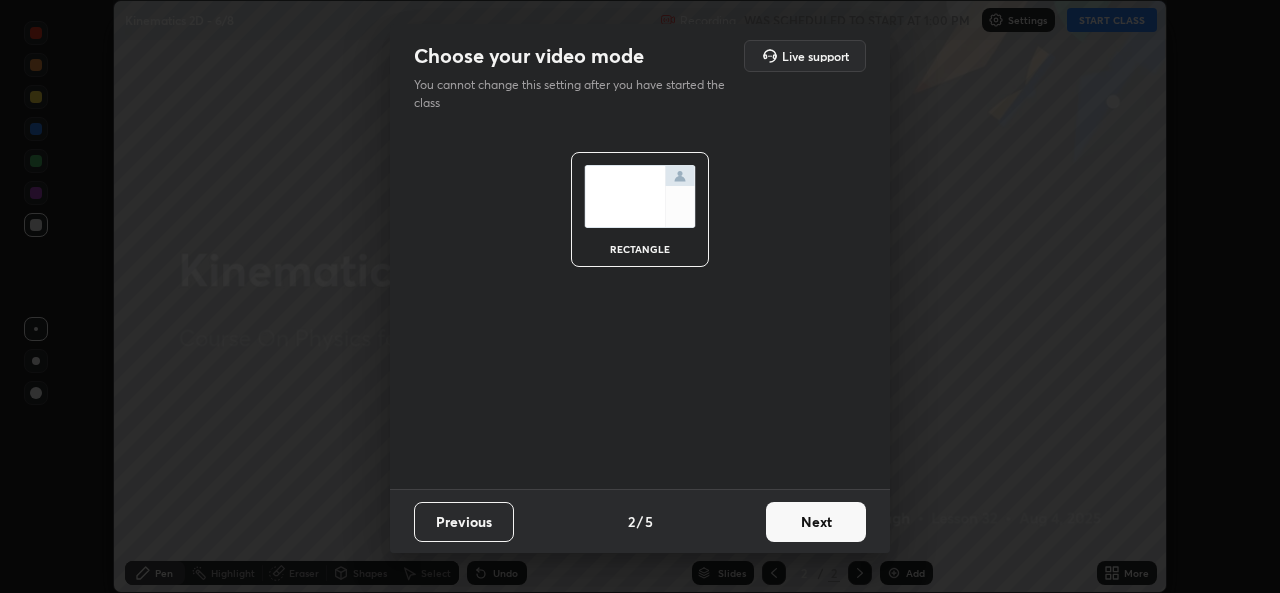 scroll, scrollTop: 0, scrollLeft: 0, axis: both 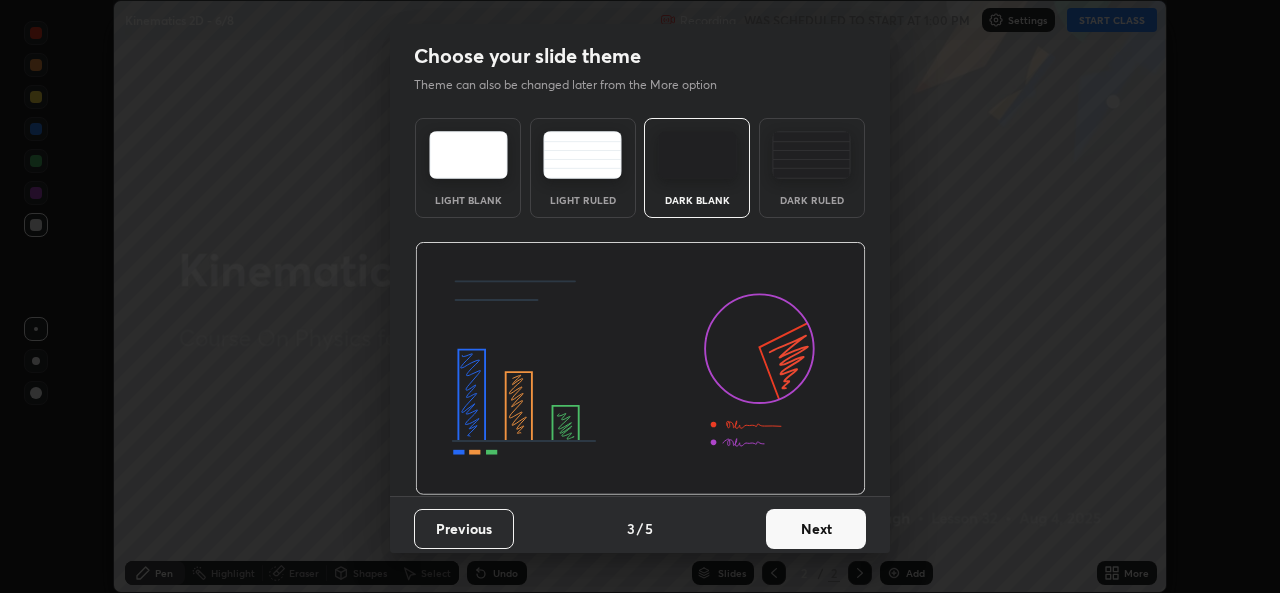 click on "Next" at bounding box center [816, 529] 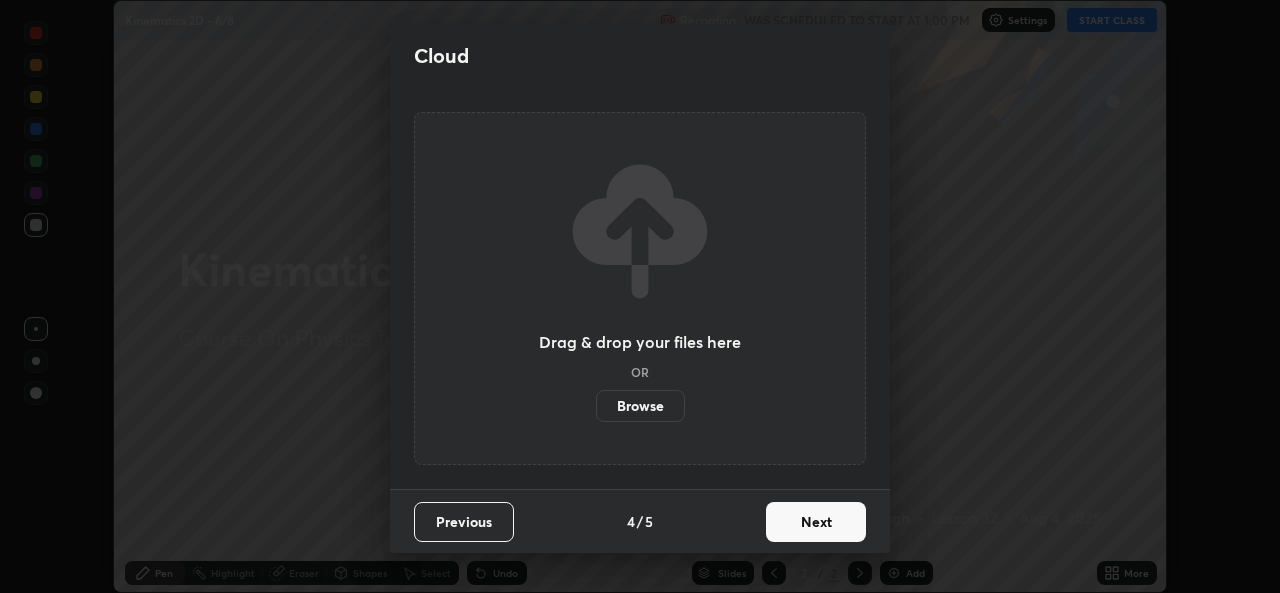 click on "Next" at bounding box center [816, 522] 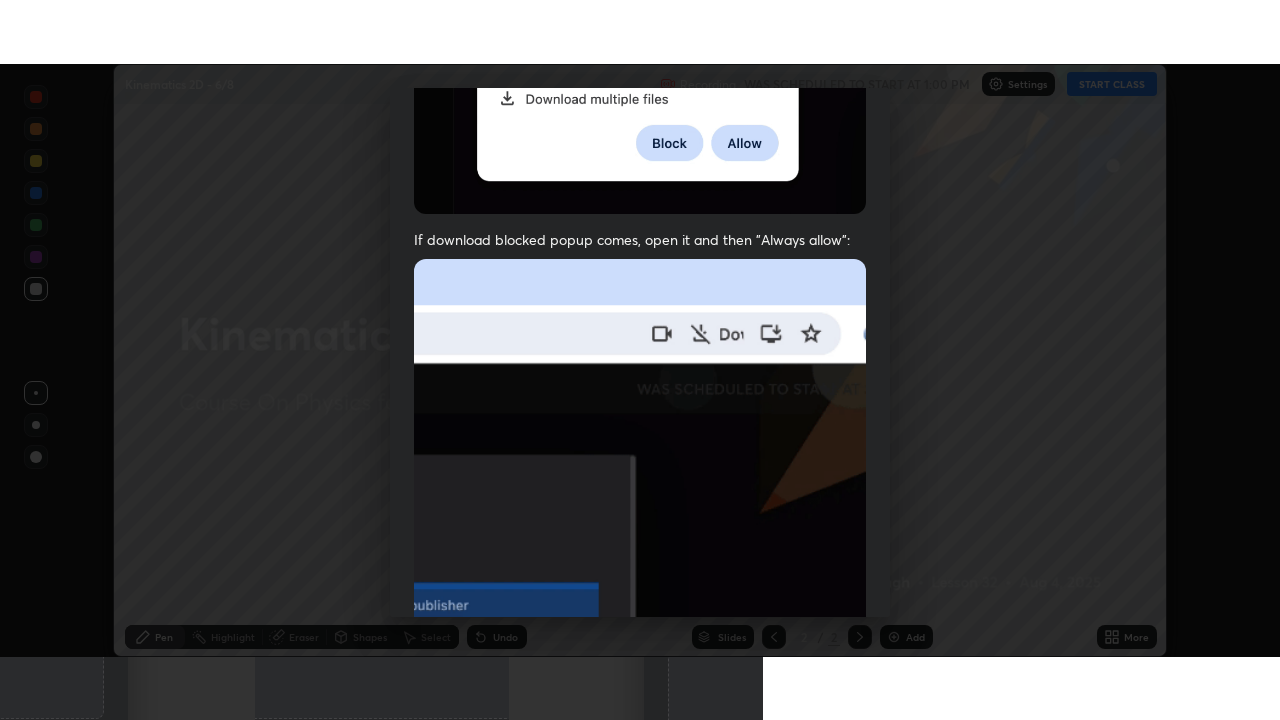scroll, scrollTop: 471, scrollLeft: 0, axis: vertical 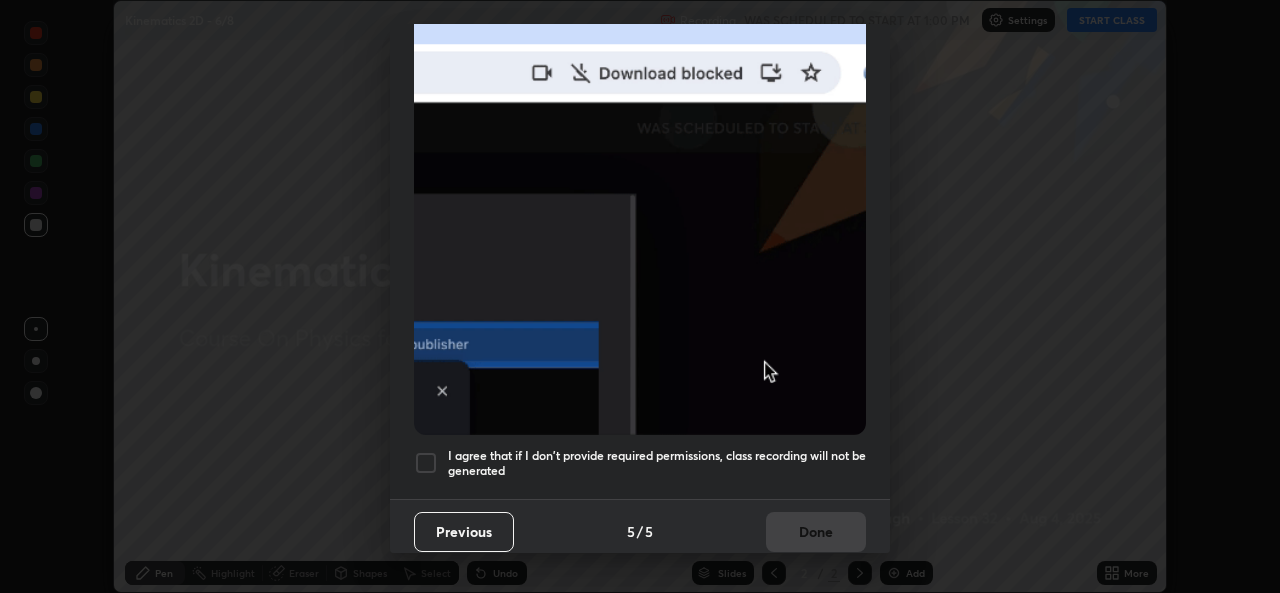 click at bounding box center (426, 463) 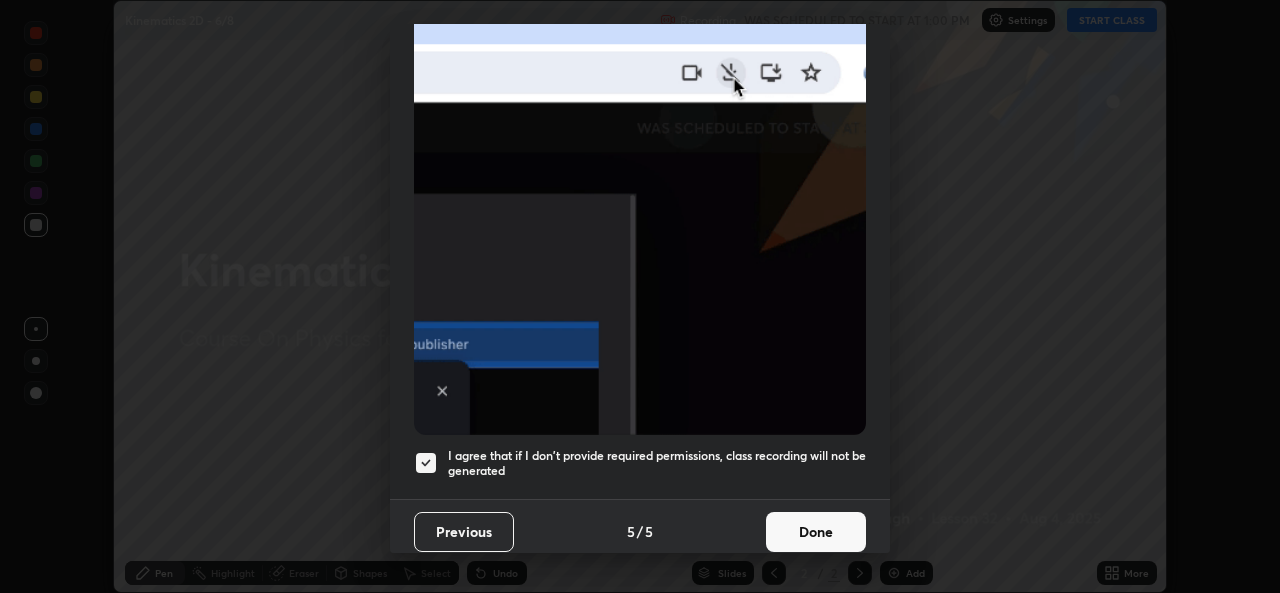 click on "Done" at bounding box center (816, 532) 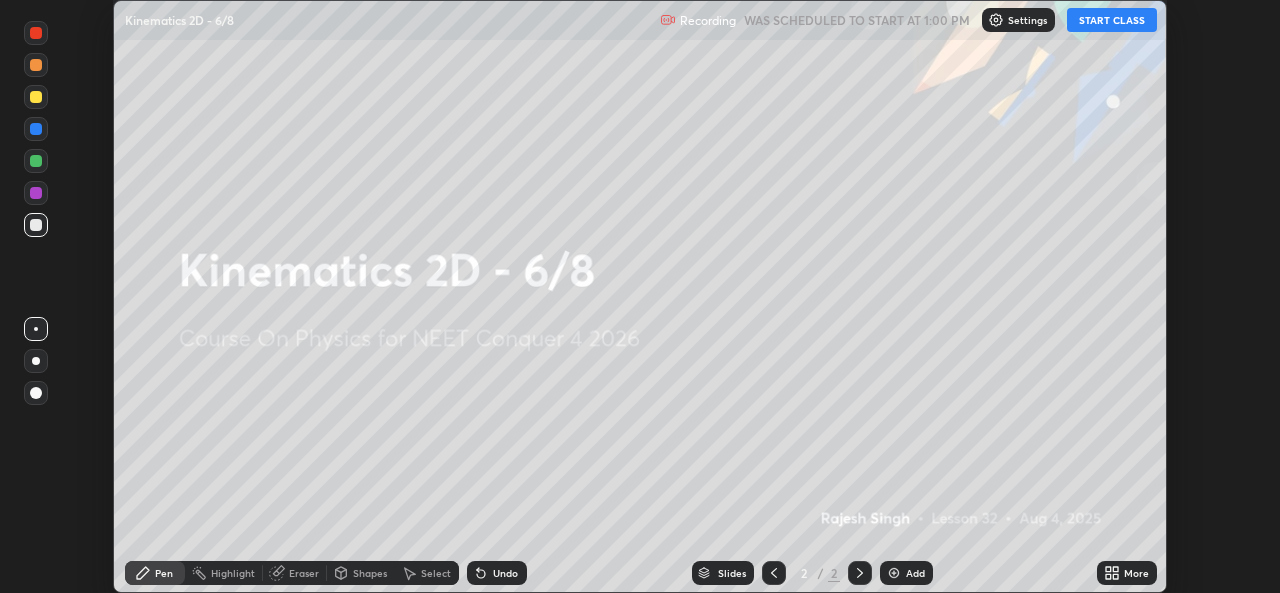 click 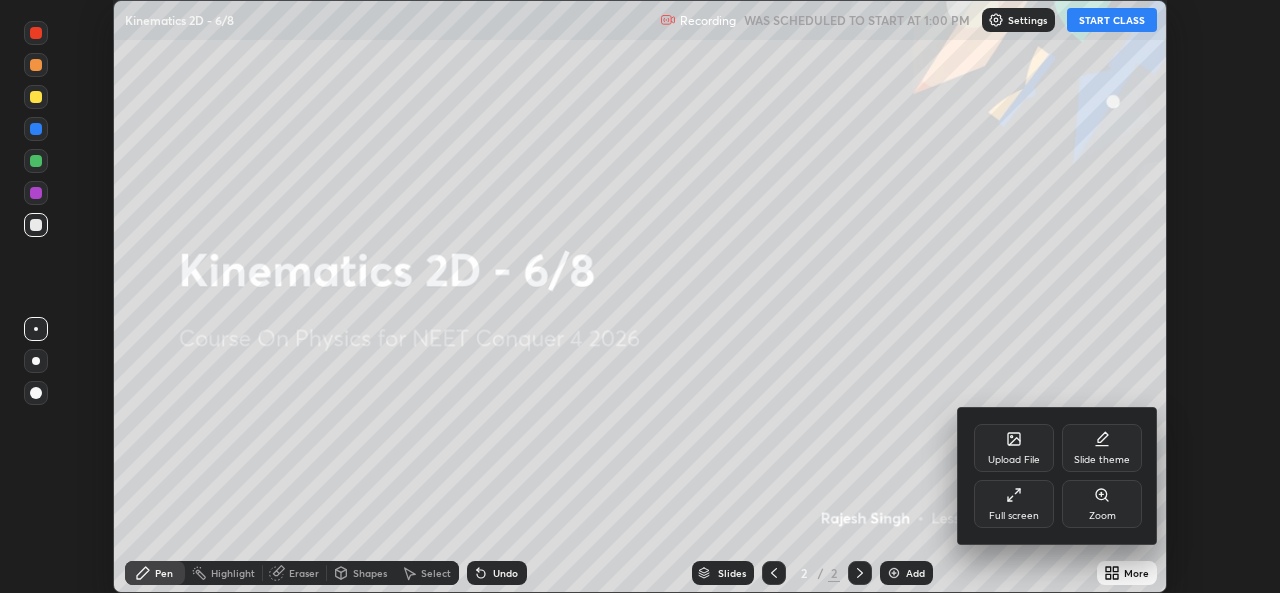 click on "Full screen" at bounding box center [1014, 516] 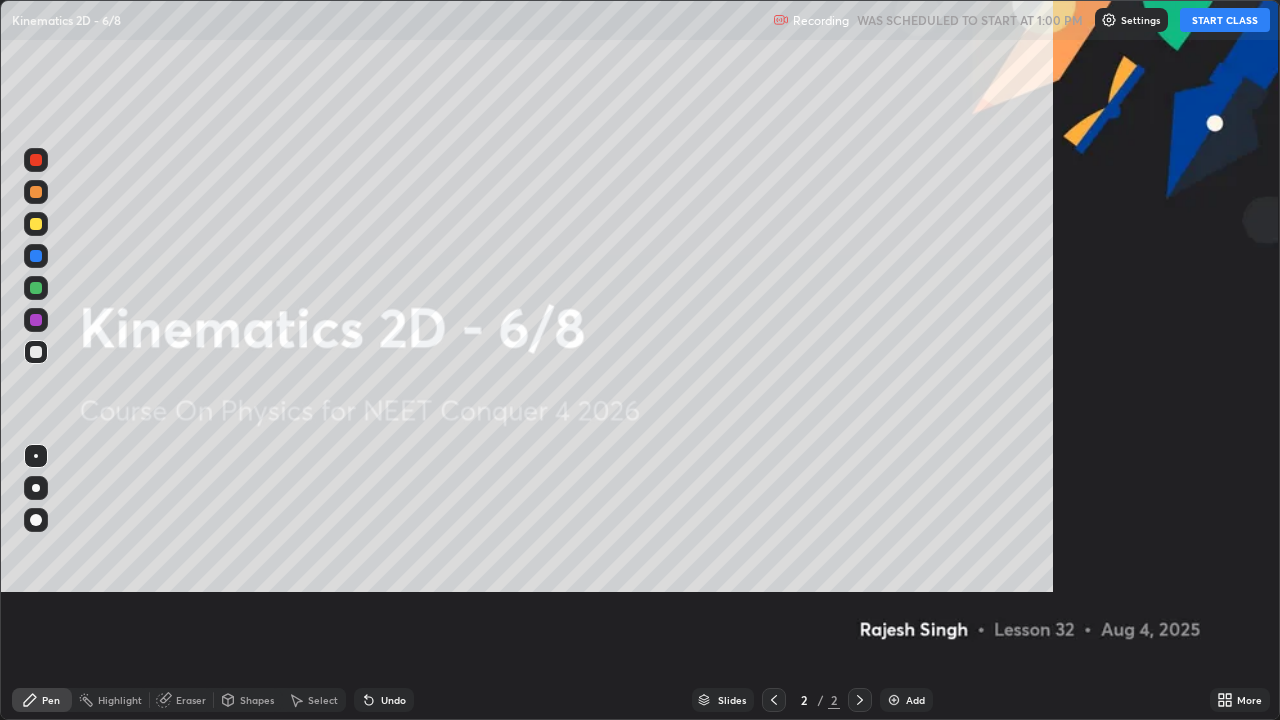scroll, scrollTop: 99280, scrollLeft: 98720, axis: both 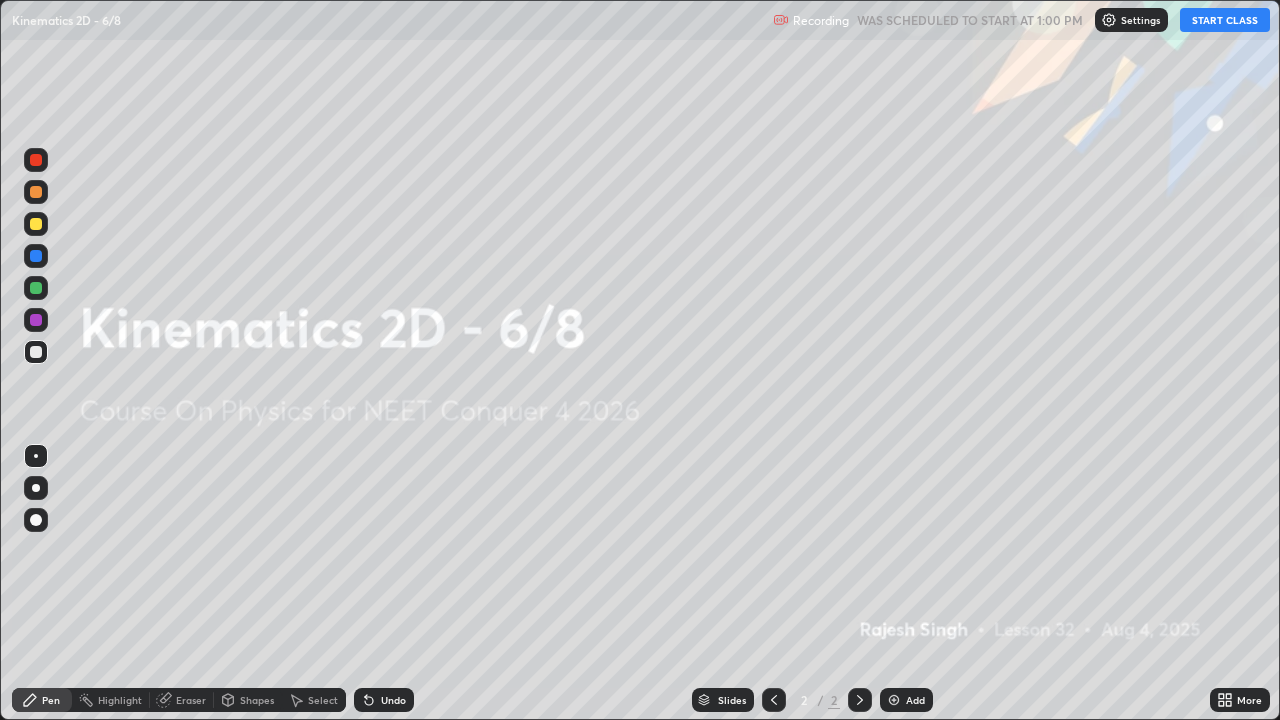 click 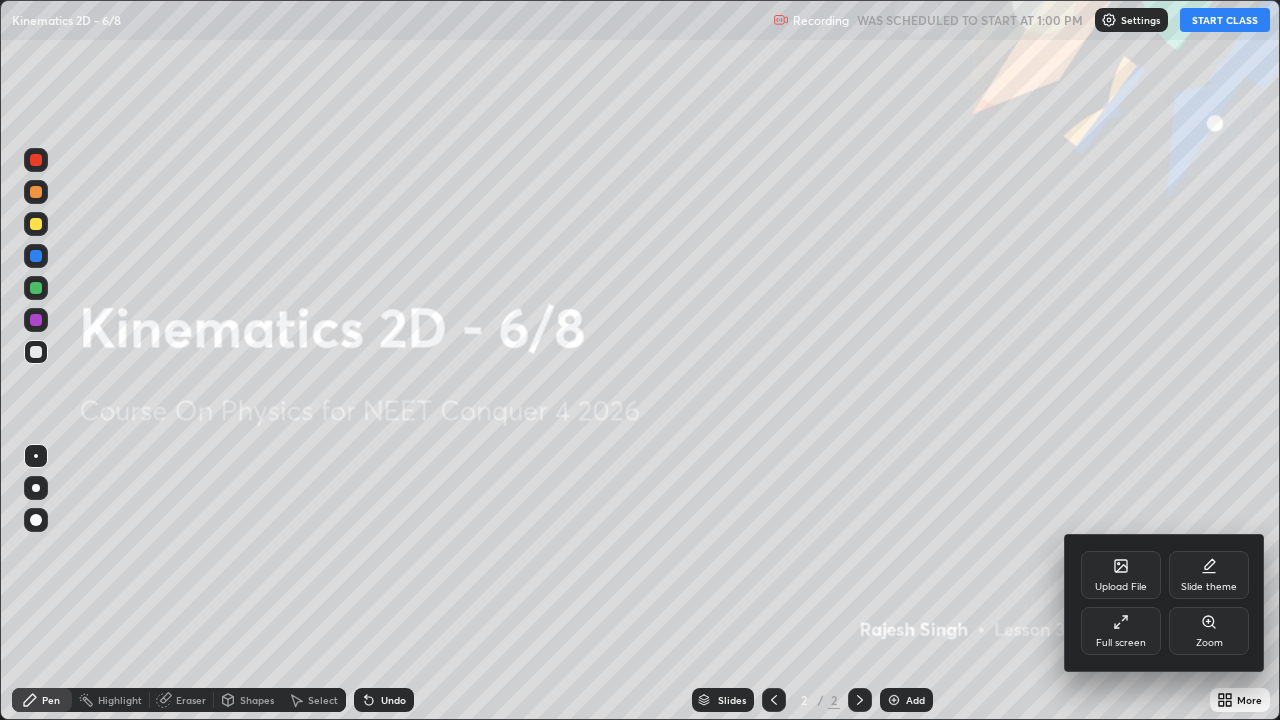click on "Upload File" at bounding box center (1121, 575) 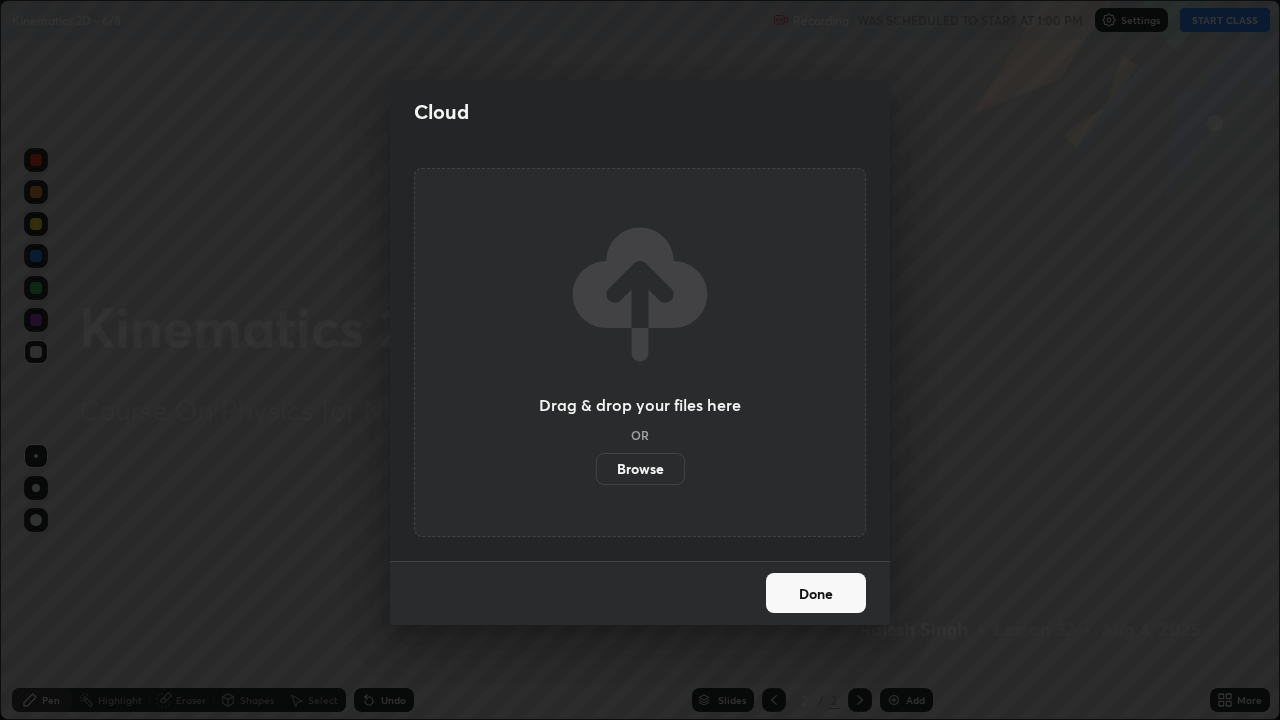 click on "Browse" at bounding box center (640, 469) 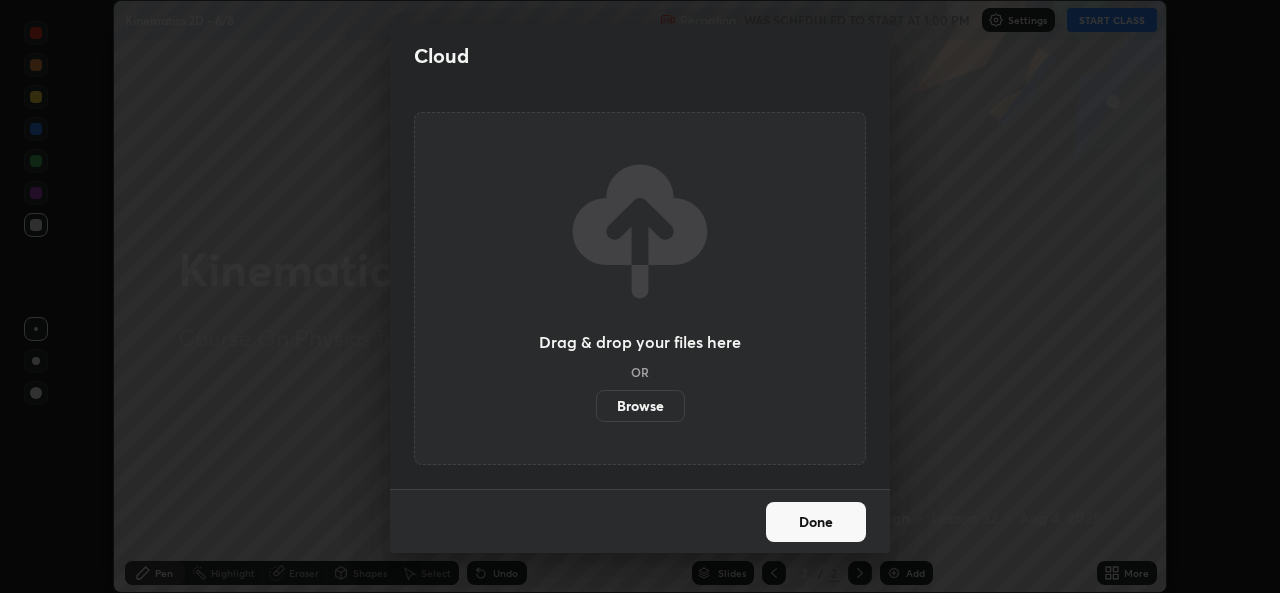 scroll, scrollTop: 593, scrollLeft: 1280, axis: both 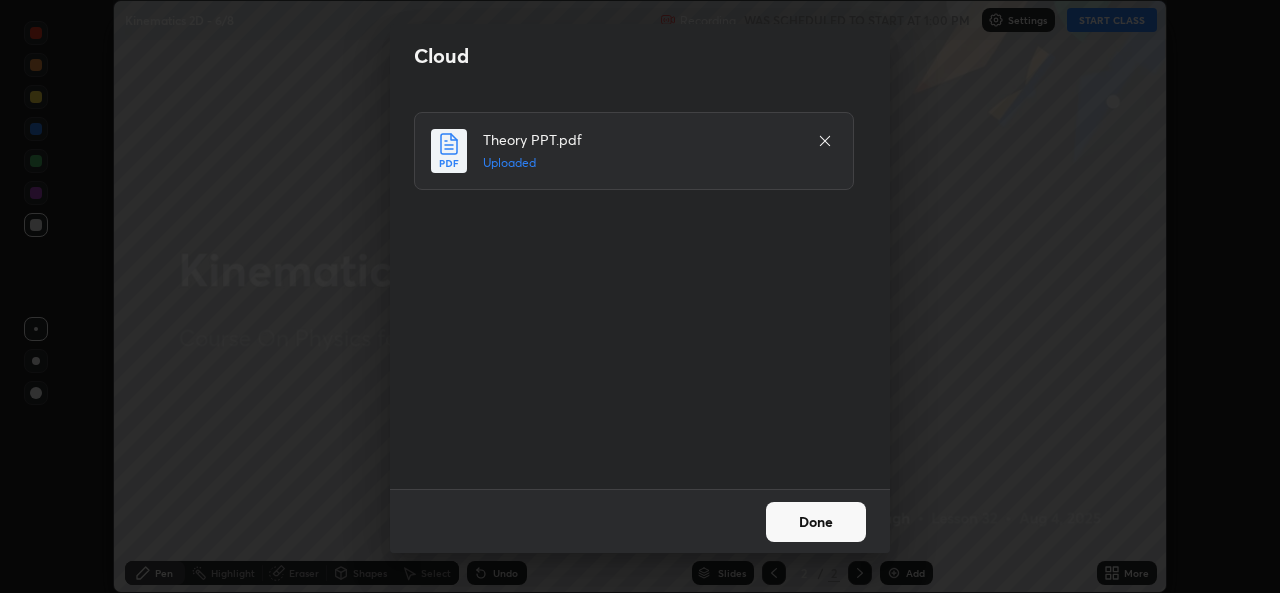 click on "Done" at bounding box center (816, 522) 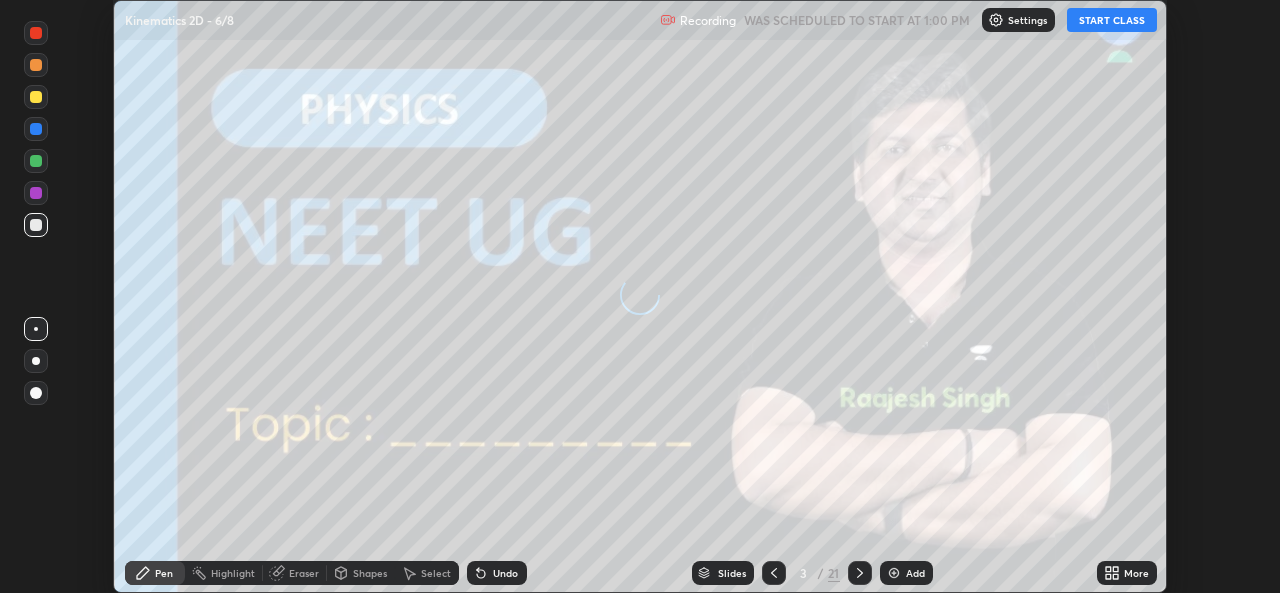 click on "More" at bounding box center (1136, 573) 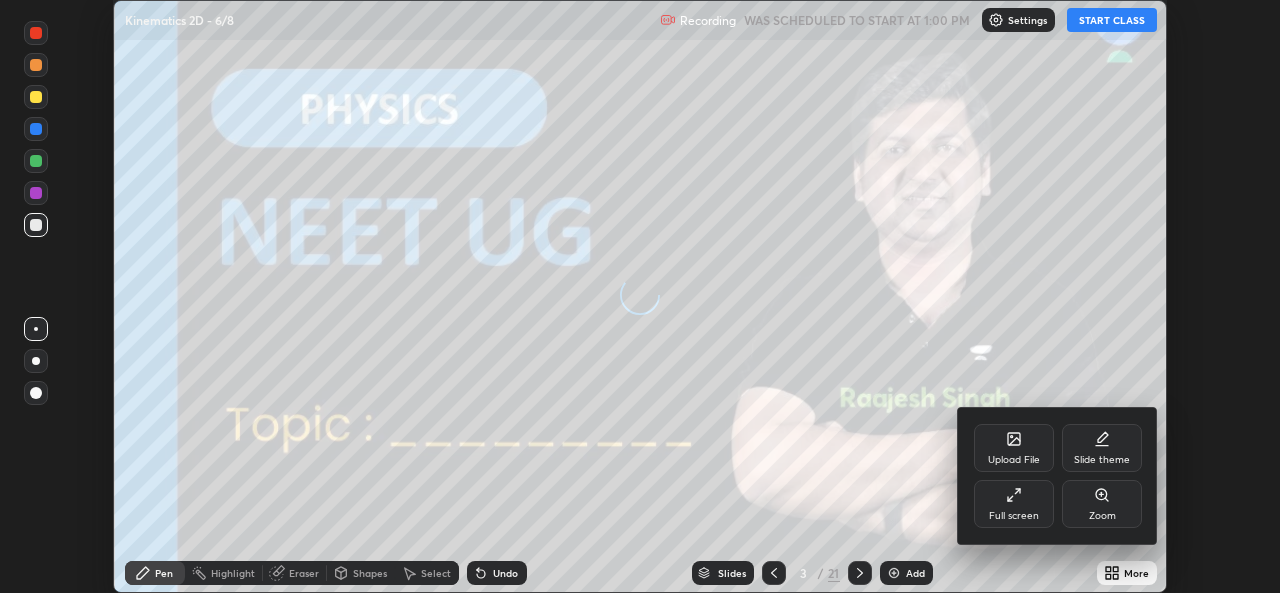 click on "Full screen" at bounding box center (1014, 516) 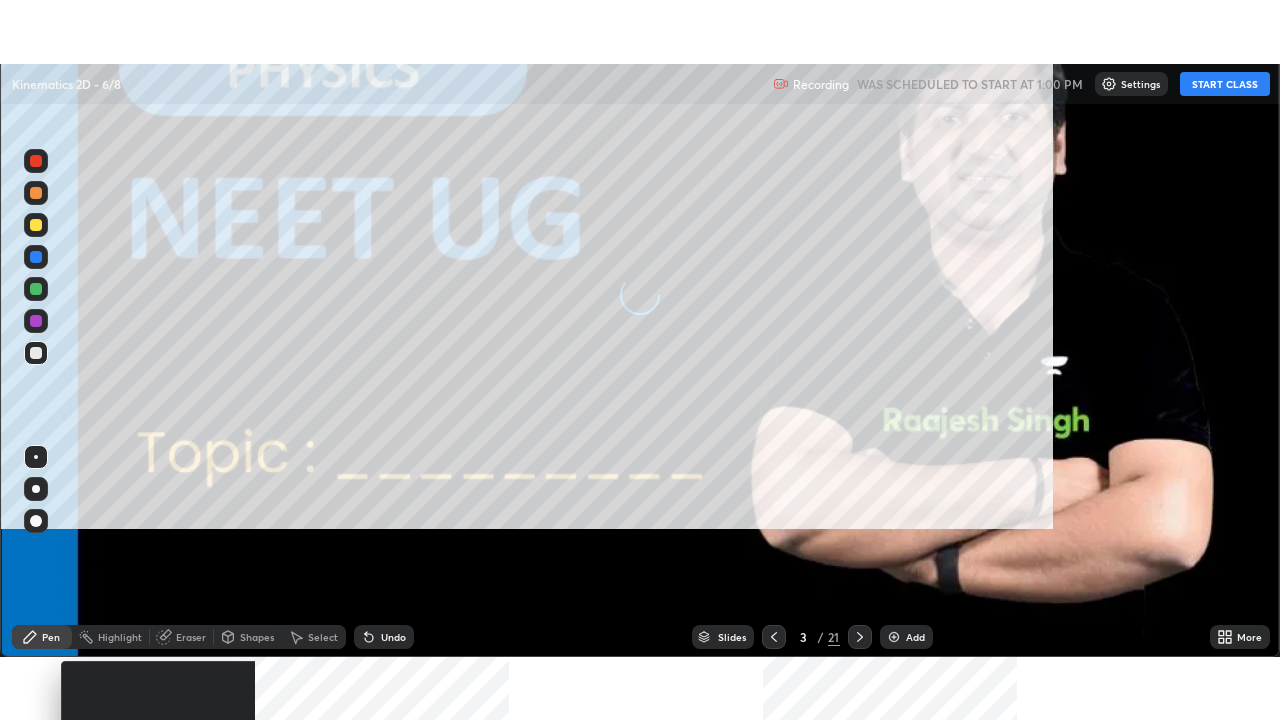 scroll, scrollTop: 99280, scrollLeft: 98720, axis: both 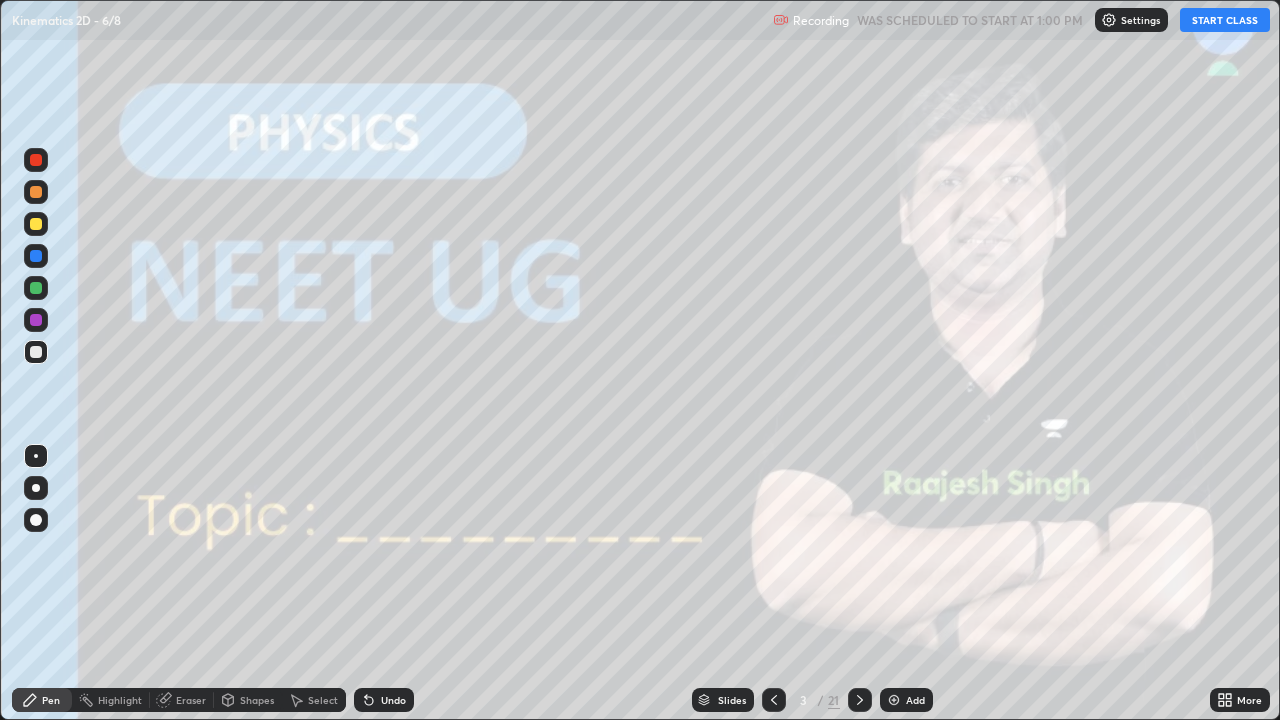 click on "START CLASS" at bounding box center [1225, 20] 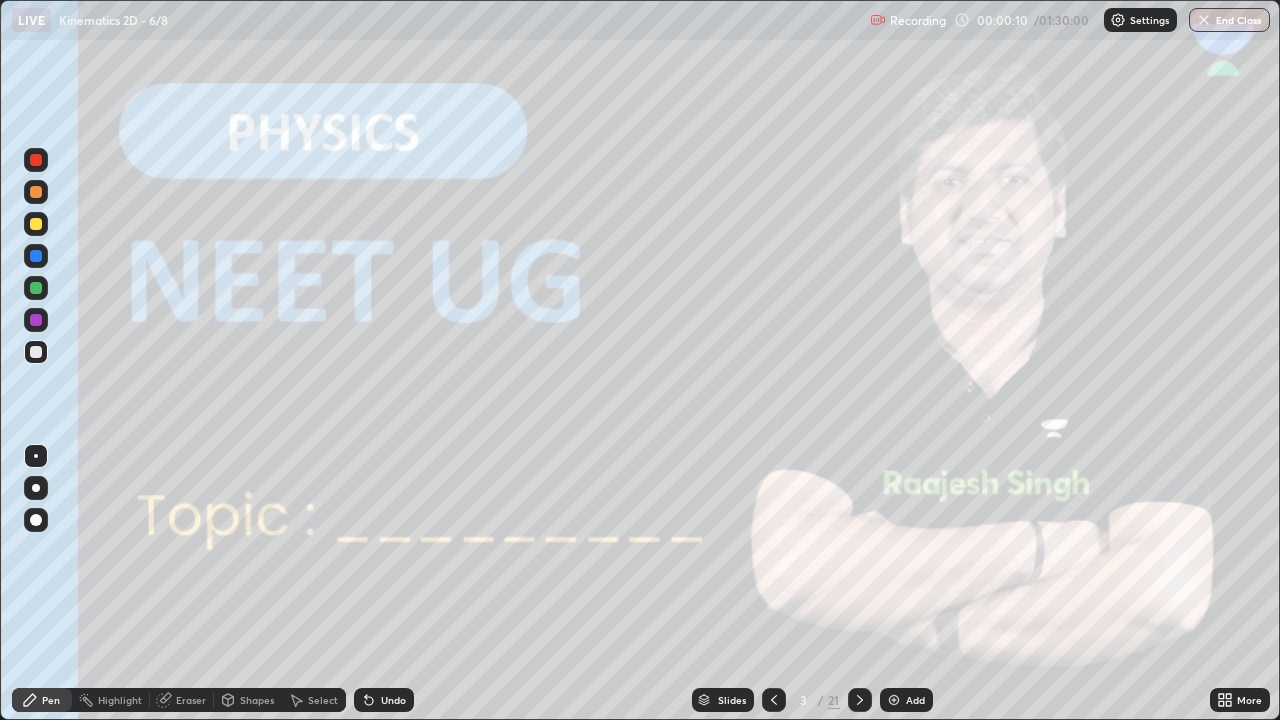 click at bounding box center (36, 488) 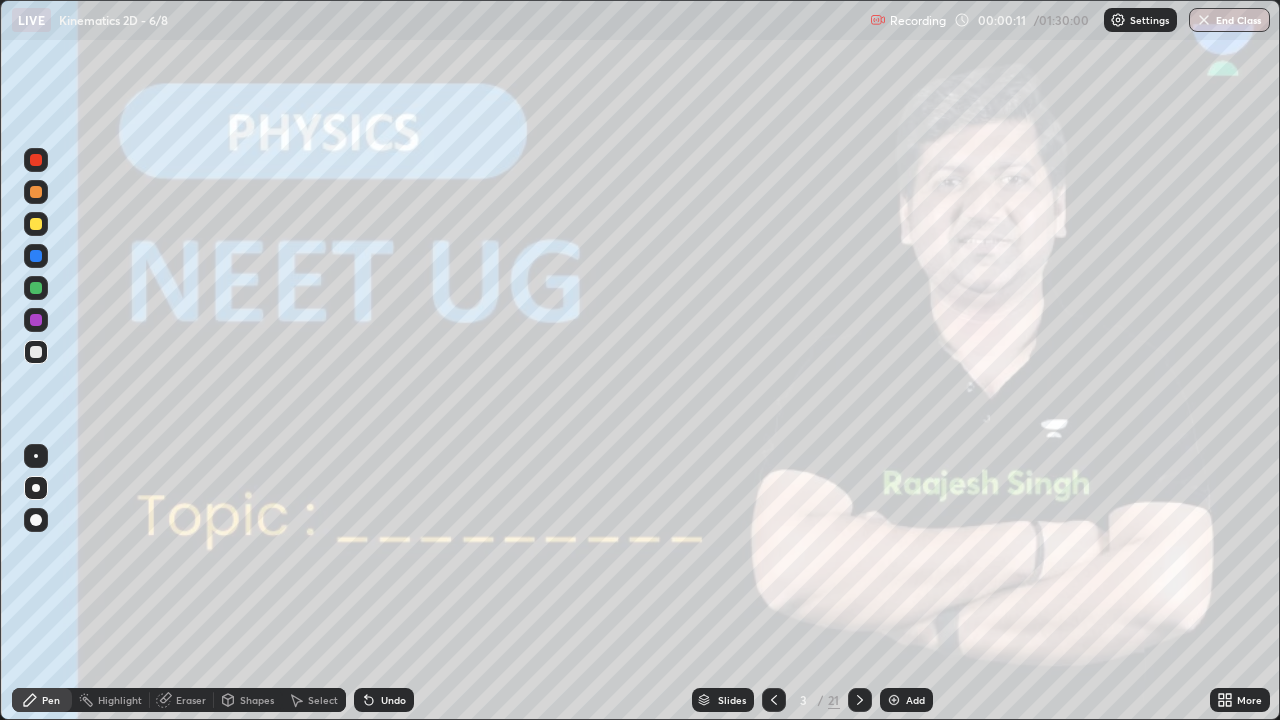 click at bounding box center [36, 288] 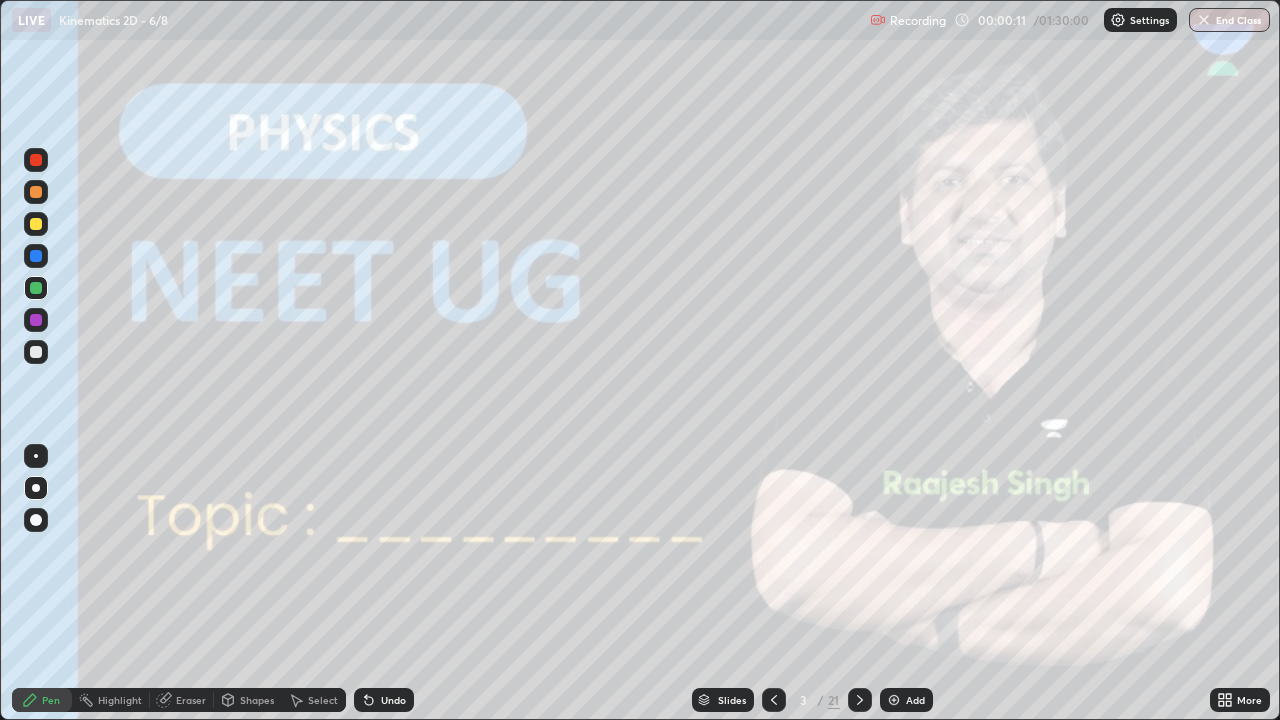 click at bounding box center (36, 224) 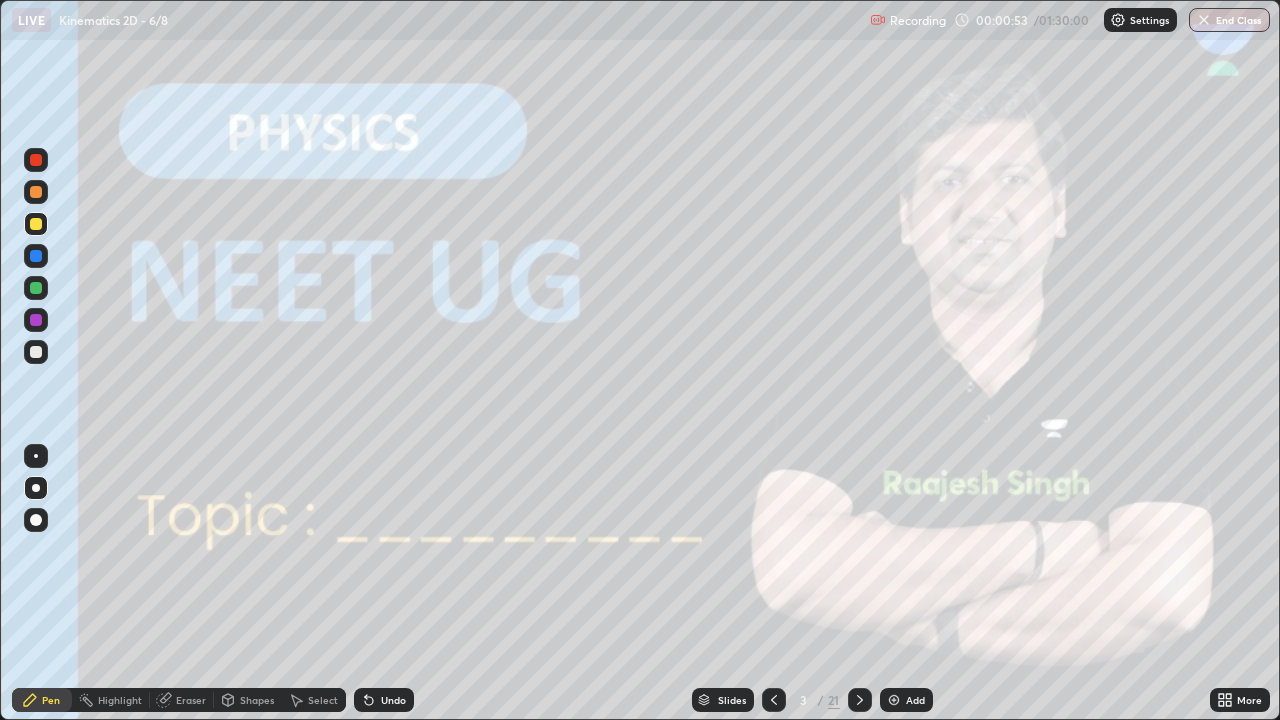 click 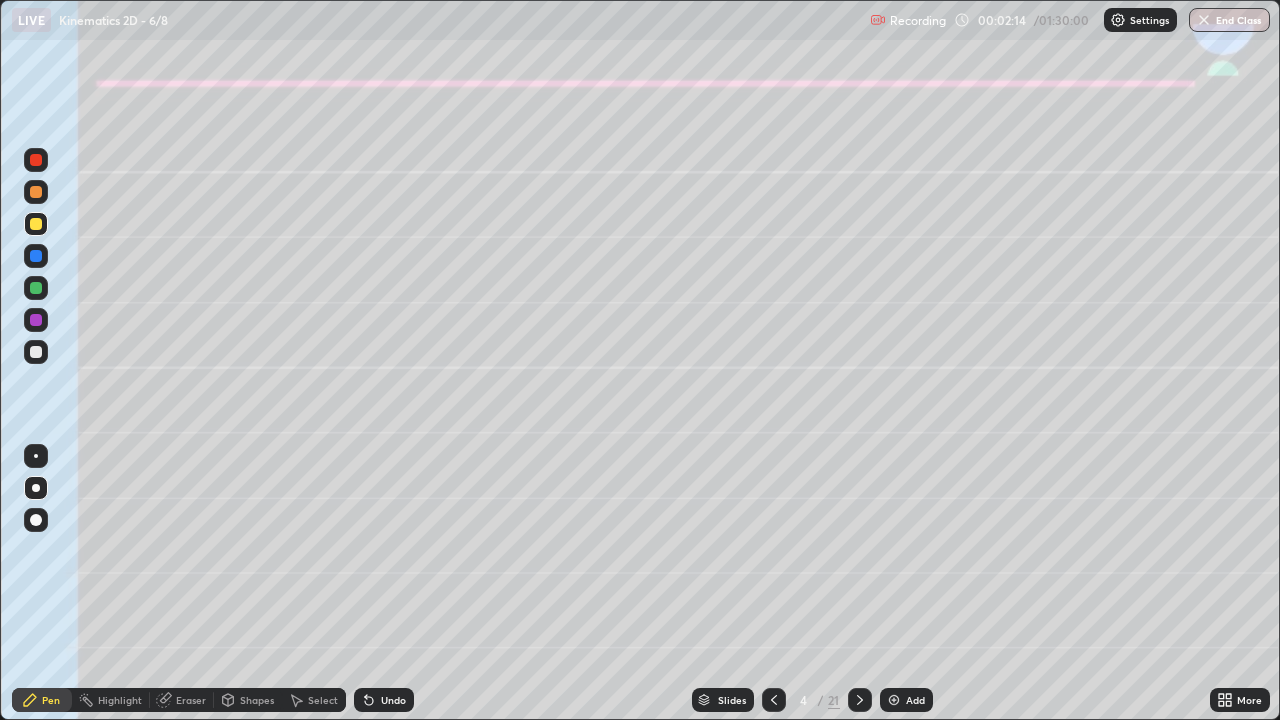click at bounding box center [36, 224] 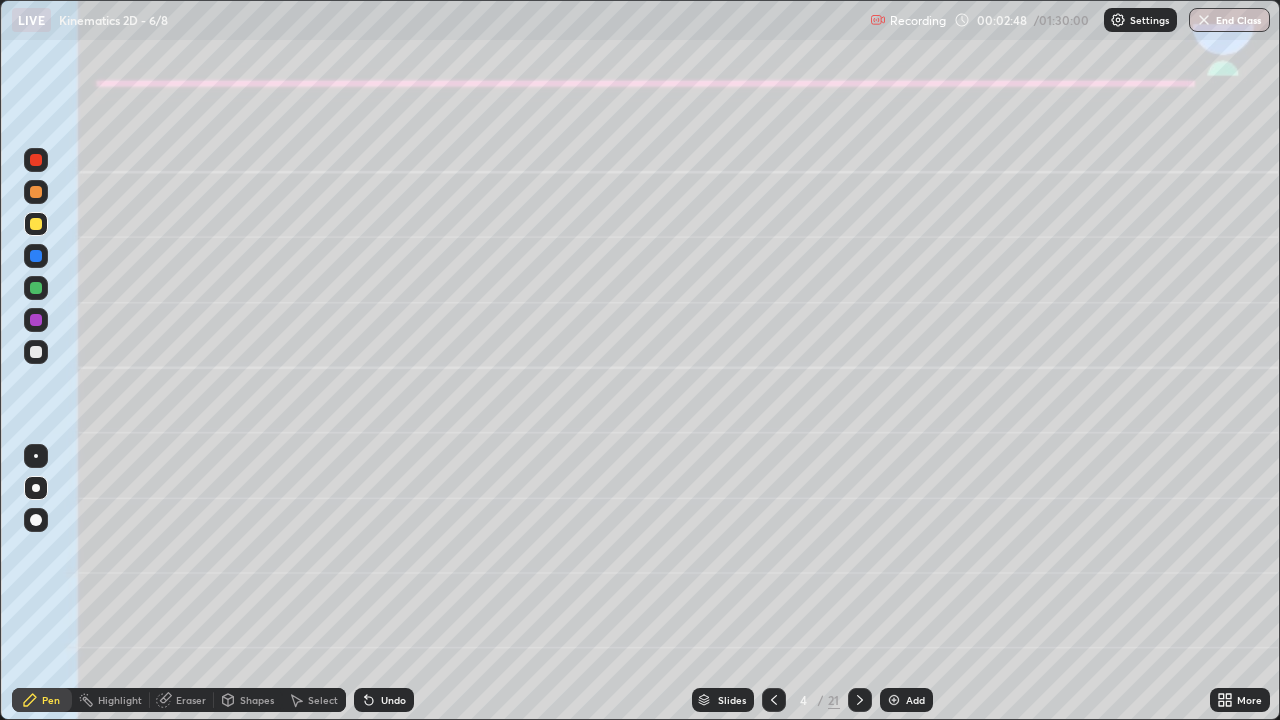 click at bounding box center [36, 192] 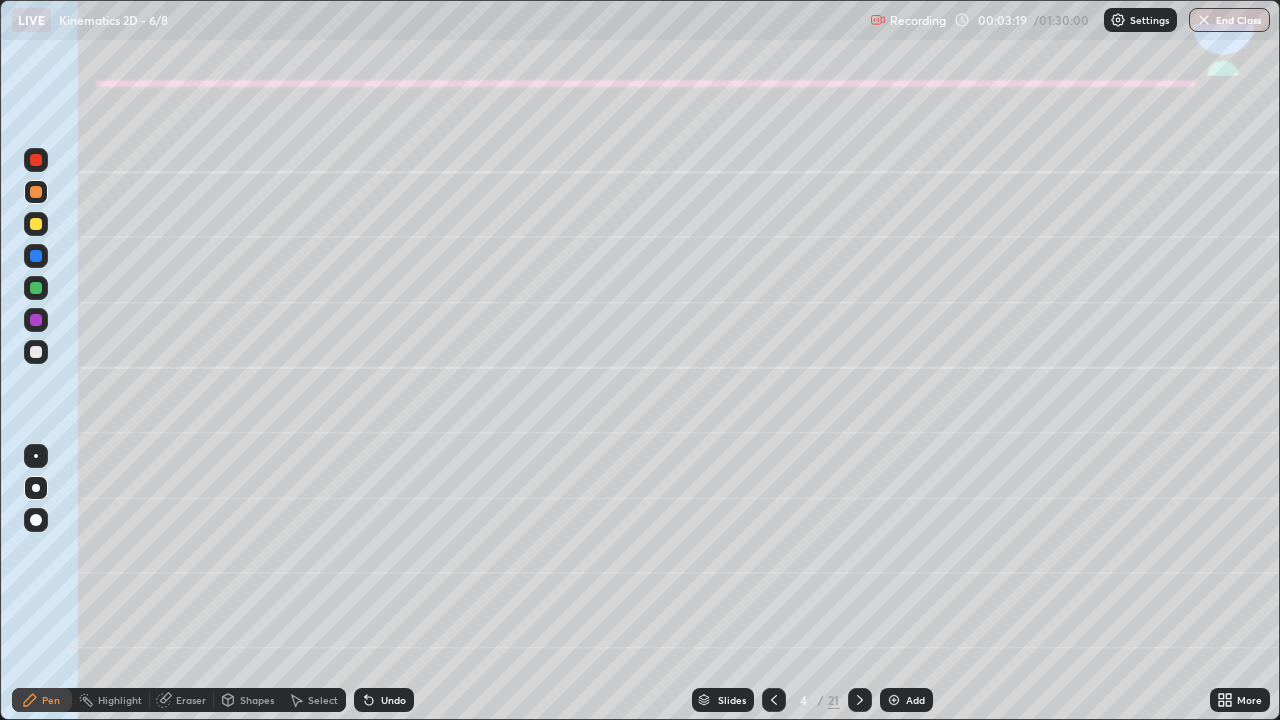 click at bounding box center [36, 224] 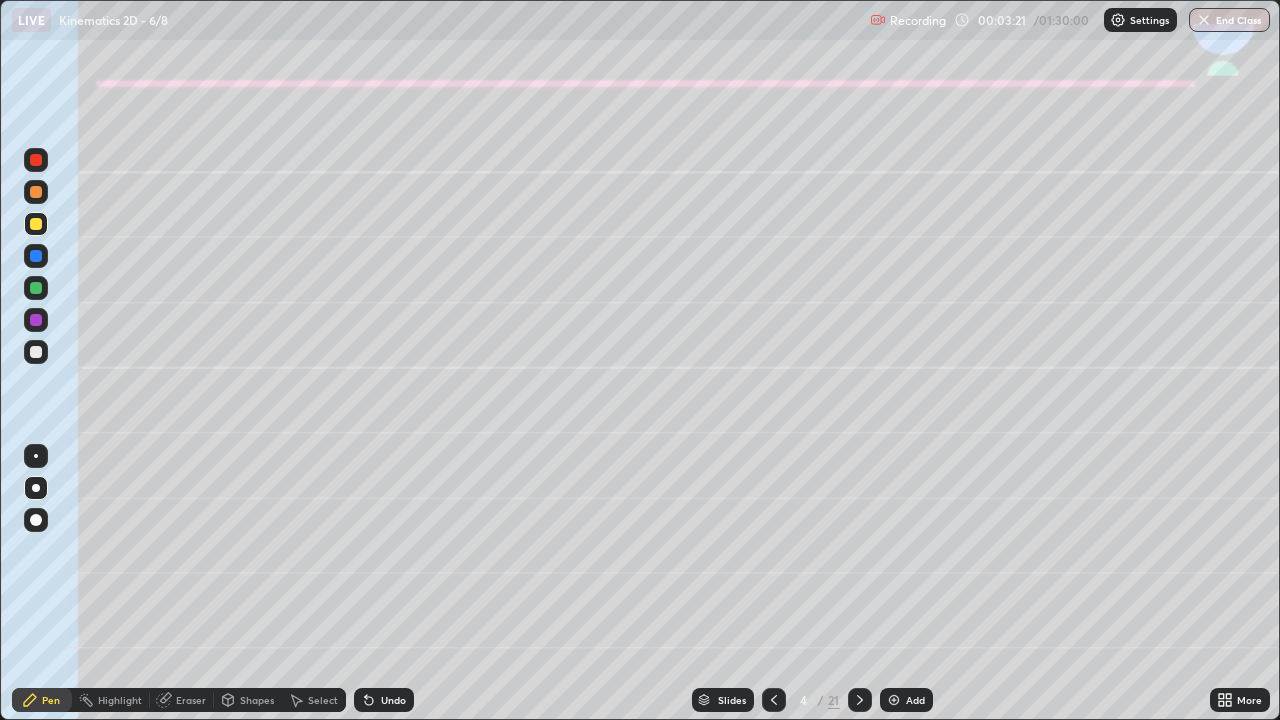 click on "Shapes" at bounding box center [257, 700] 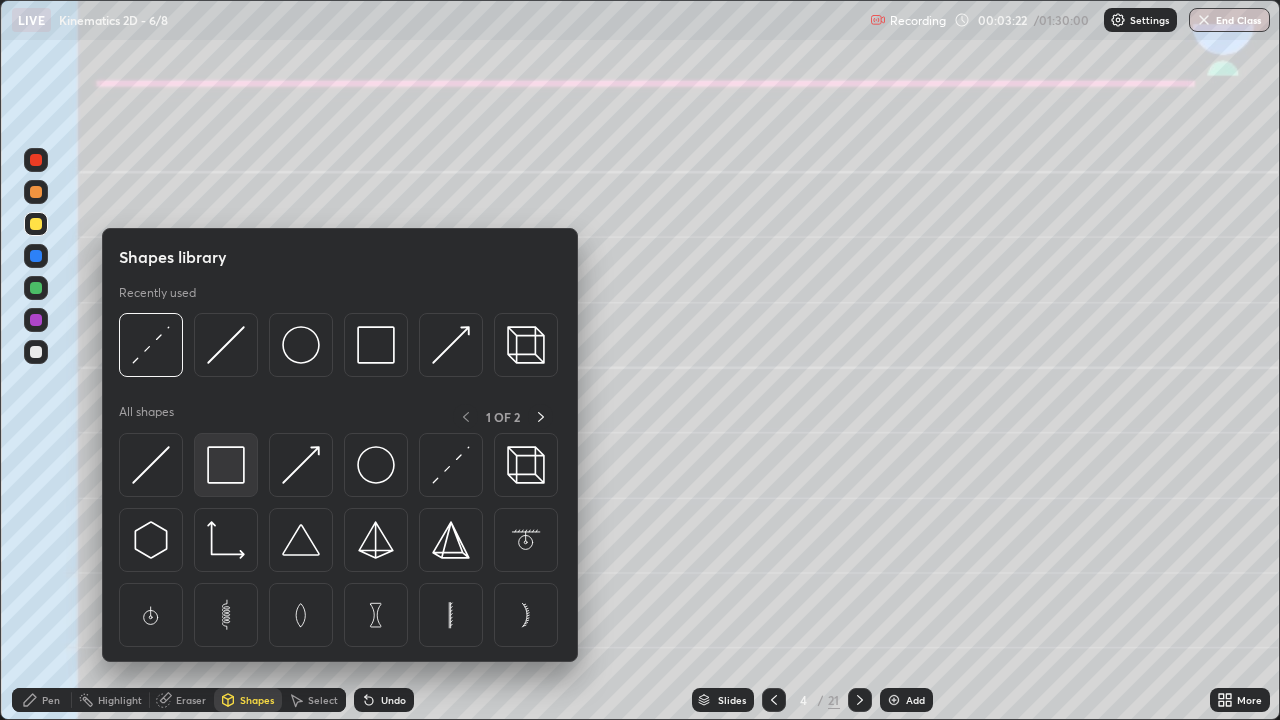 click at bounding box center [226, 465] 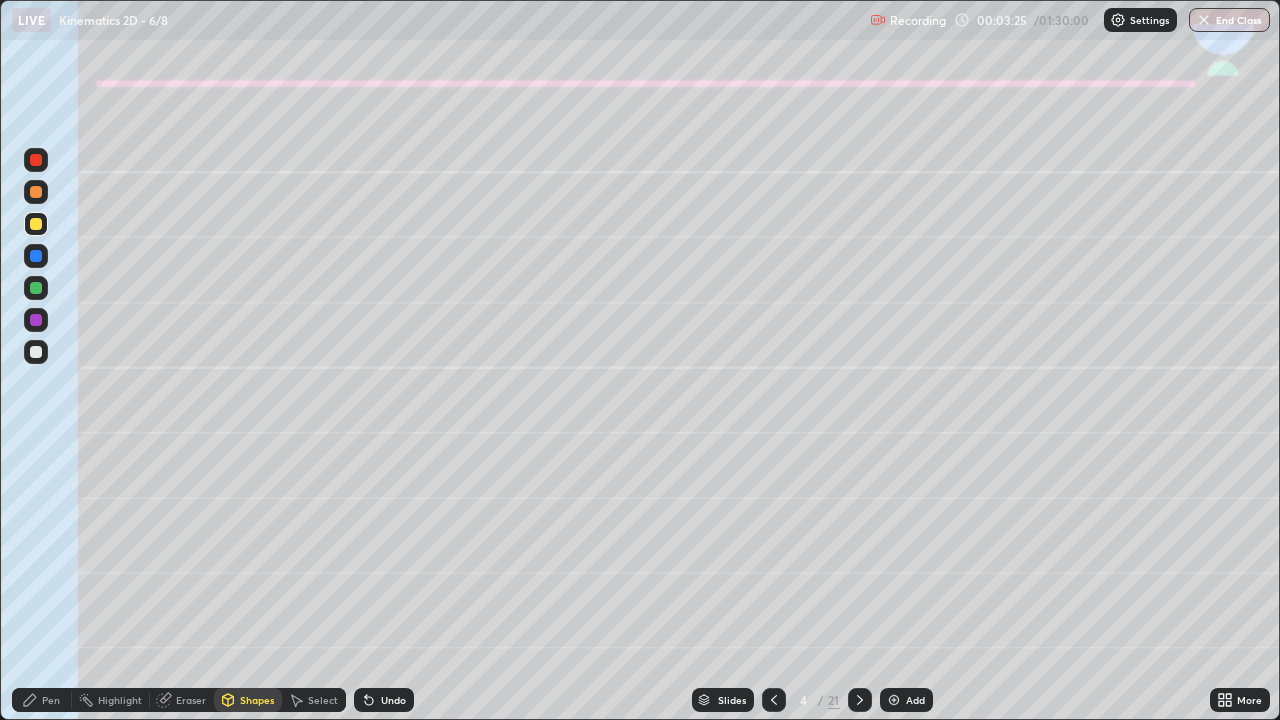 click on "Pen" at bounding box center [51, 700] 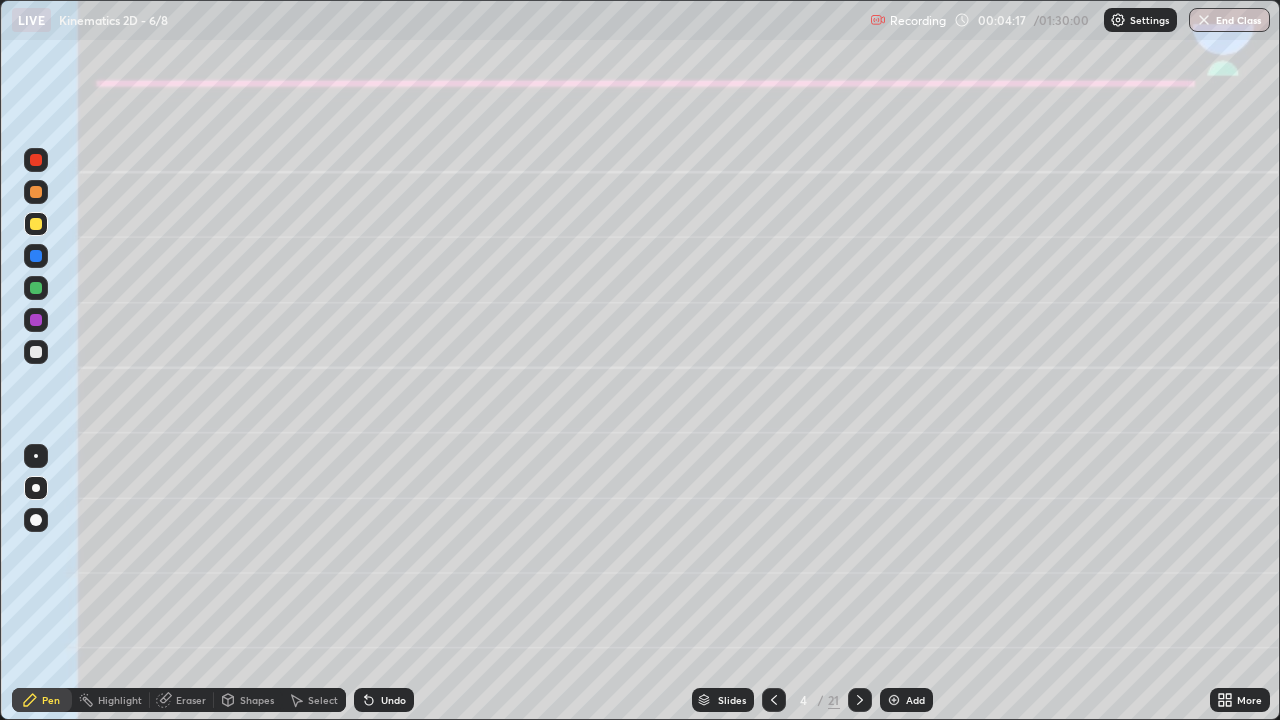 click 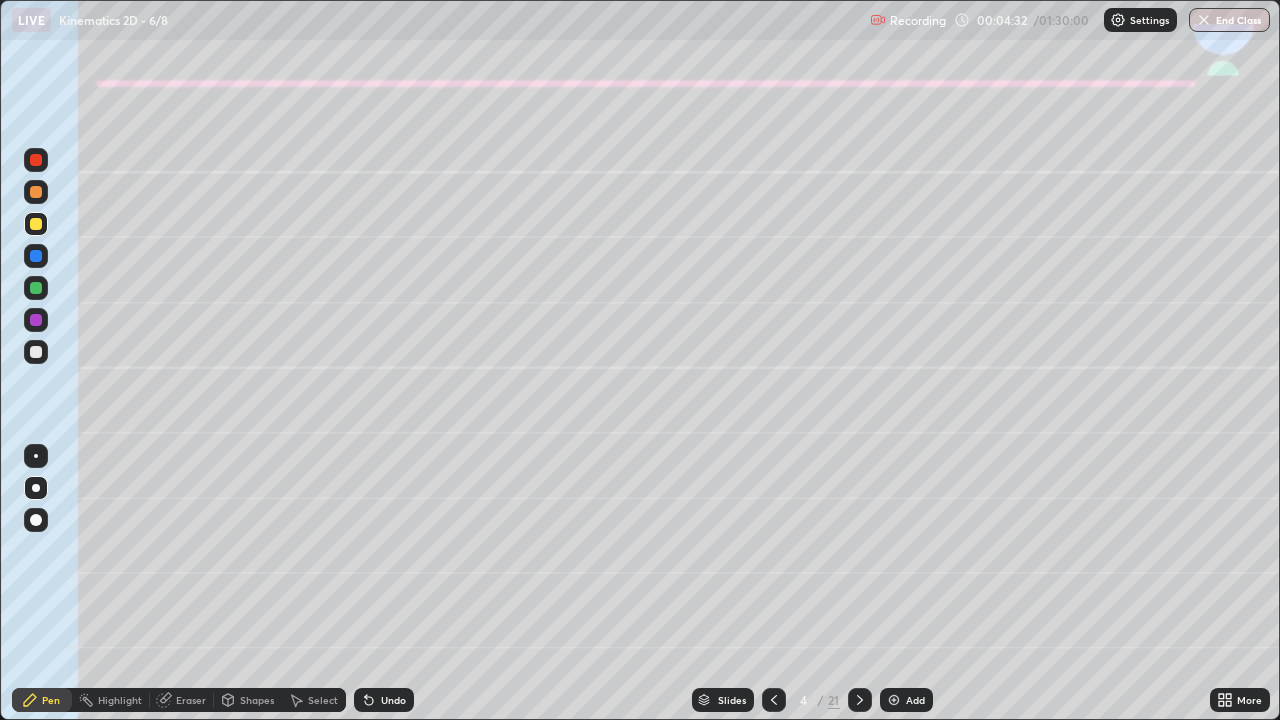click at bounding box center (36, 352) 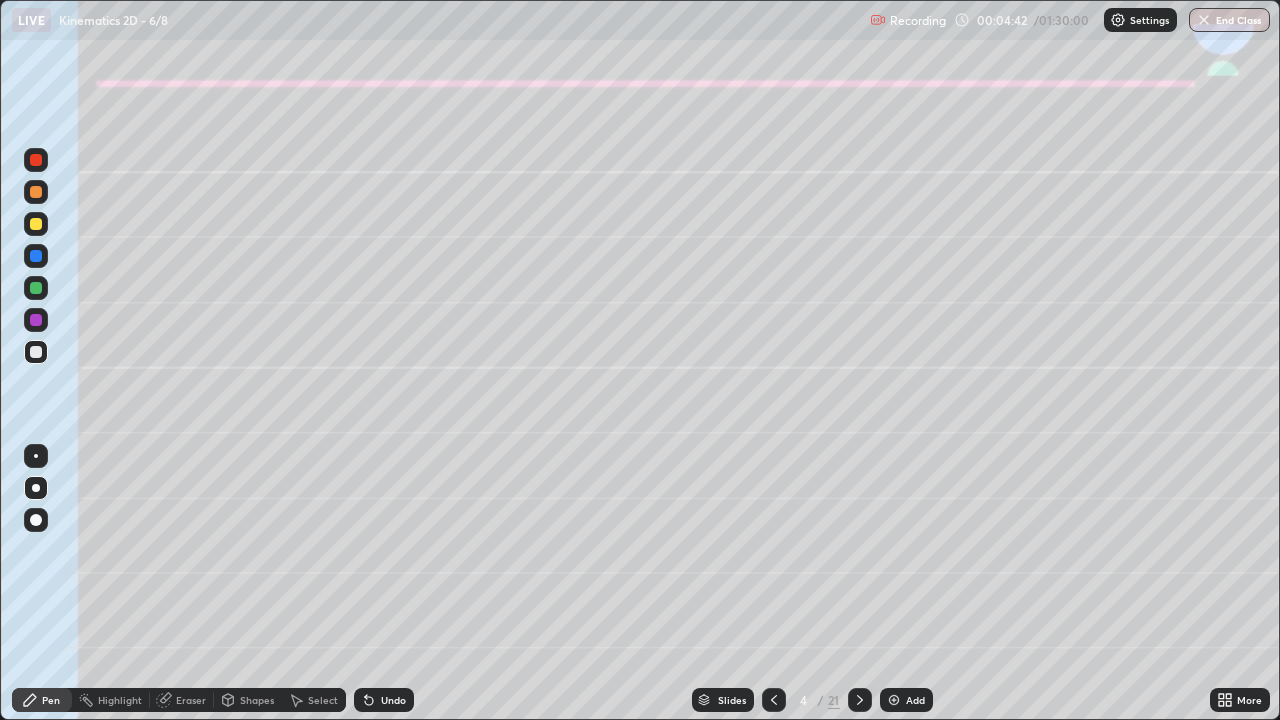 click at bounding box center [36, 224] 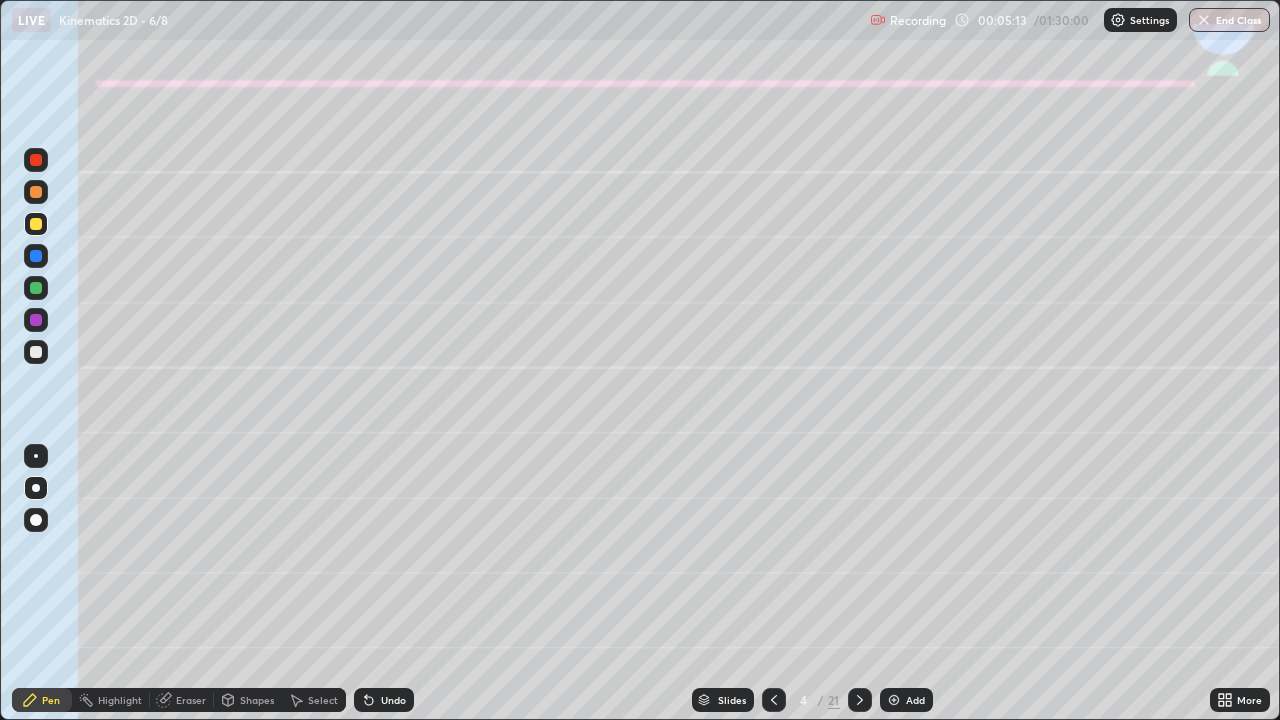 click 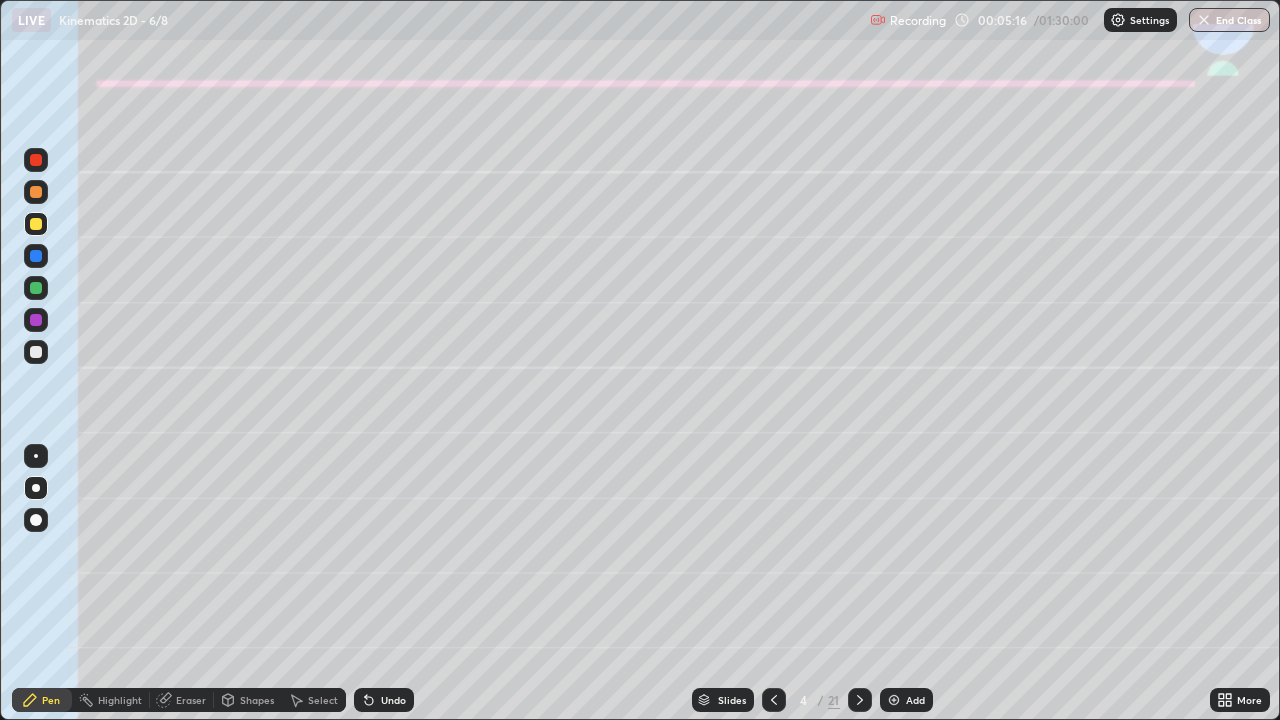 click on "Eraser" at bounding box center [182, 700] 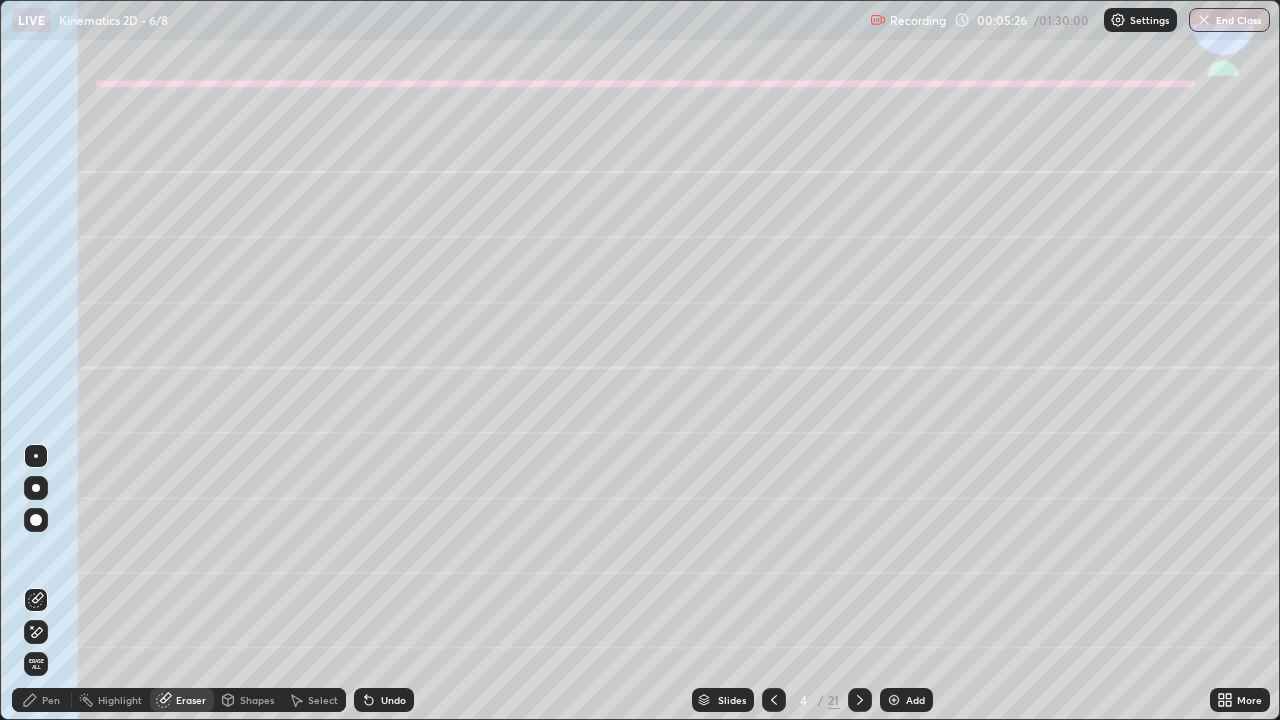 click on "Pen" at bounding box center [51, 700] 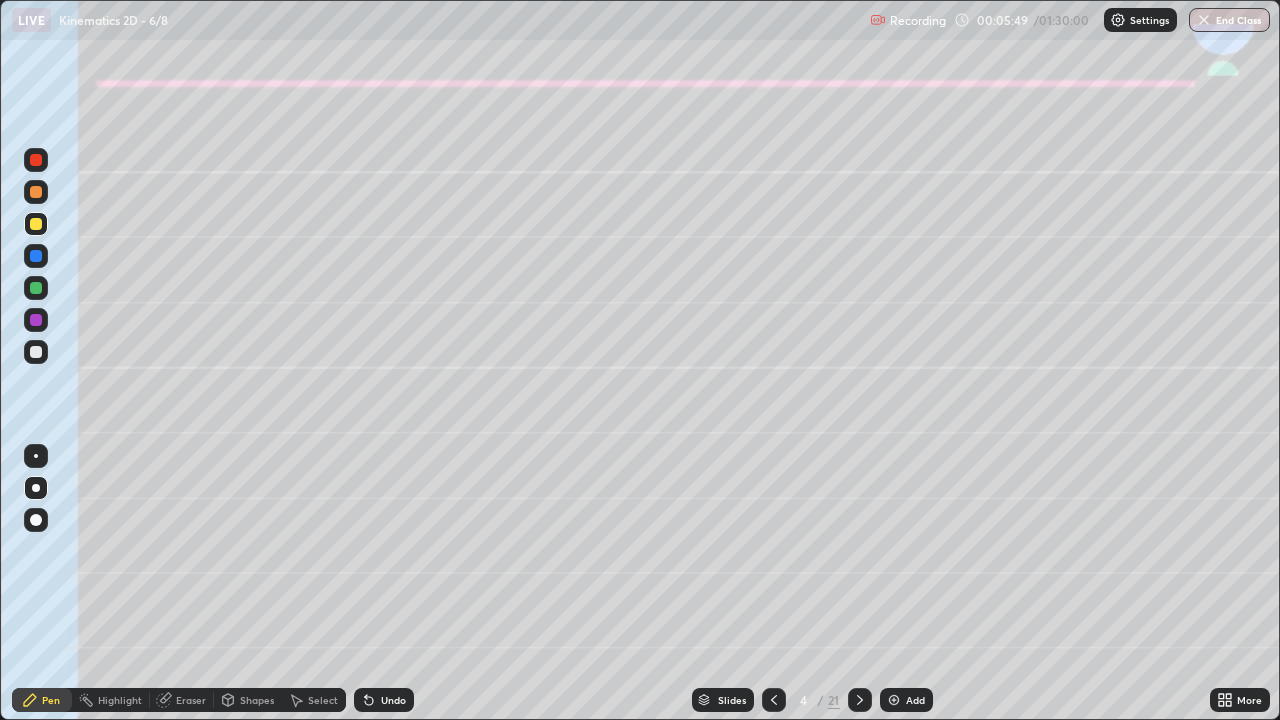 click at bounding box center (36, 352) 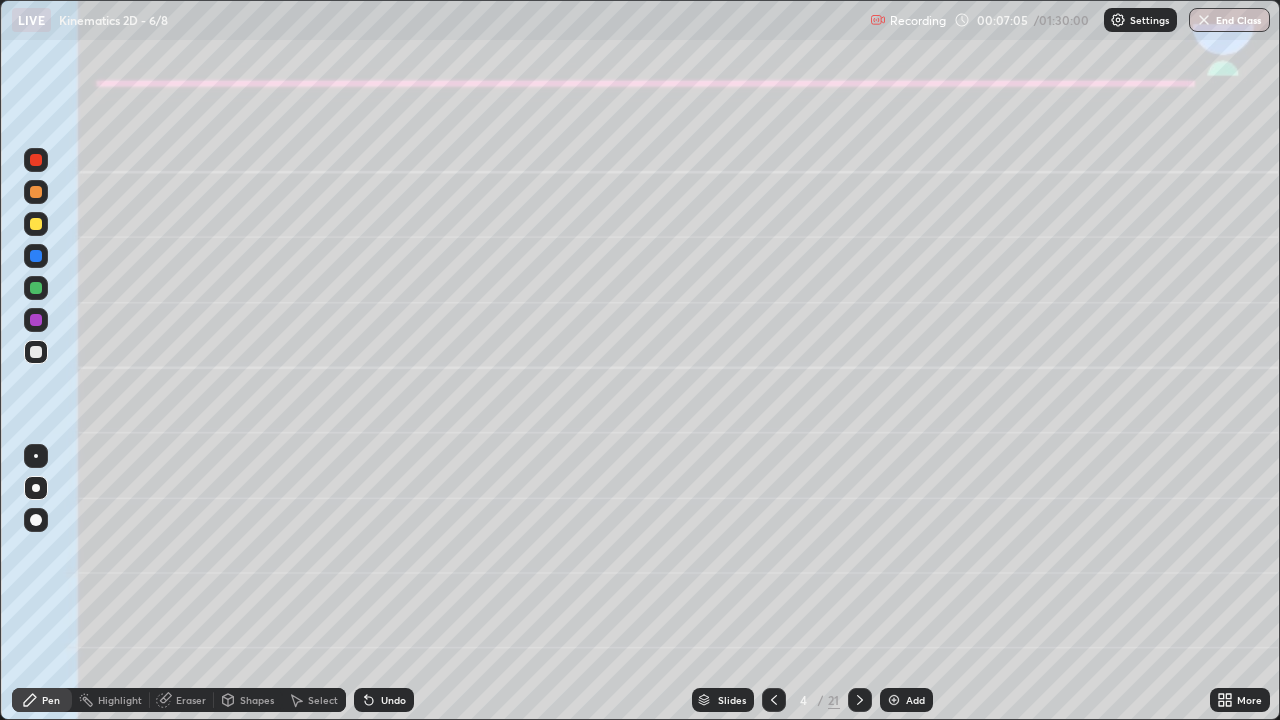 click on "Shapes" at bounding box center [248, 700] 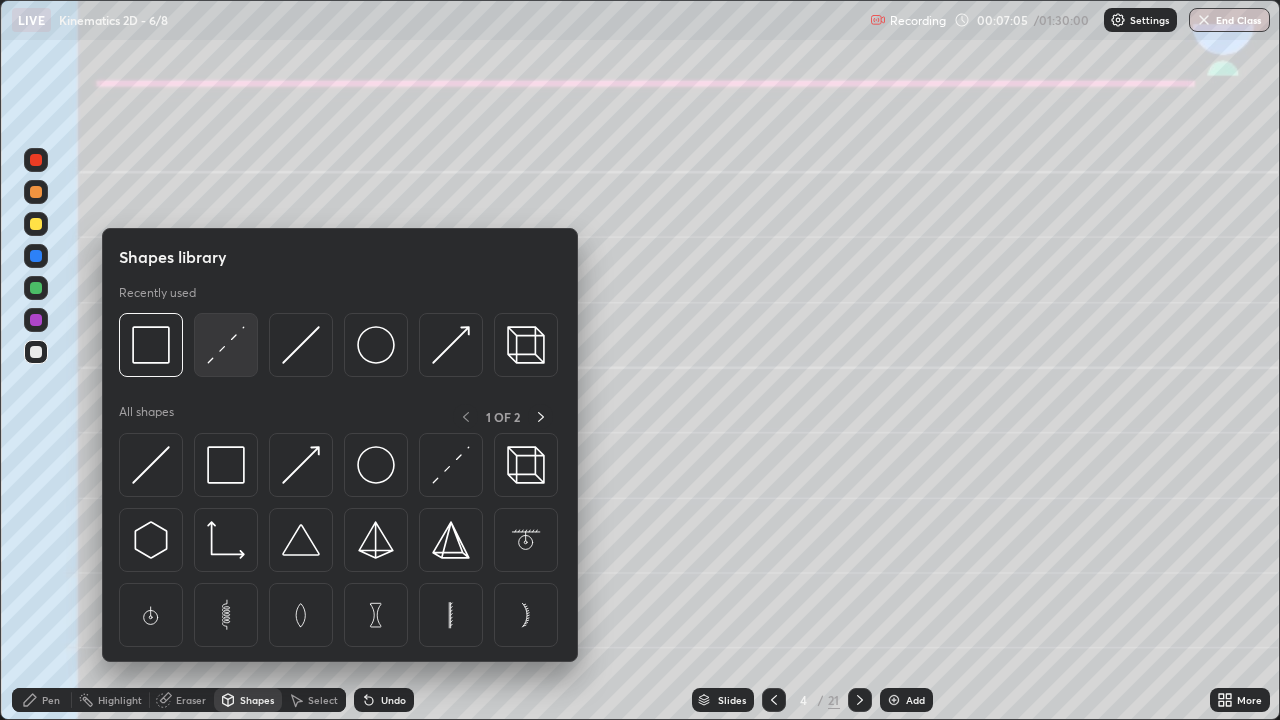 click at bounding box center (226, 345) 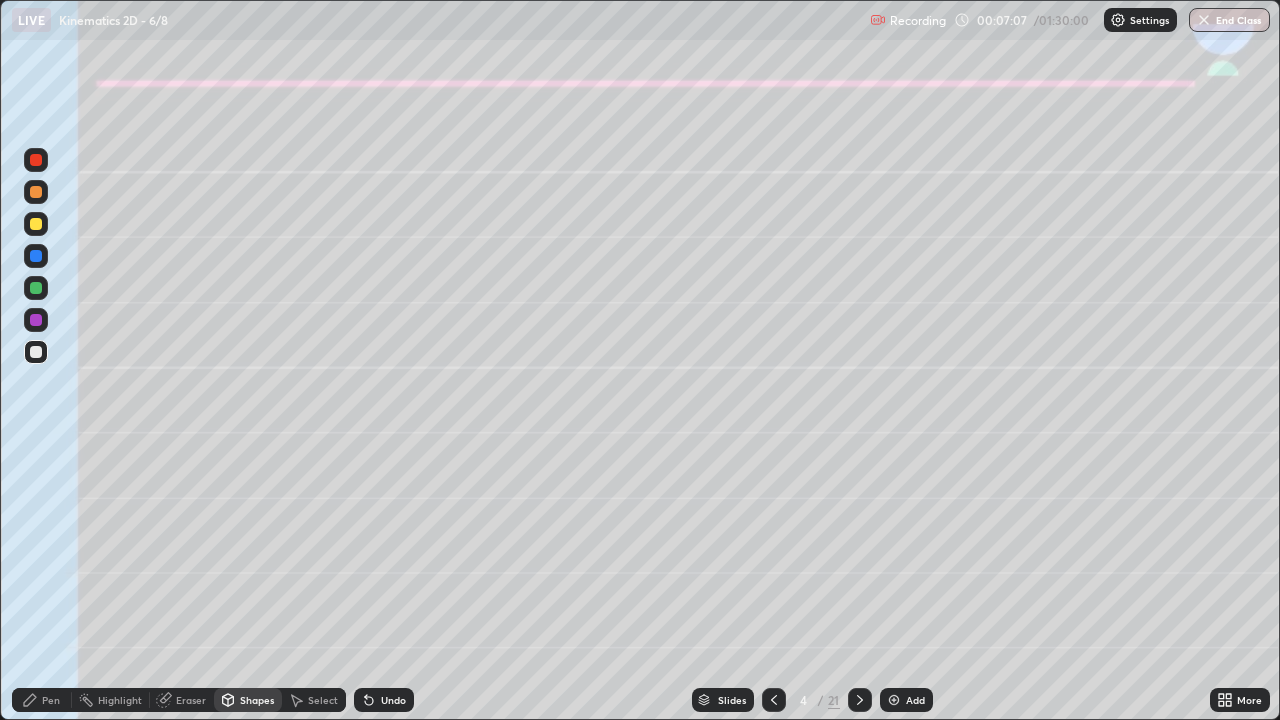 click 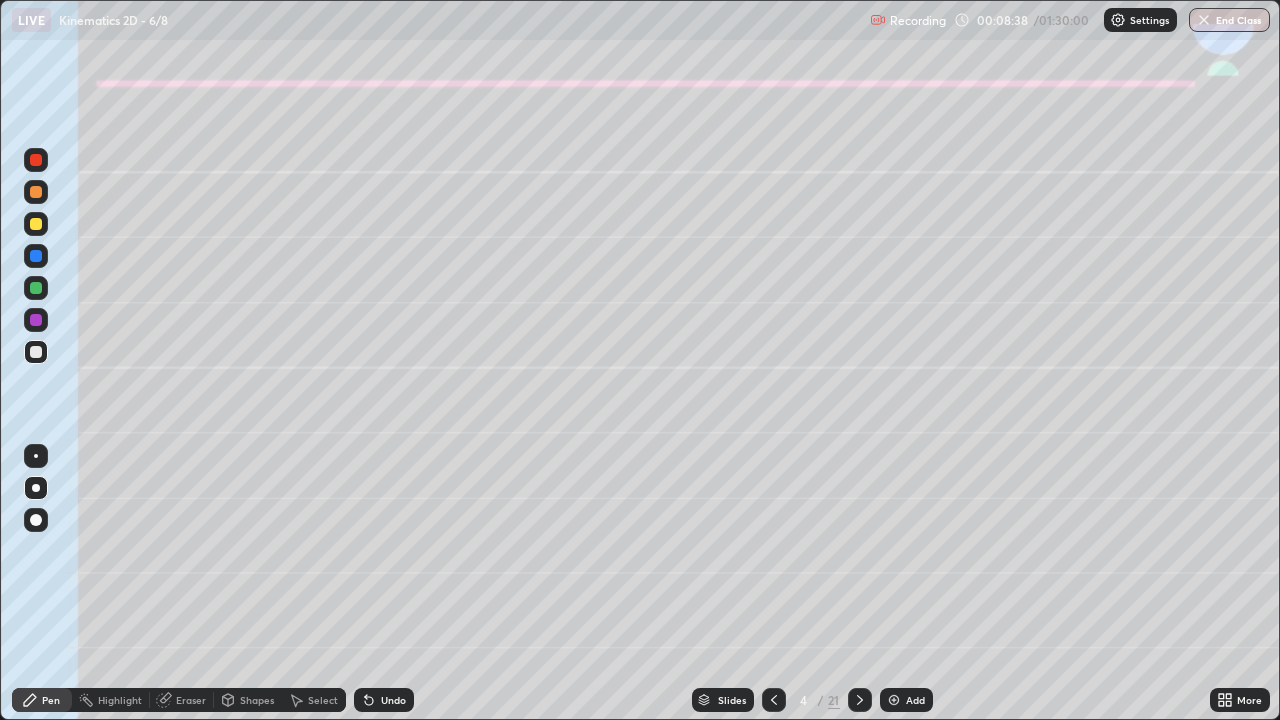 click 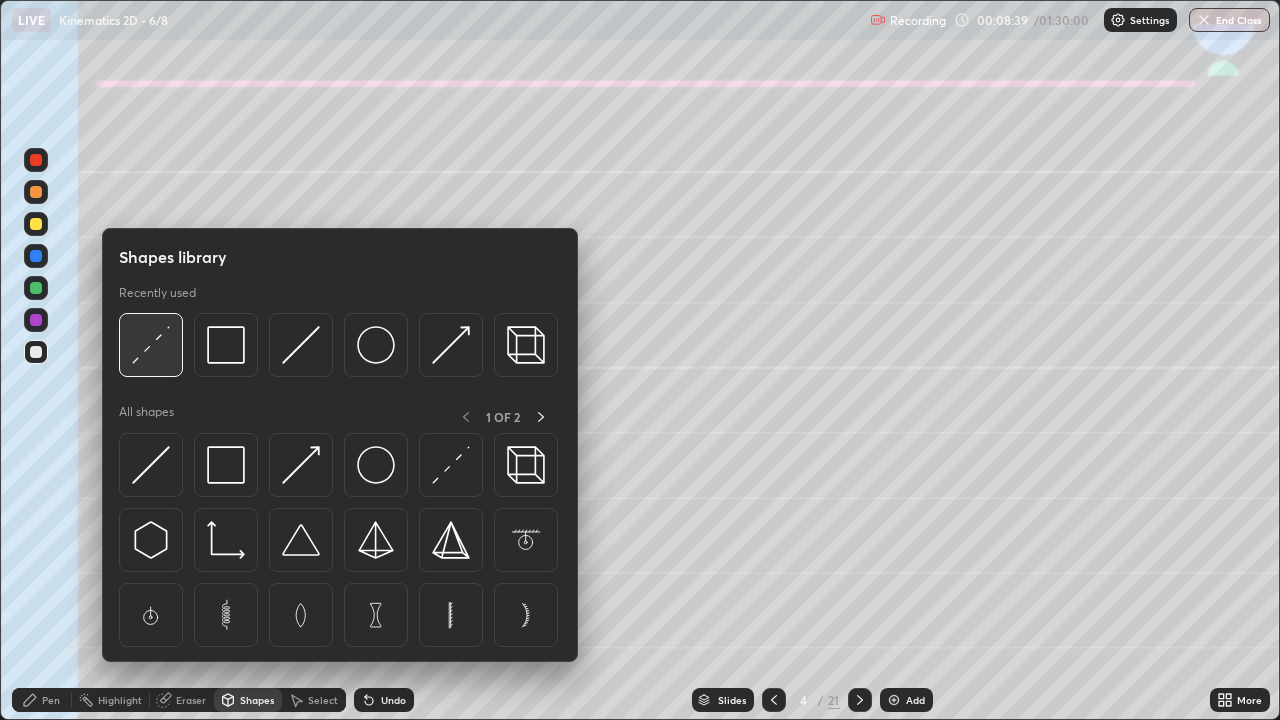 click at bounding box center (151, 345) 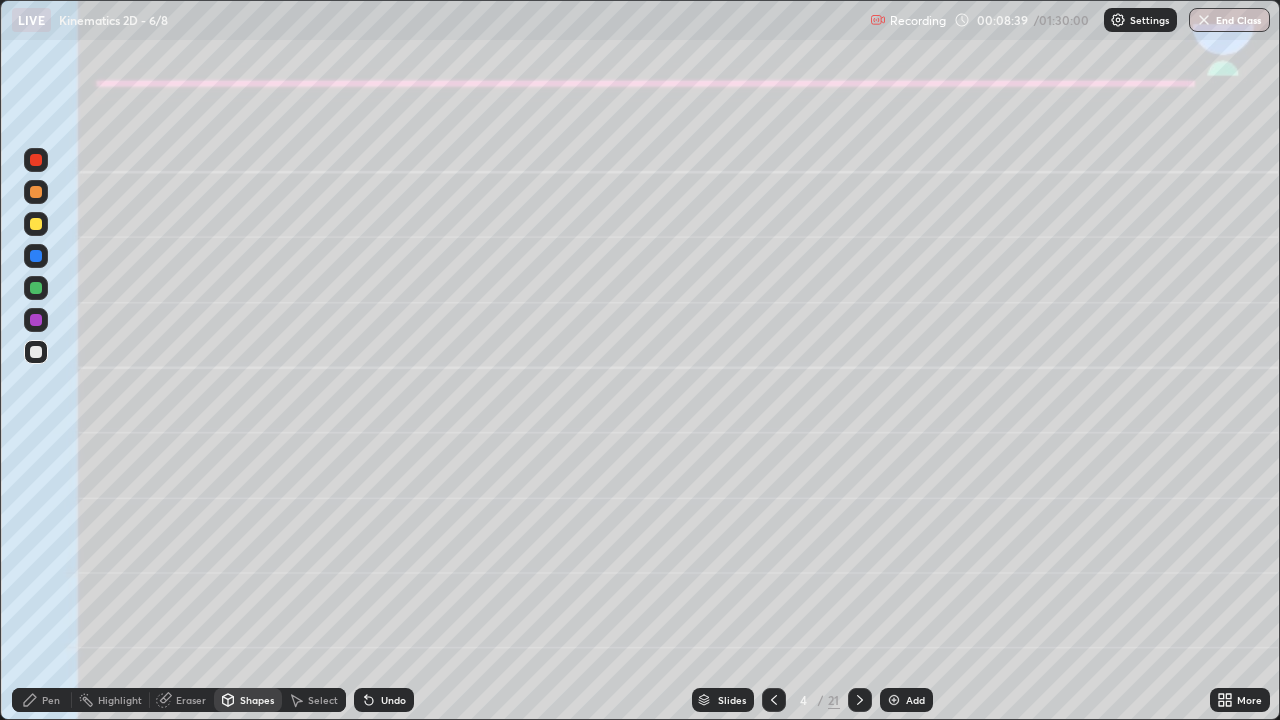 click at bounding box center [36, 320] 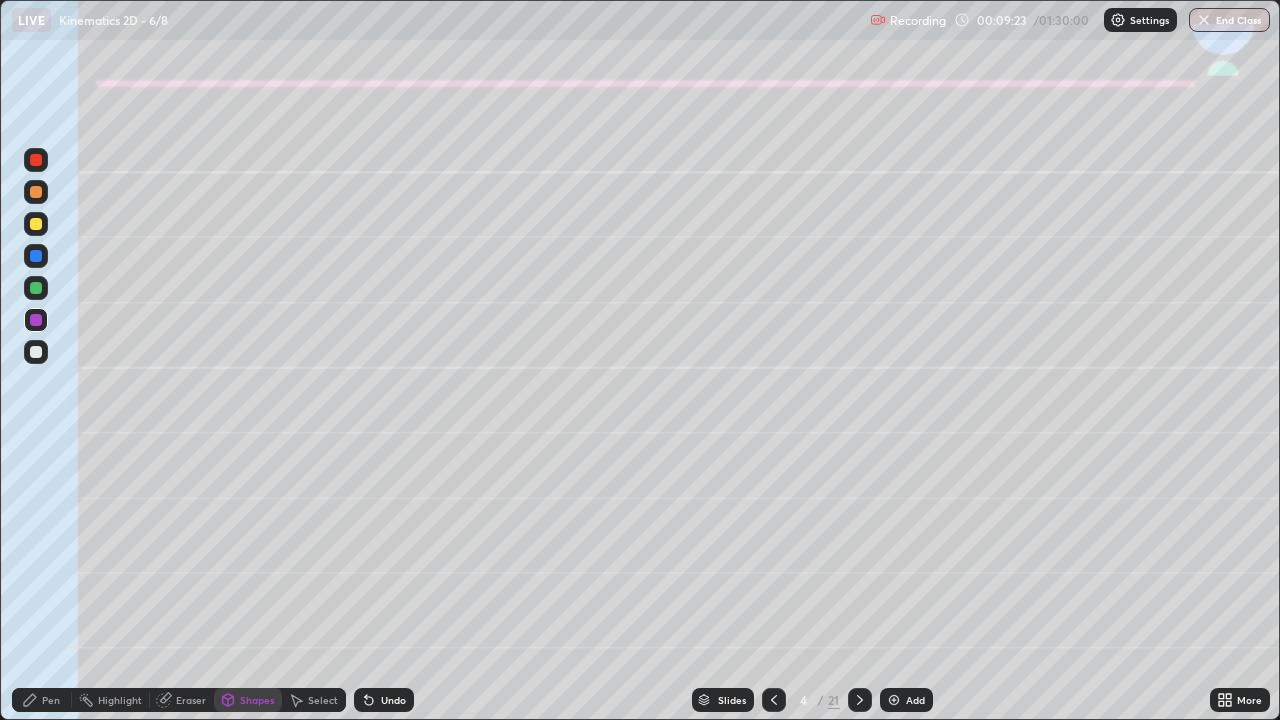click 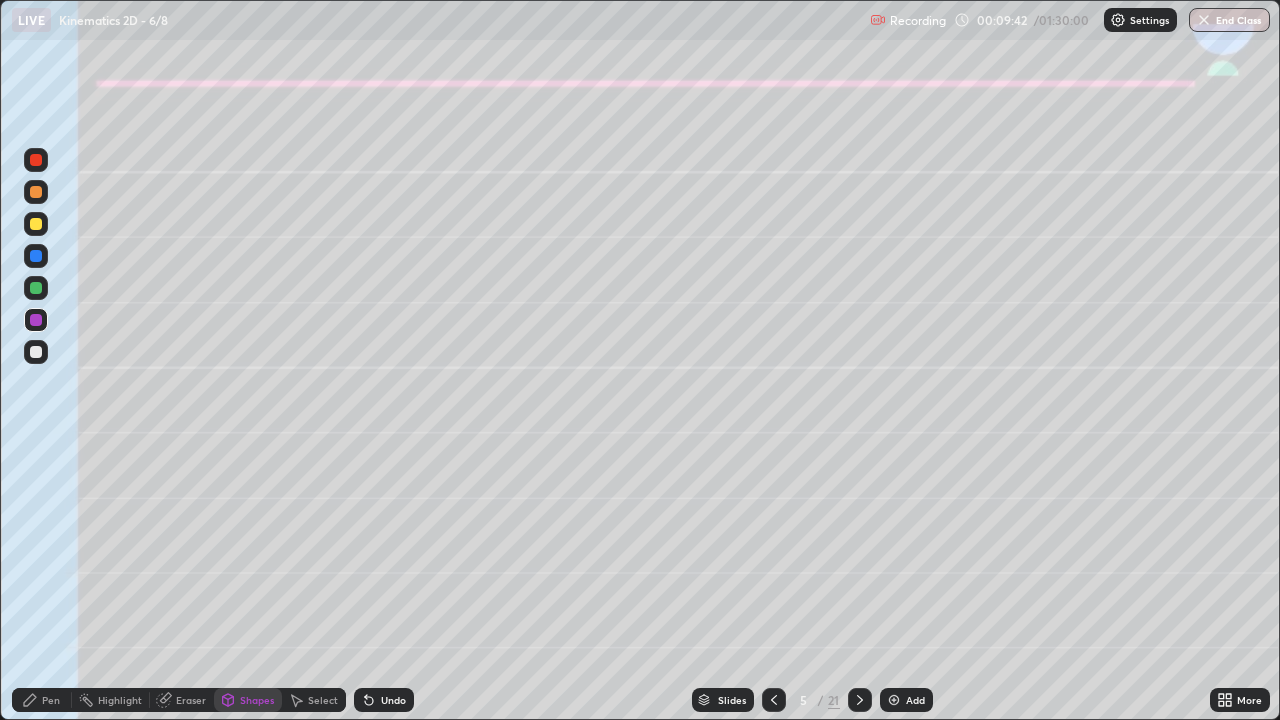 click at bounding box center [36, 192] 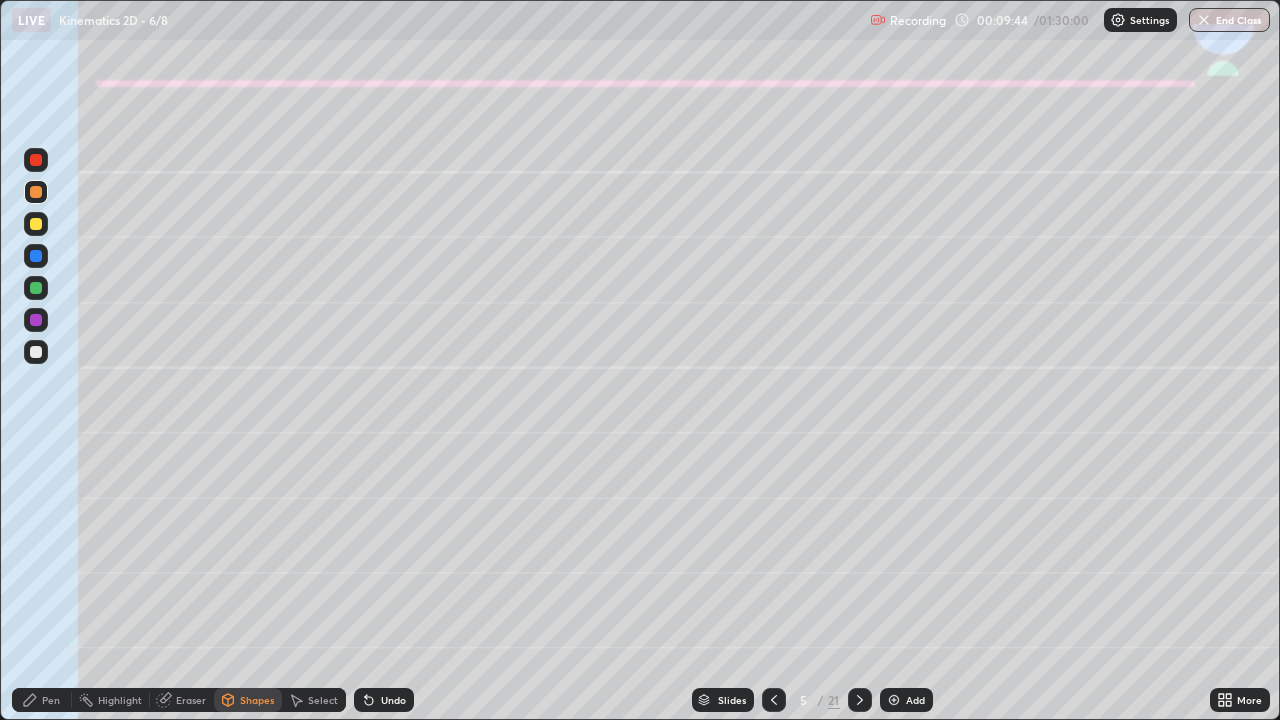 click on "Undo" at bounding box center [393, 700] 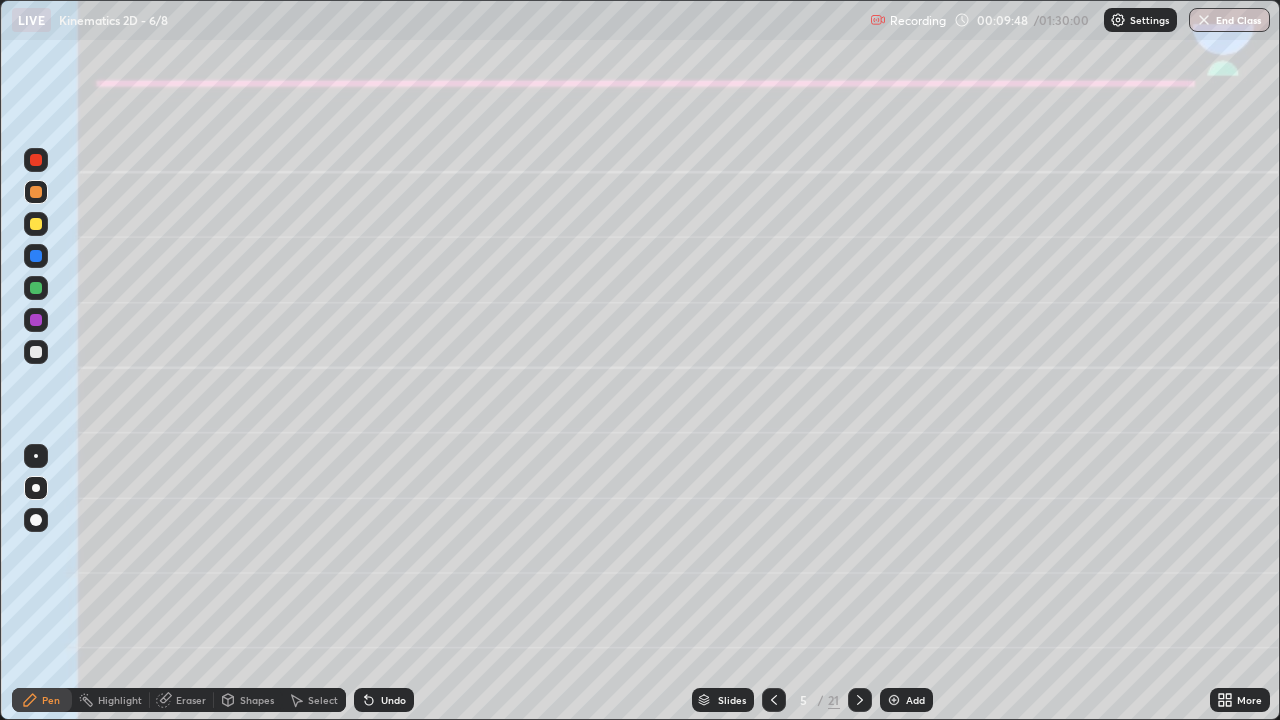 click on "Shapes" at bounding box center [257, 700] 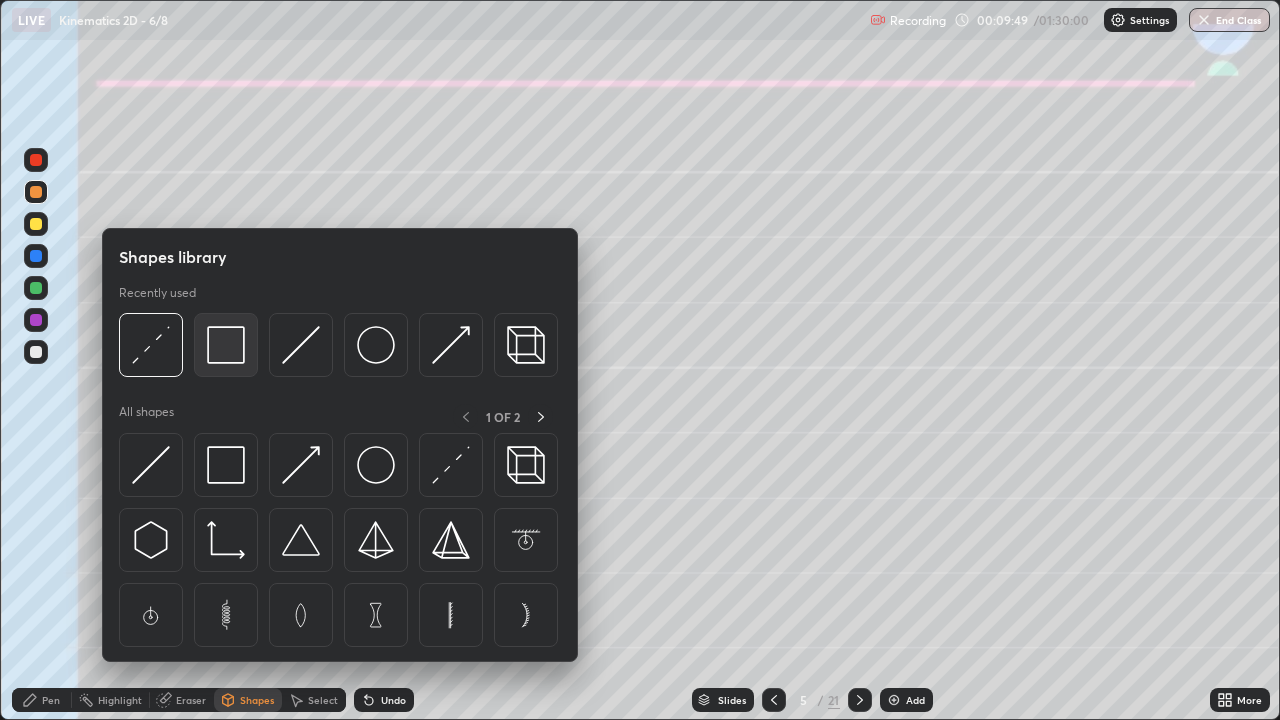 click at bounding box center [226, 345] 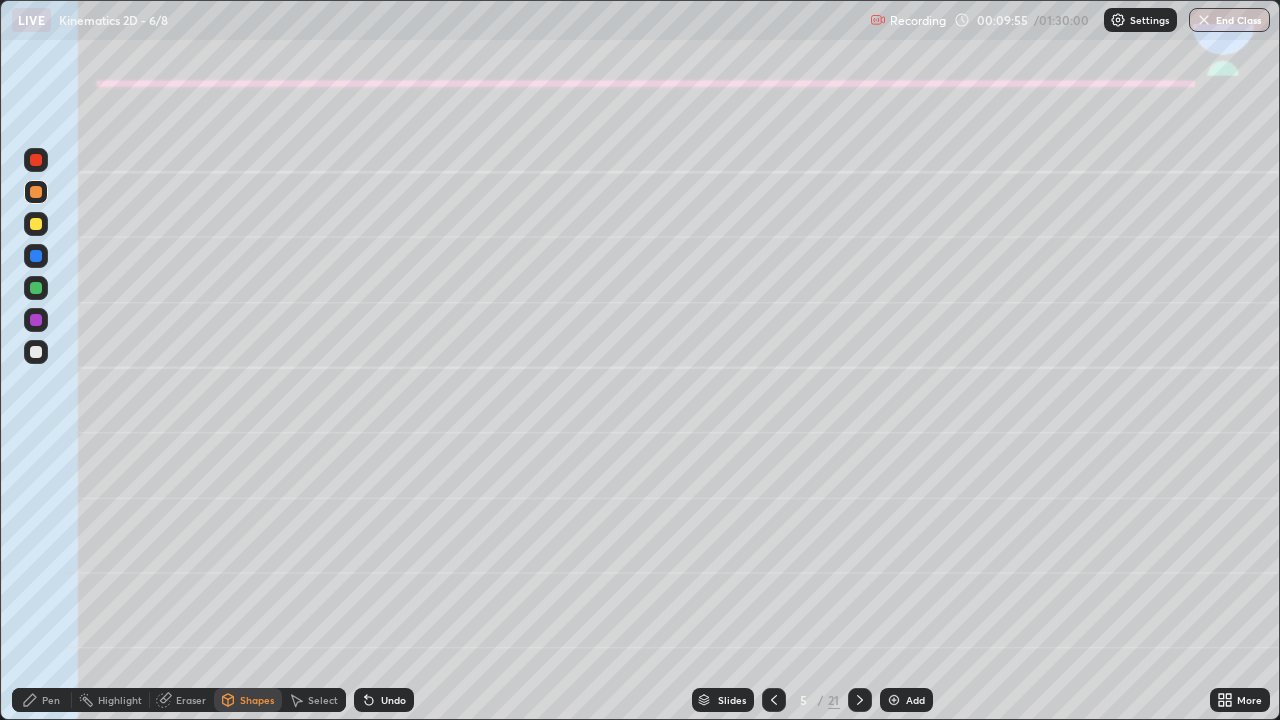 click on "Pen" at bounding box center [42, 700] 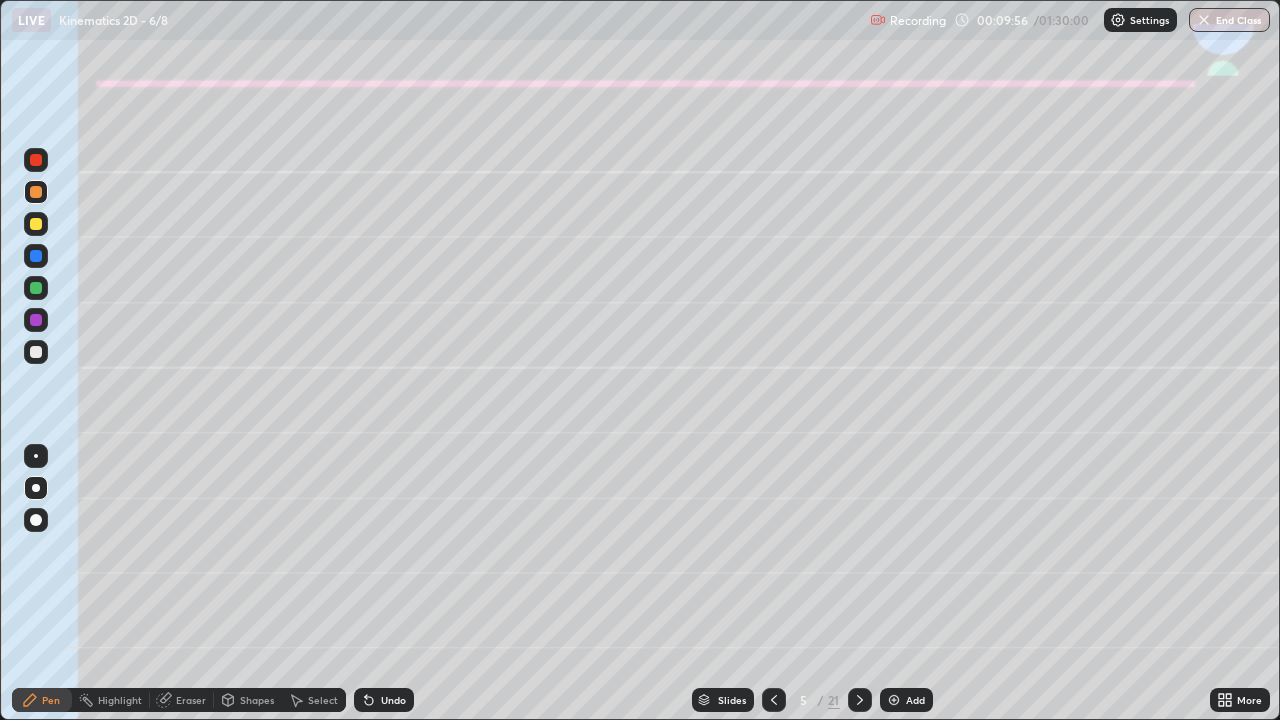 click at bounding box center [36, 352] 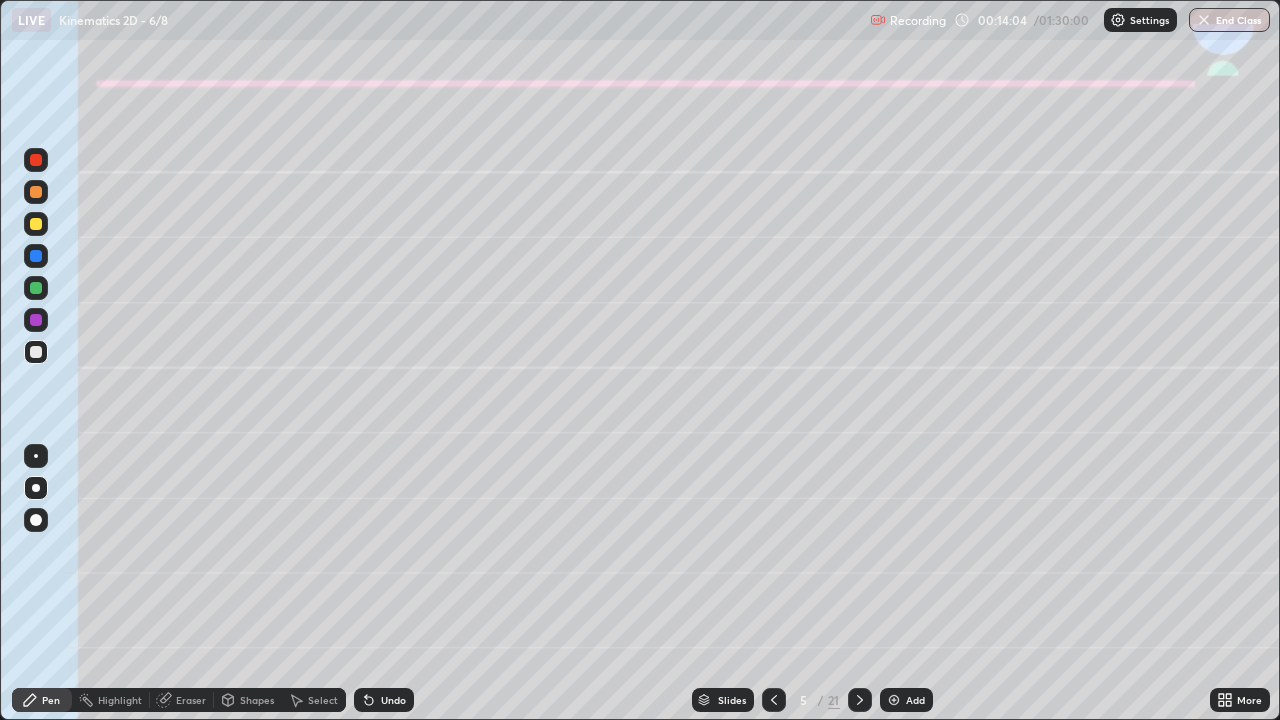 click at bounding box center [36, 192] 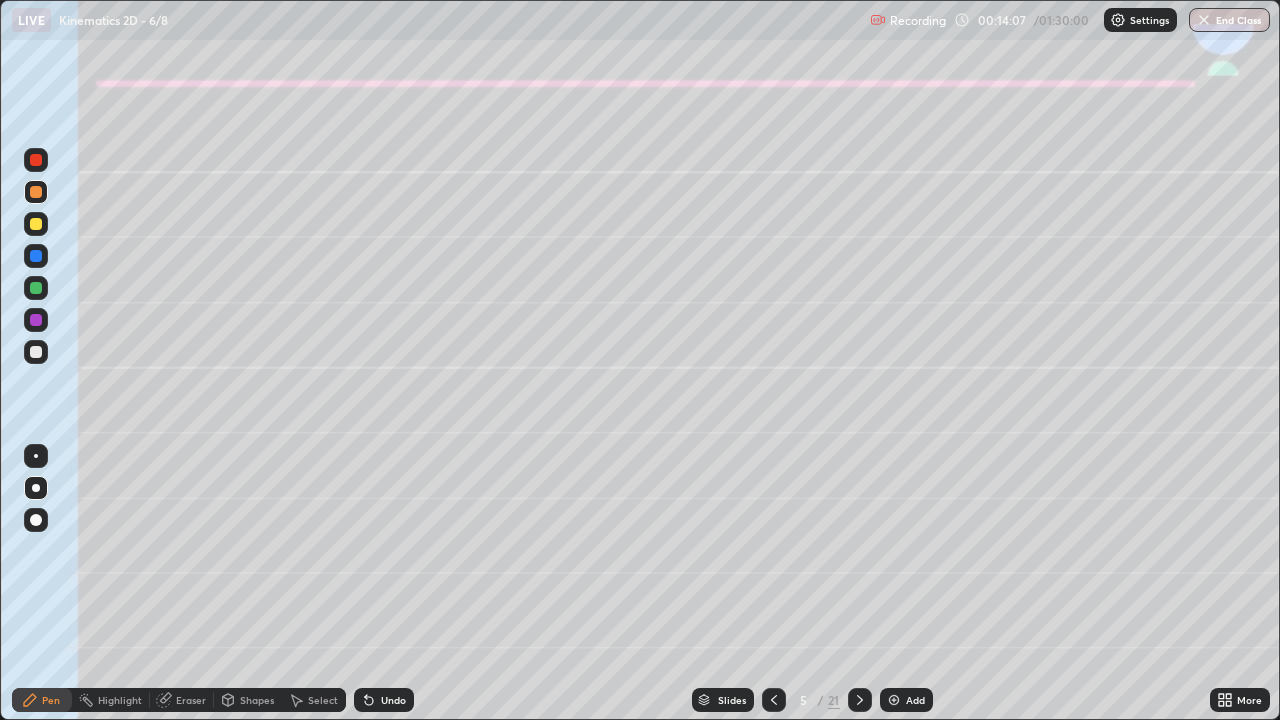 click on "Shapes" at bounding box center (257, 700) 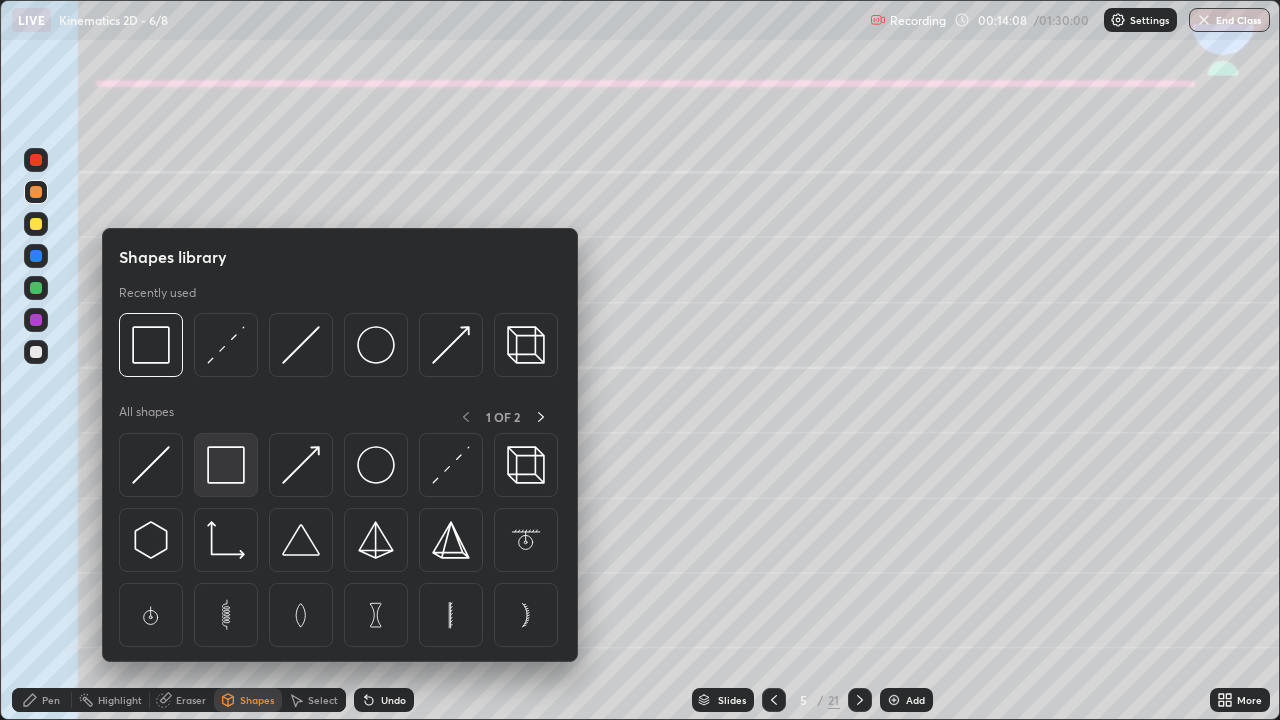 click at bounding box center (226, 465) 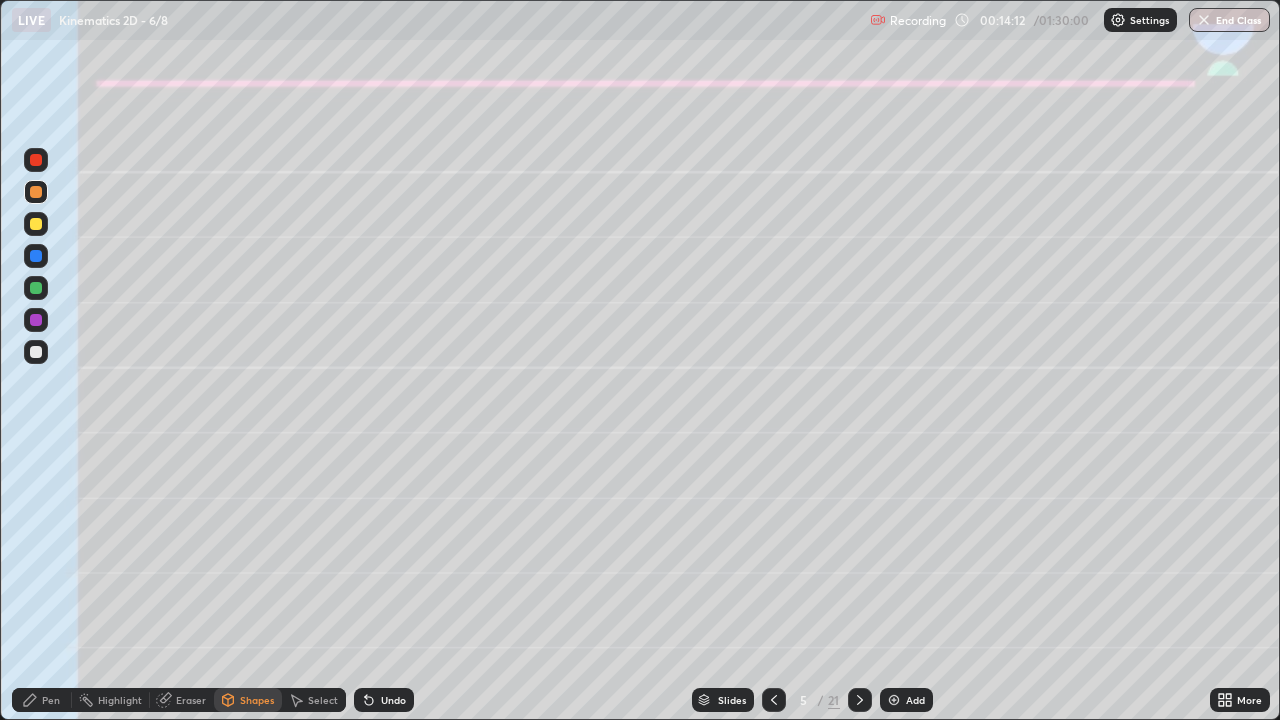 click on "Pen" at bounding box center [42, 700] 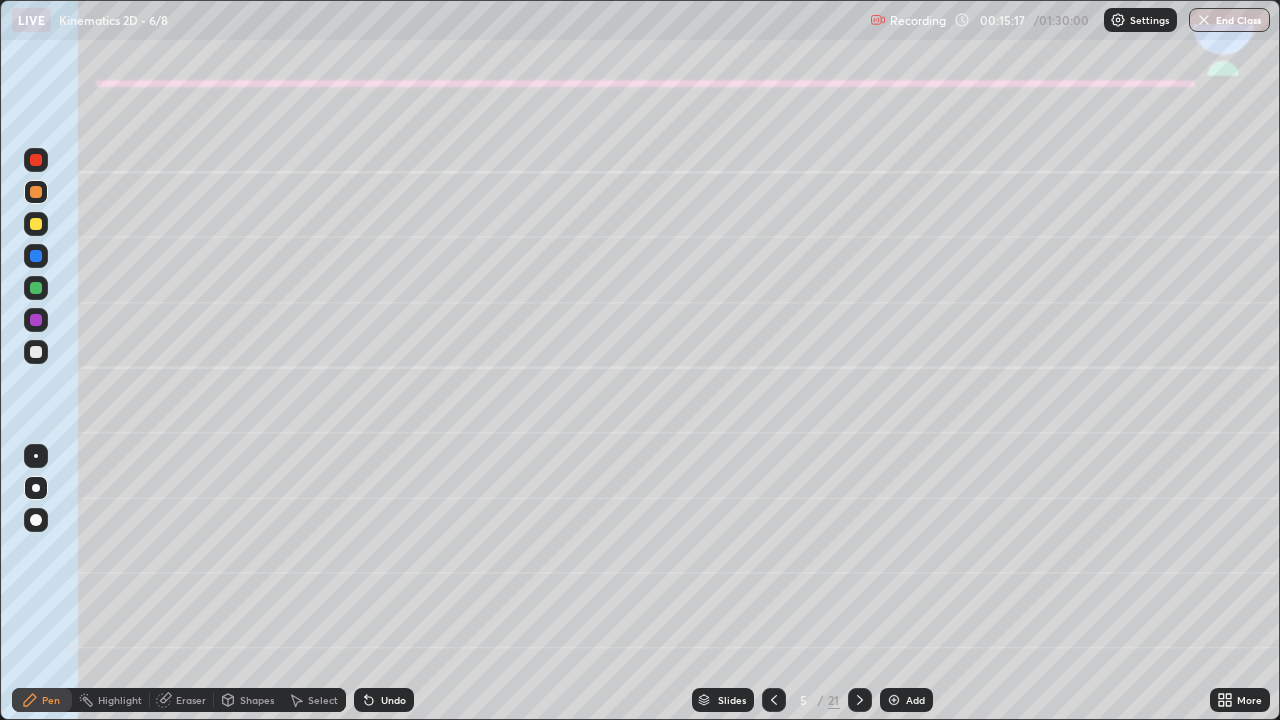 click on "Undo" at bounding box center [393, 700] 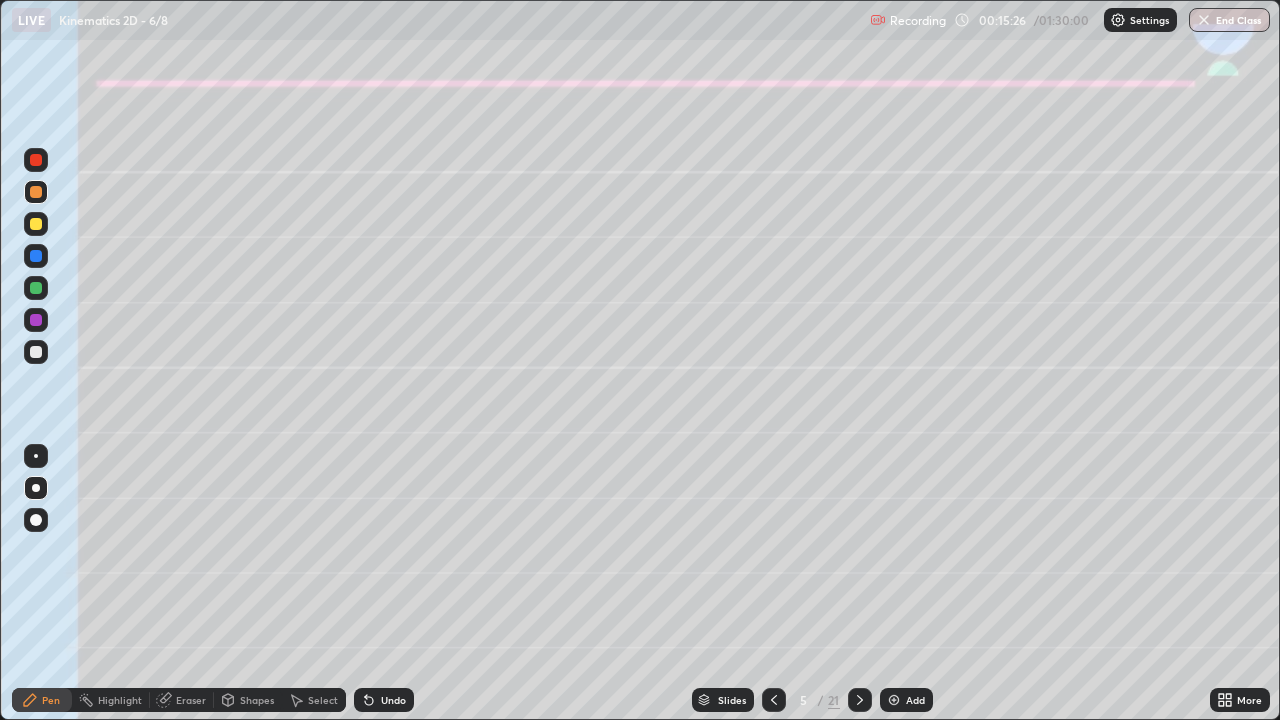 click on "Undo" at bounding box center [393, 700] 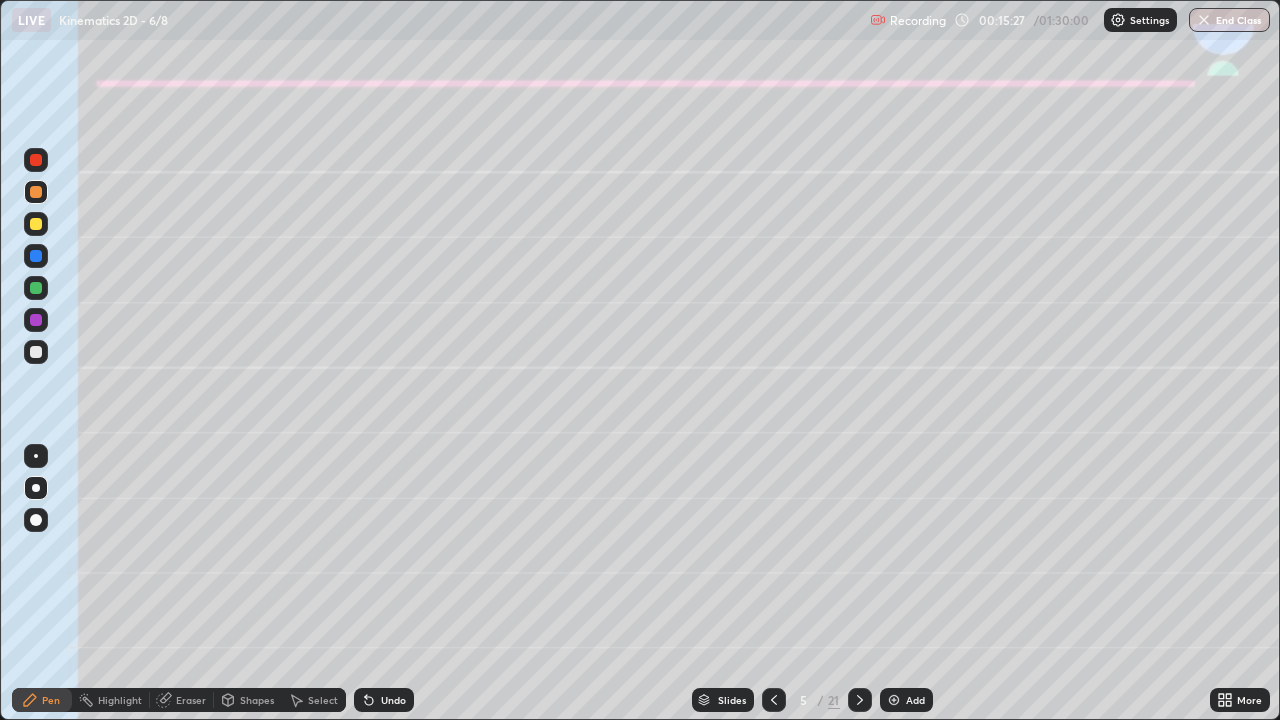 click on "Undo" at bounding box center (384, 700) 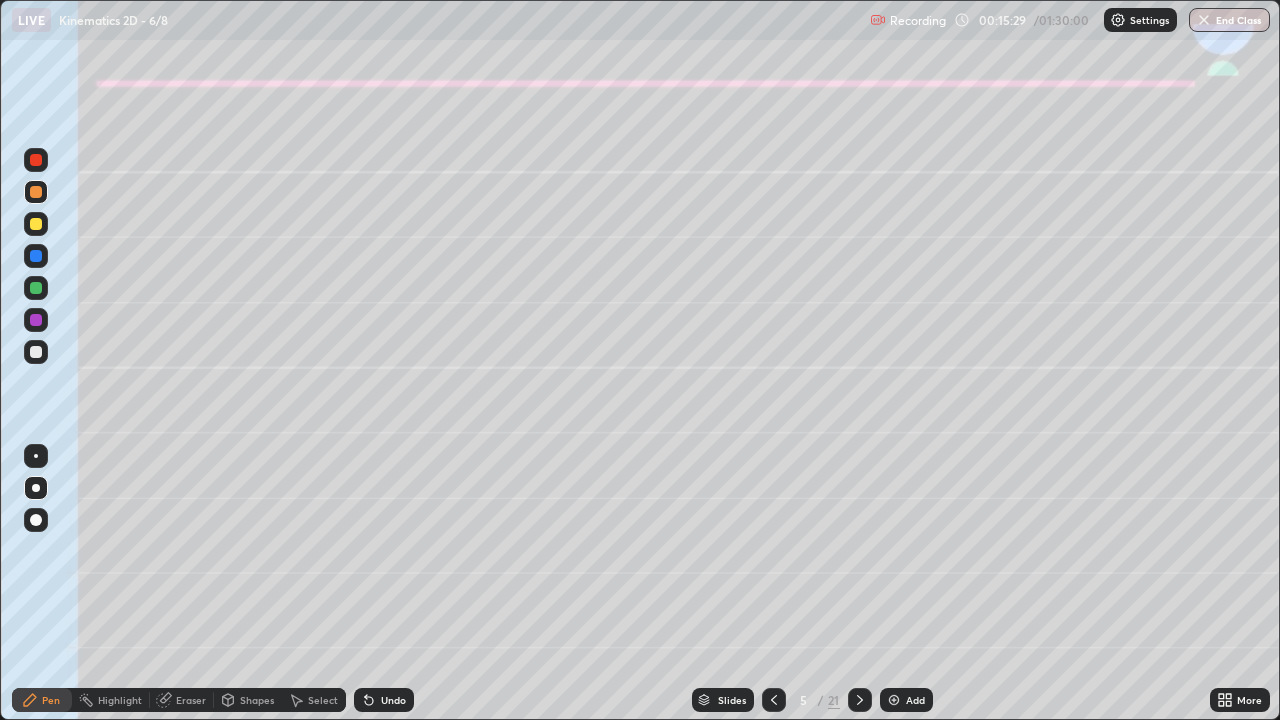 click on "Undo" at bounding box center (384, 700) 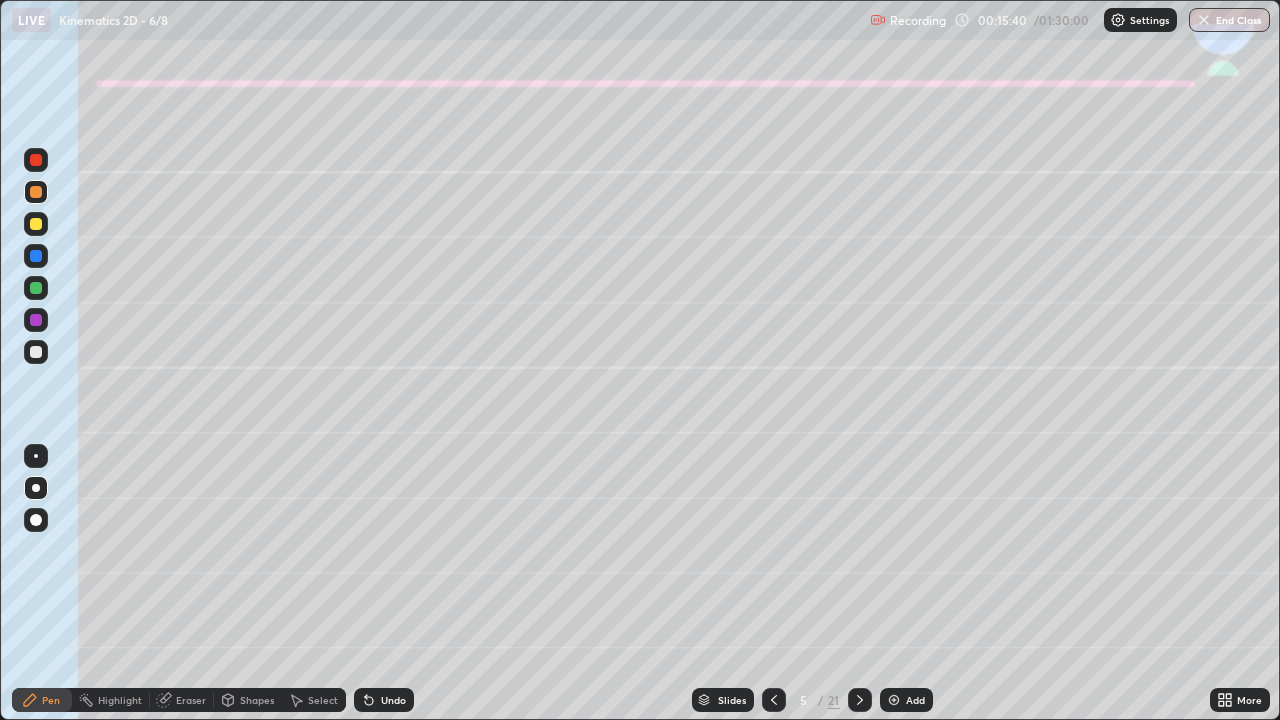 click at bounding box center (36, 352) 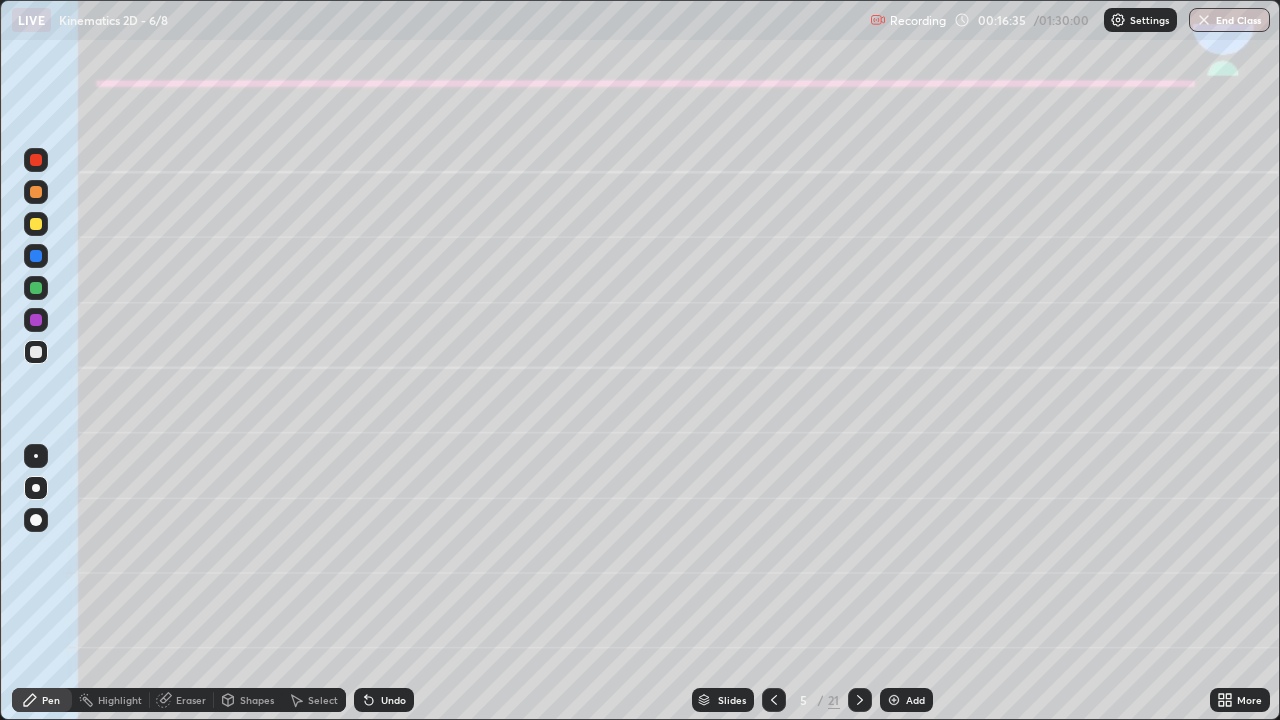 click on "Undo" at bounding box center [384, 700] 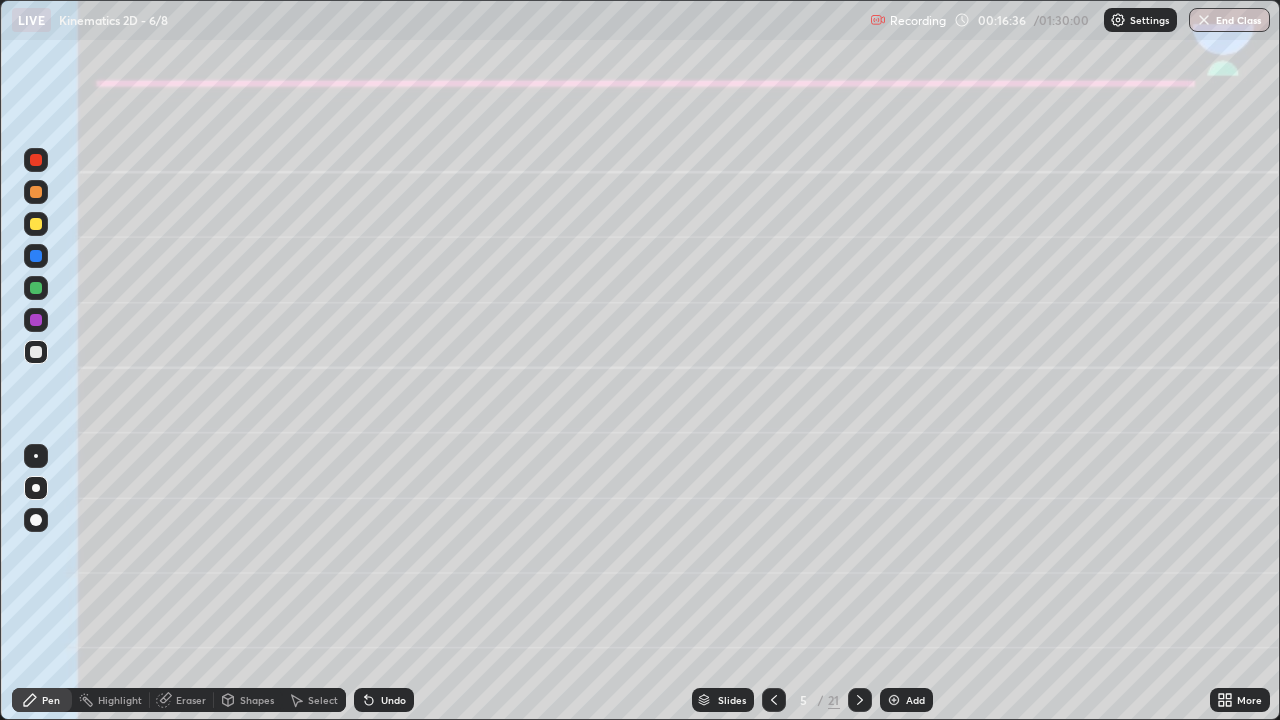 click on "Undo" at bounding box center [384, 700] 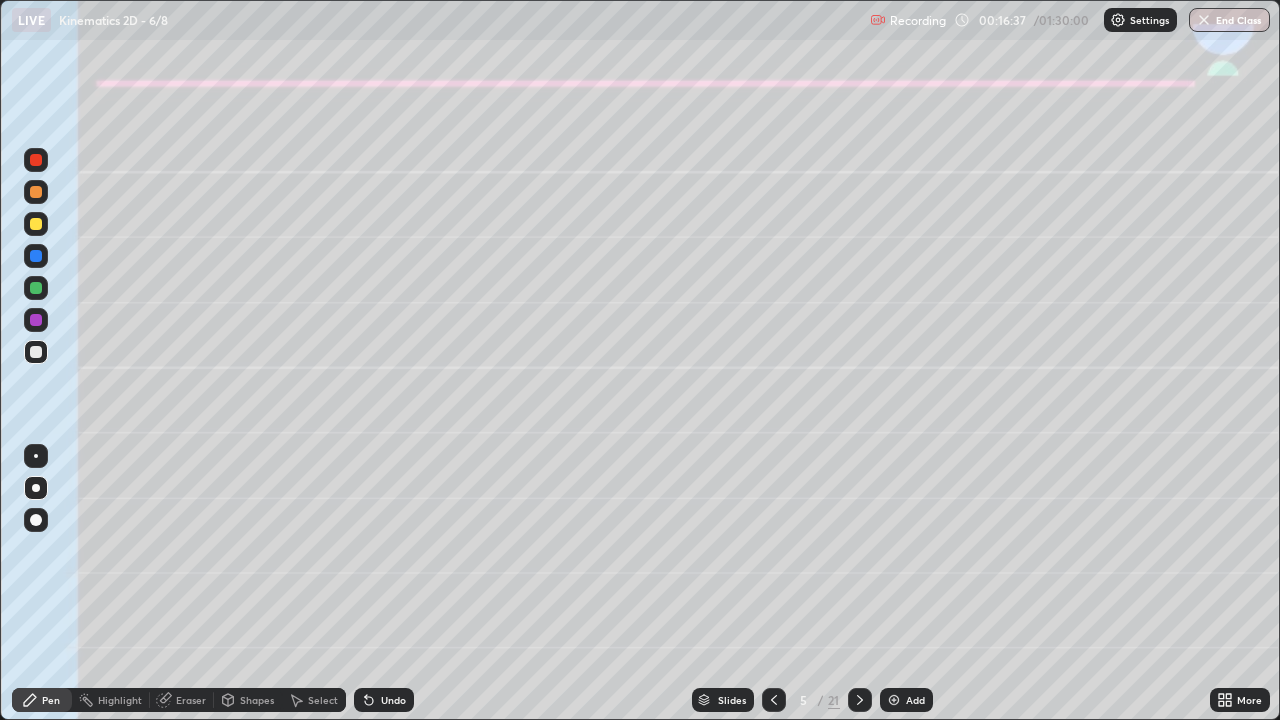 click on "Undo" at bounding box center (384, 700) 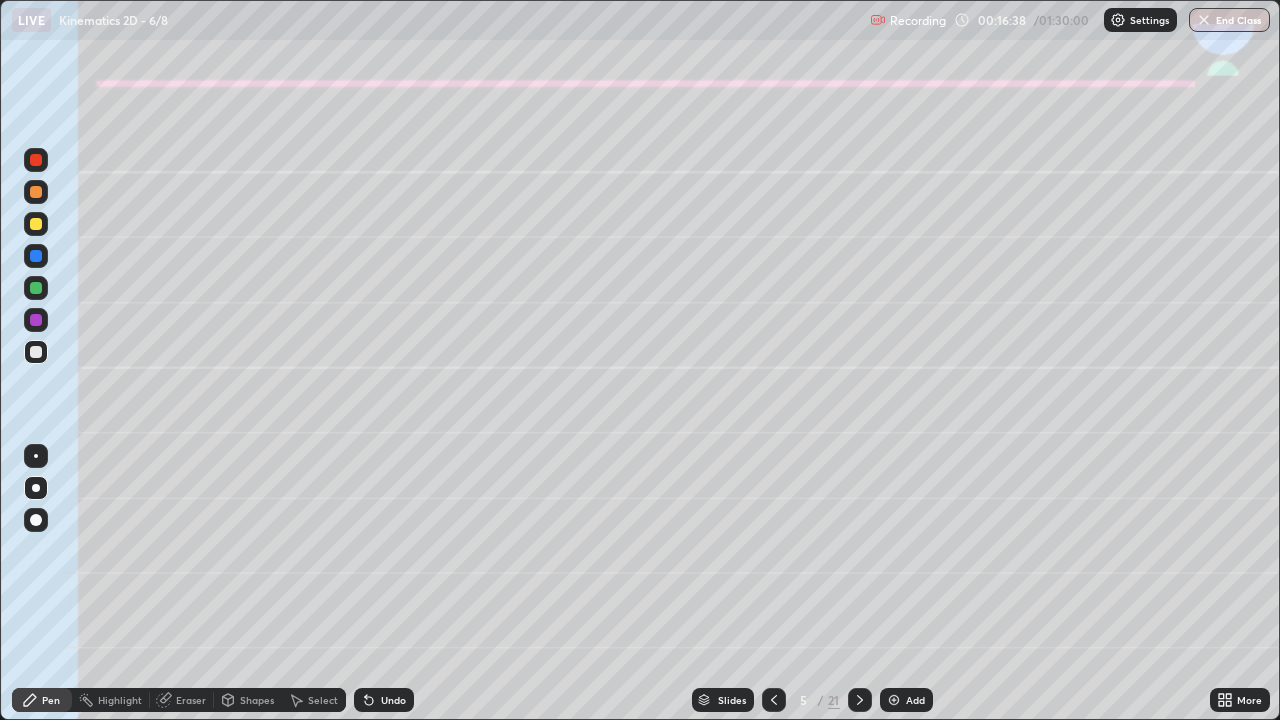 click on "Undo" at bounding box center [384, 700] 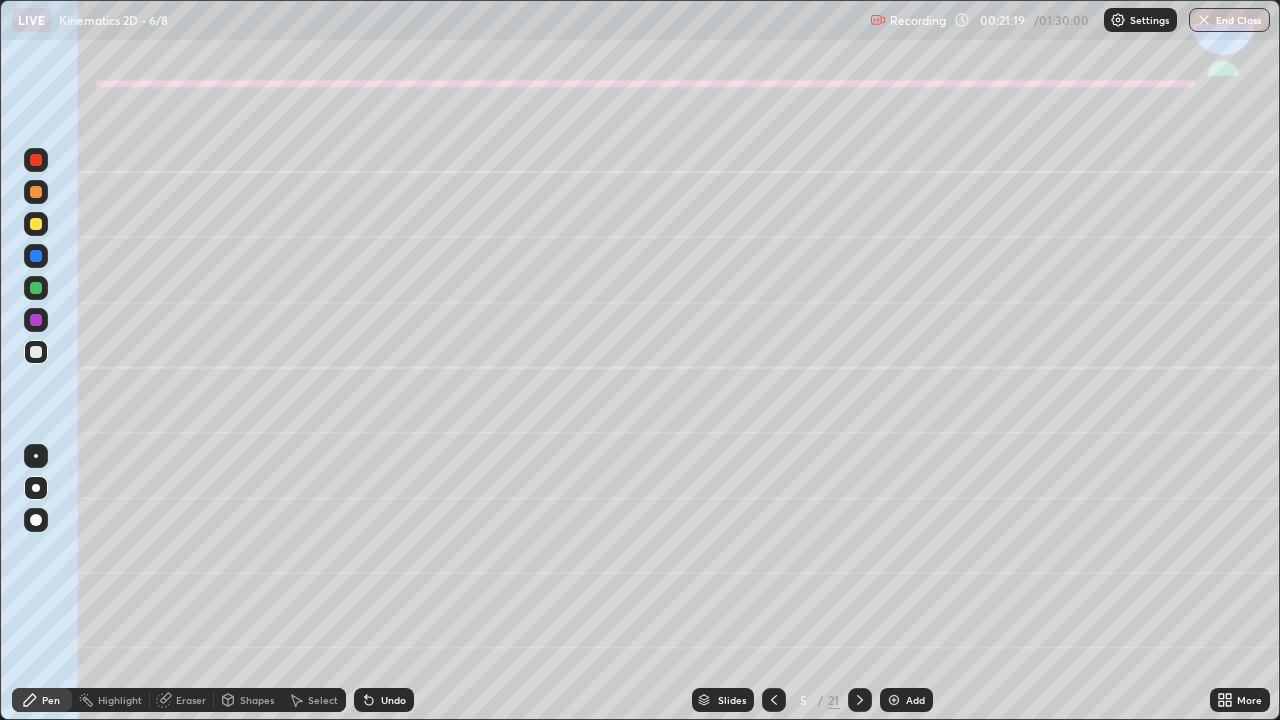 click 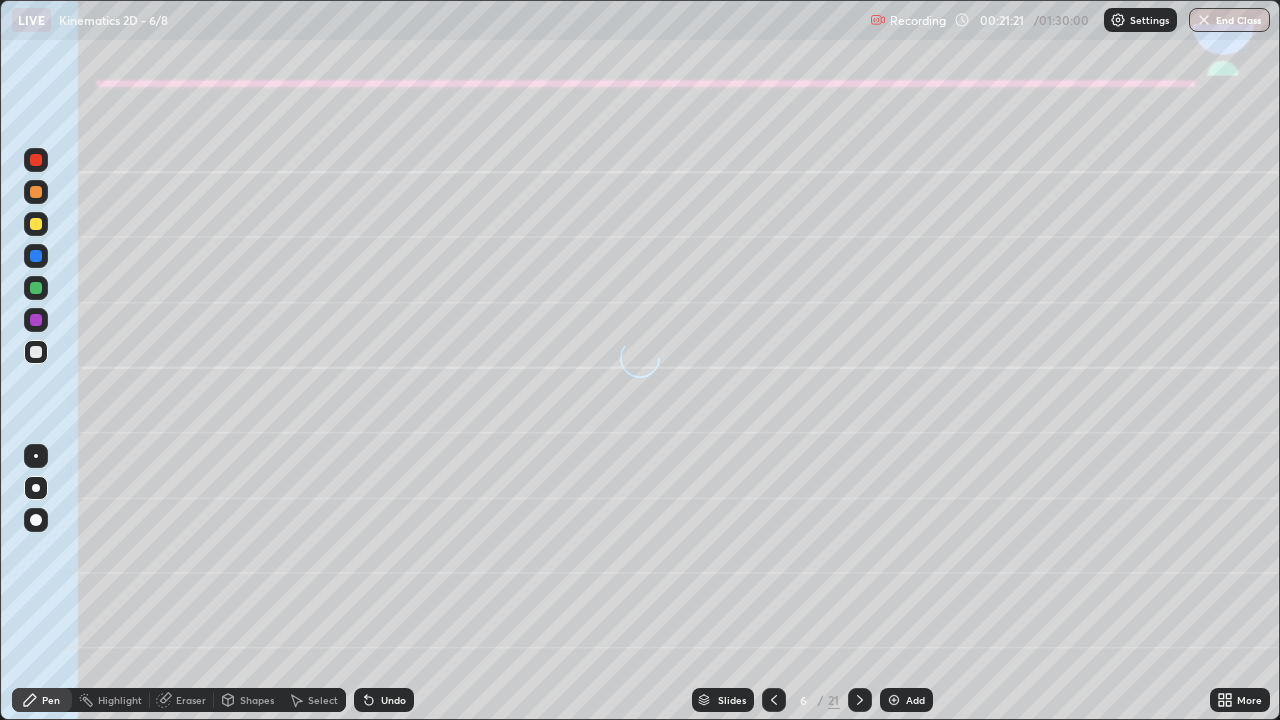 click at bounding box center [36, 192] 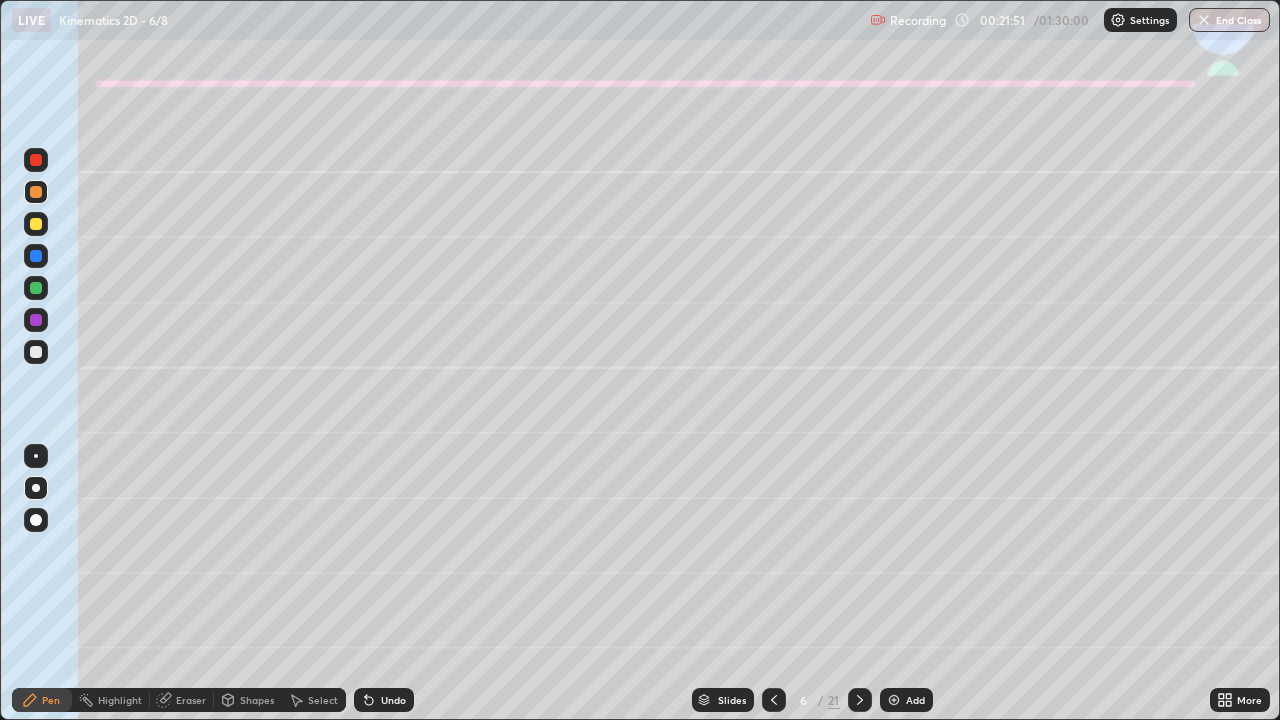 click on "Shapes" at bounding box center [257, 700] 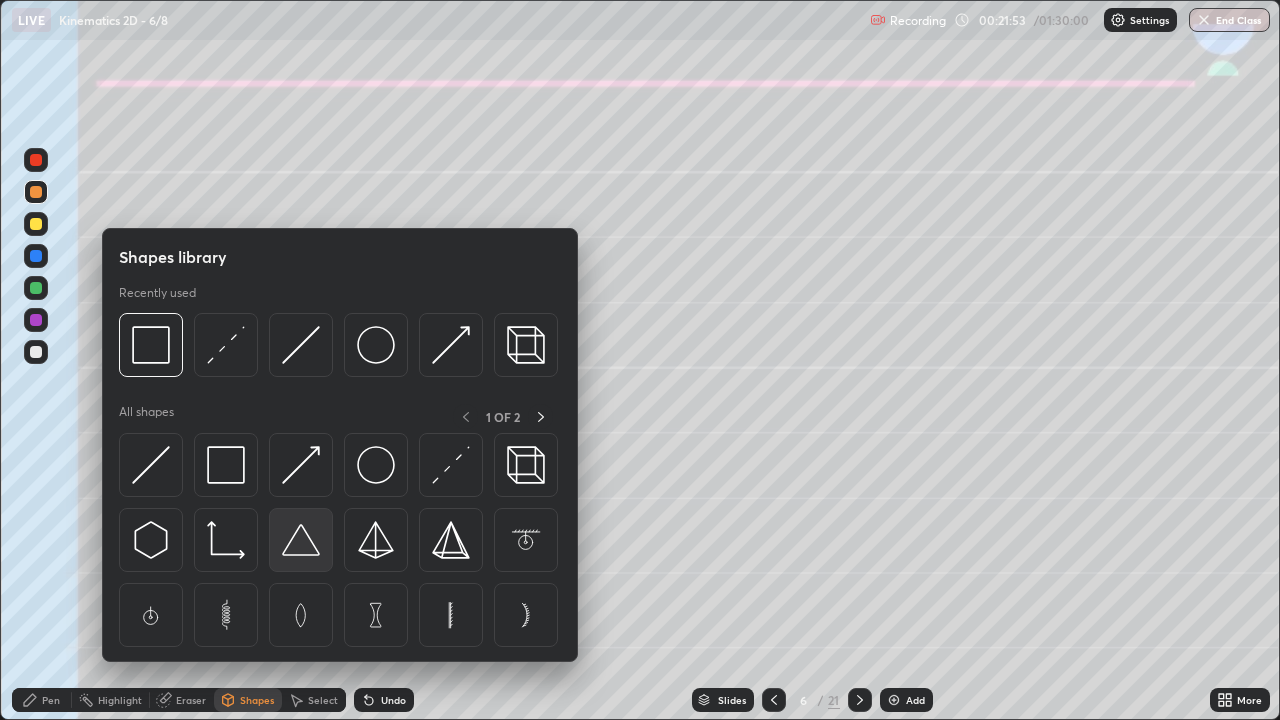 click at bounding box center [301, 540] 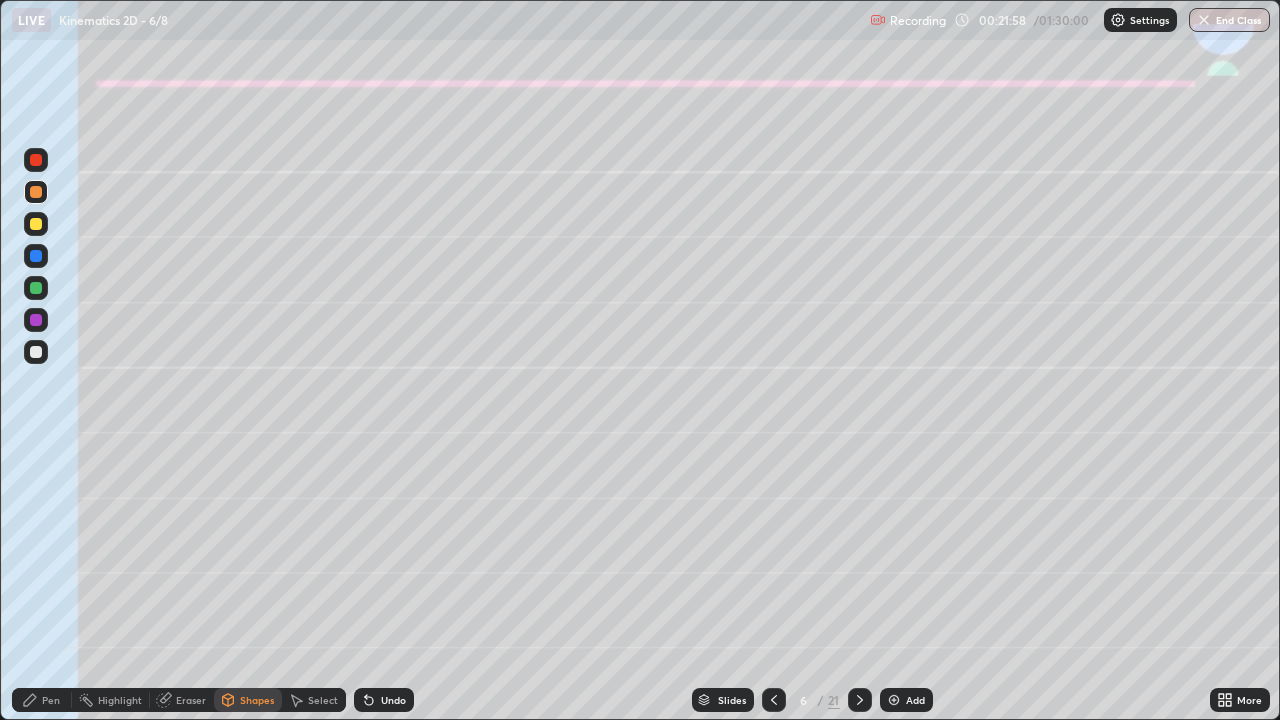 click on "Pen" at bounding box center [42, 700] 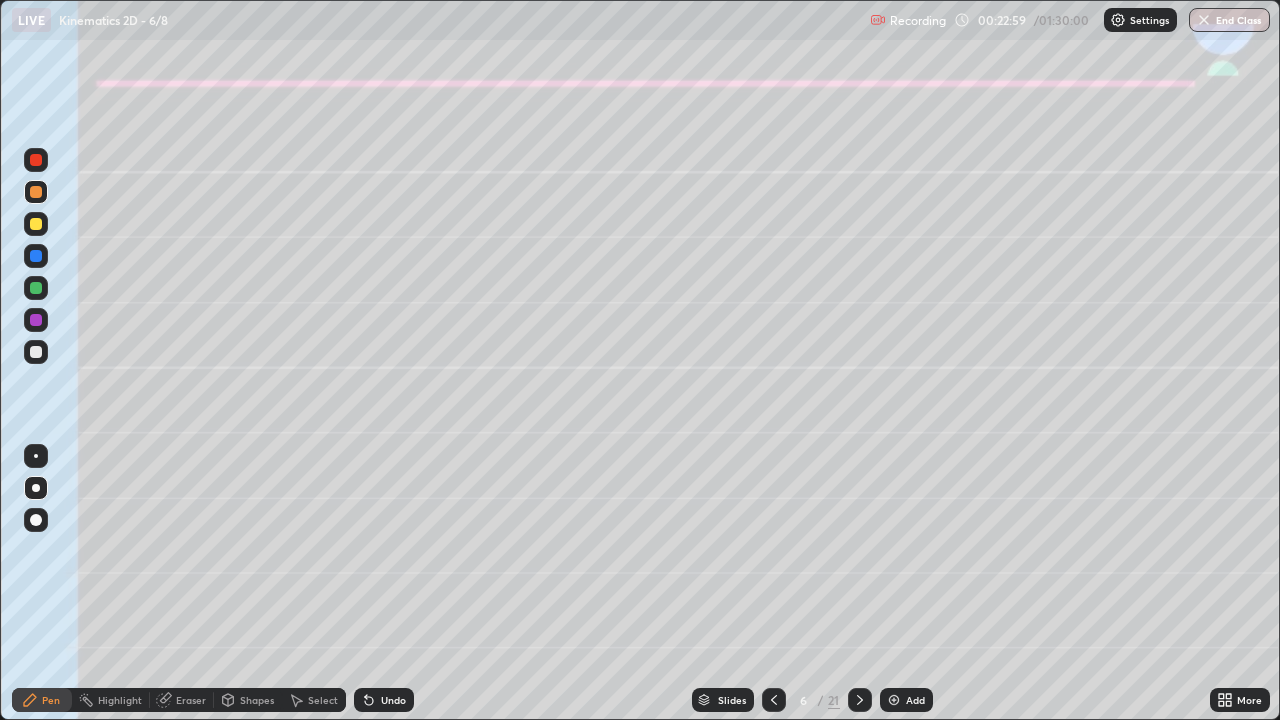 click on "Shapes" at bounding box center [257, 700] 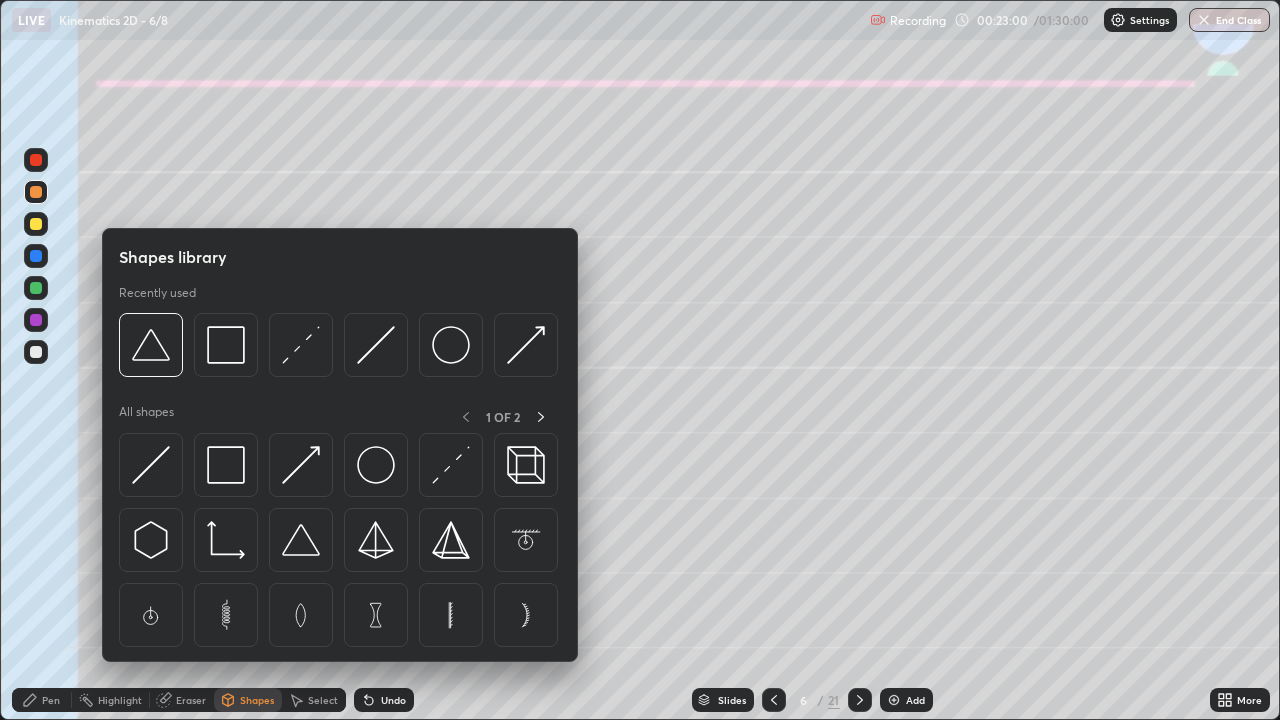 click on "Pen" at bounding box center [51, 700] 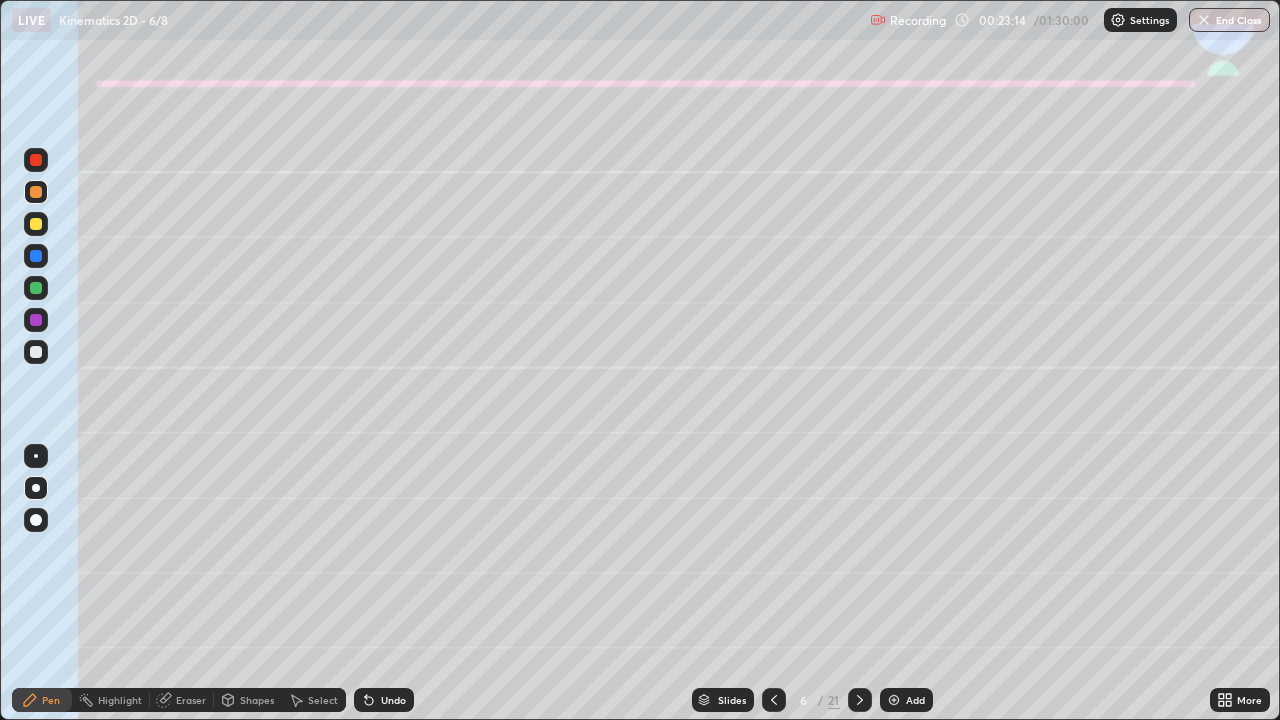 click at bounding box center (36, 288) 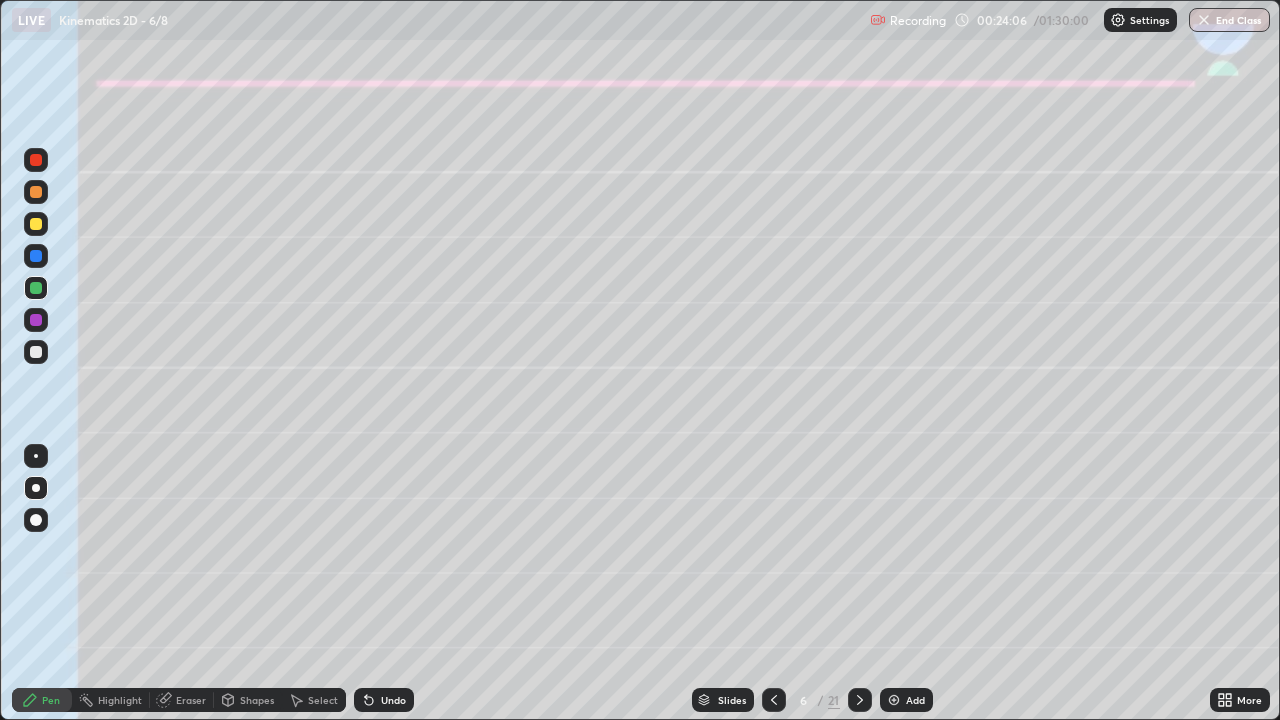 click at bounding box center [36, 256] 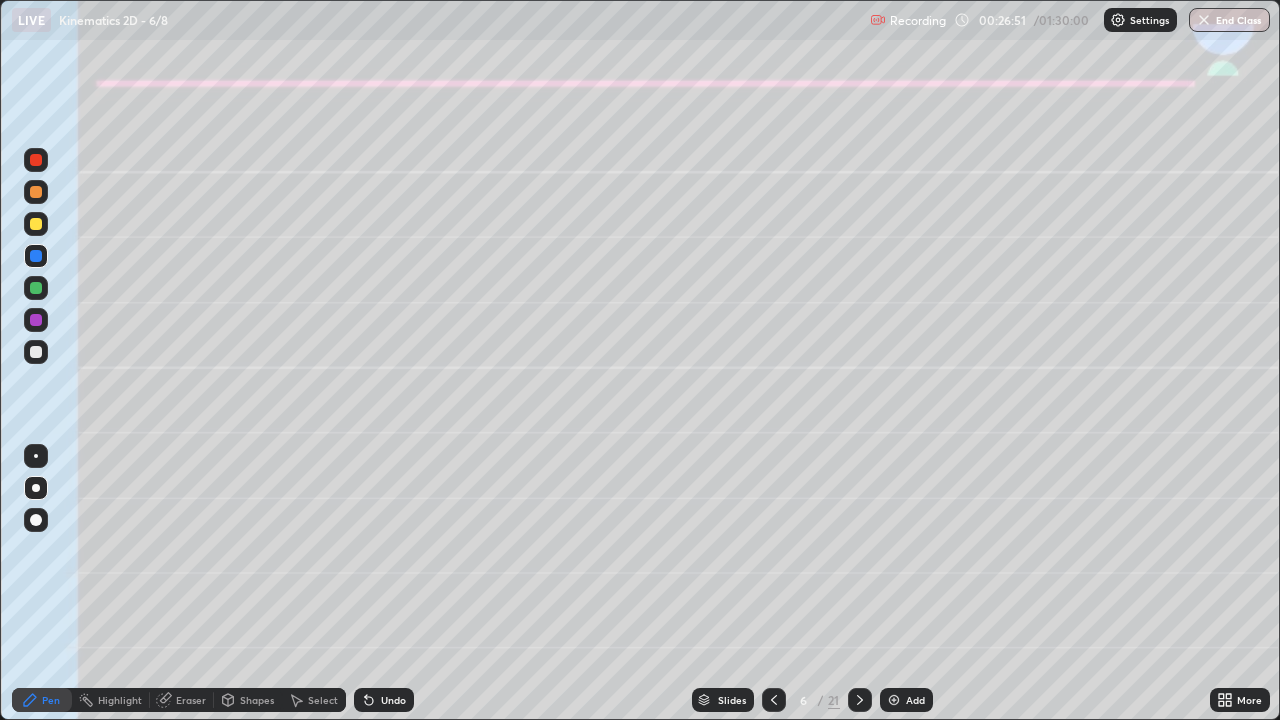 click at bounding box center [36, 192] 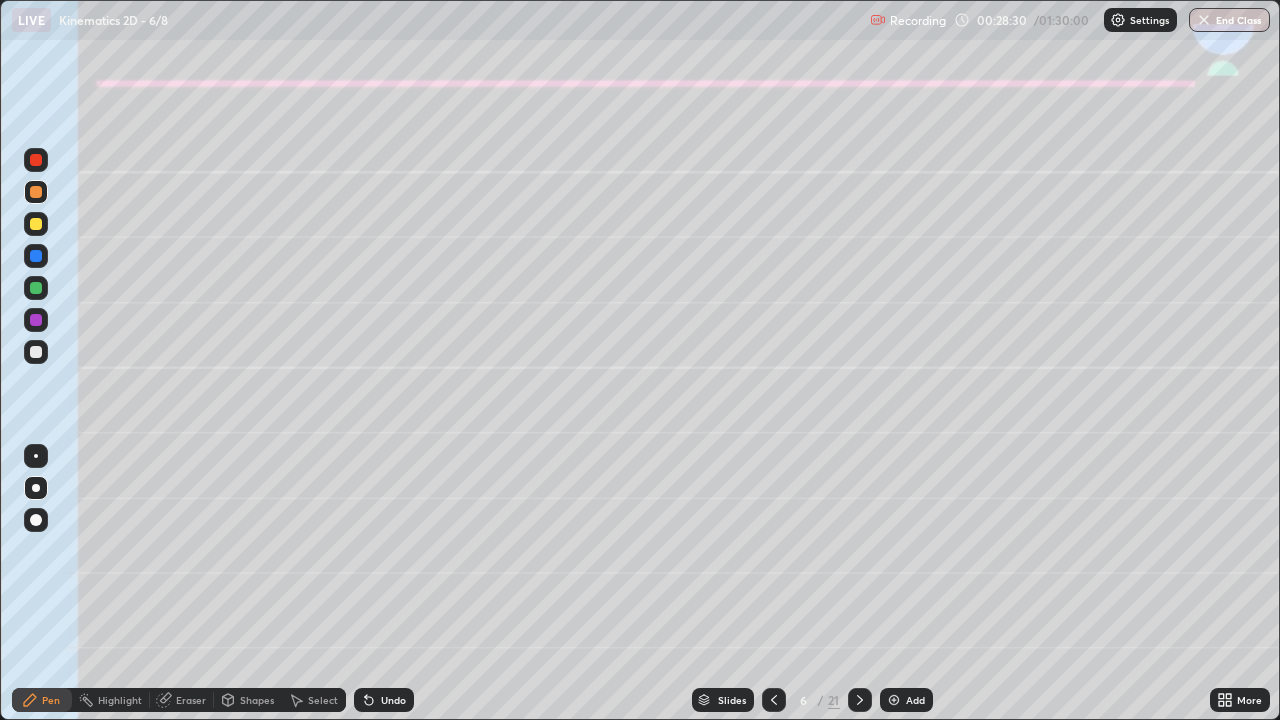 click at bounding box center (36, 320) 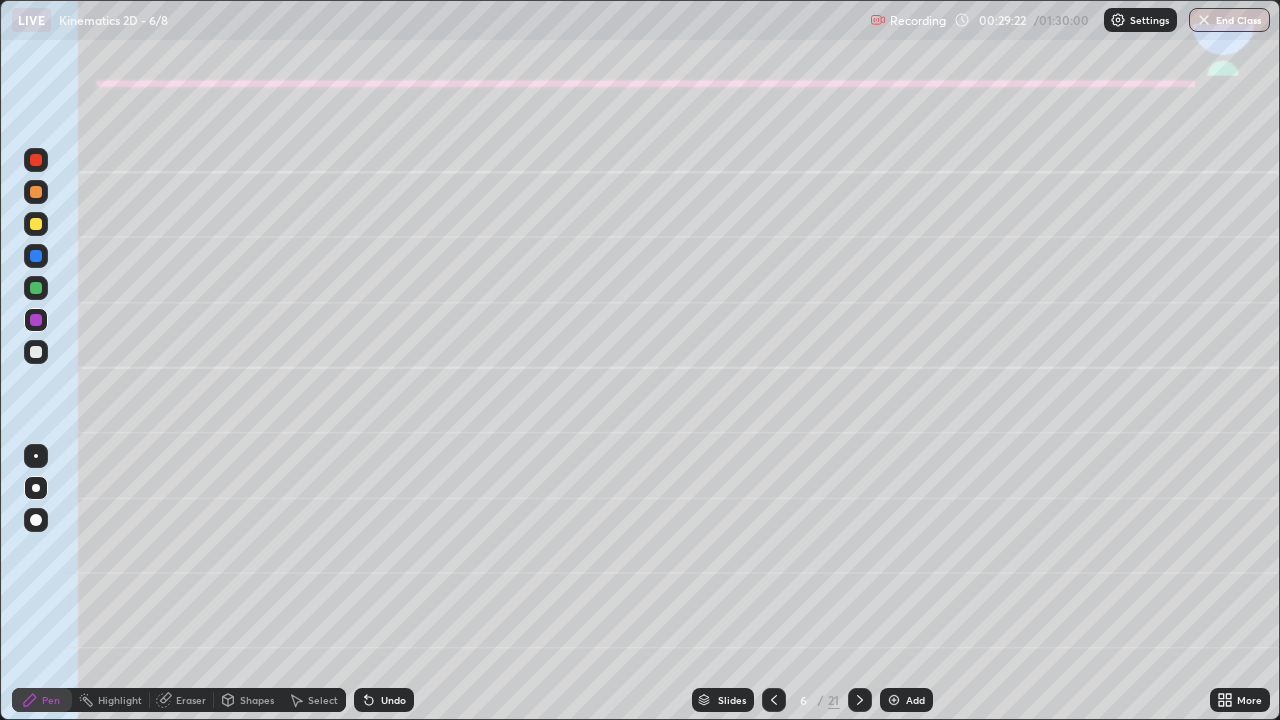 click on "Shapes" at bounding box center (257, 700) 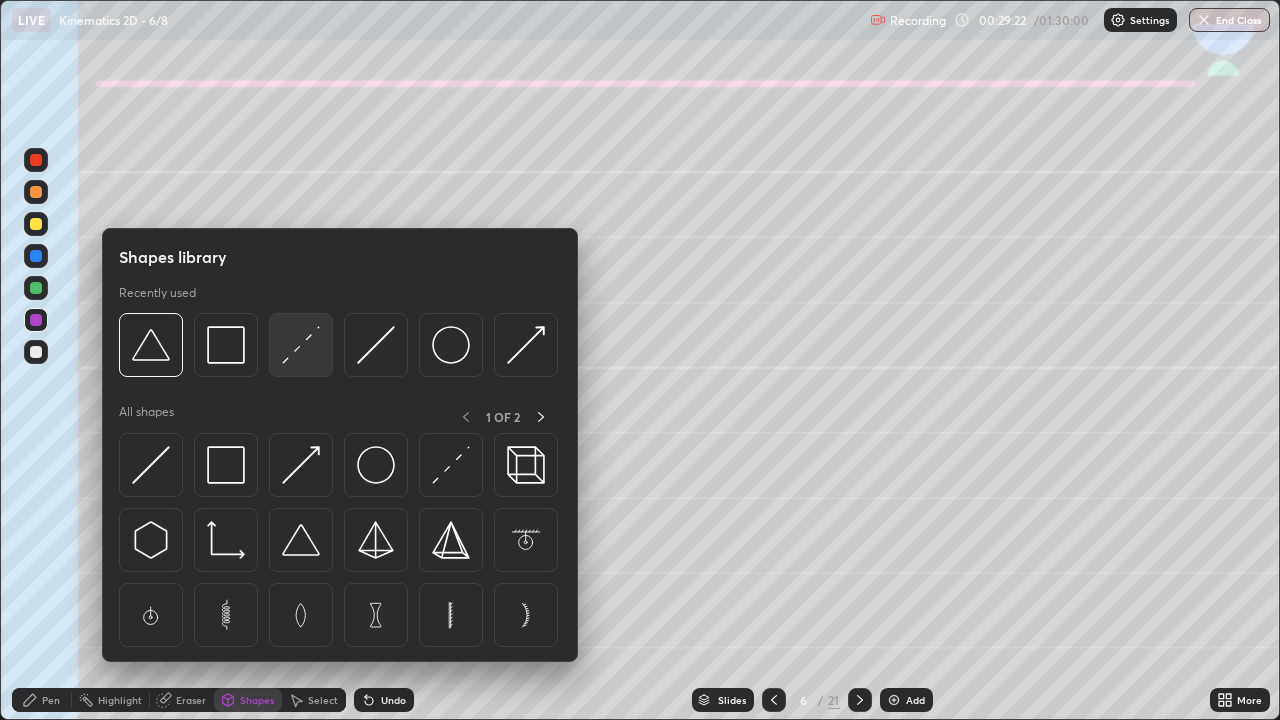 click at bounding box center (301, 345) 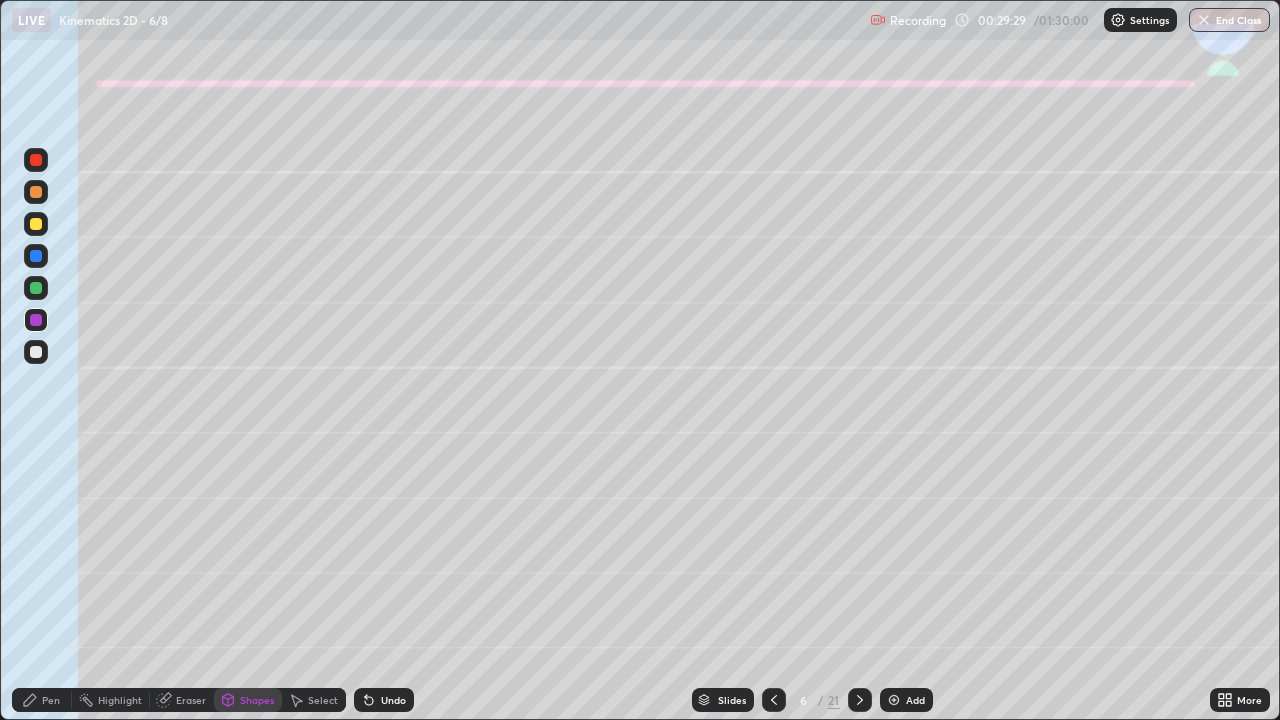 click at bounding box center [36, 192] 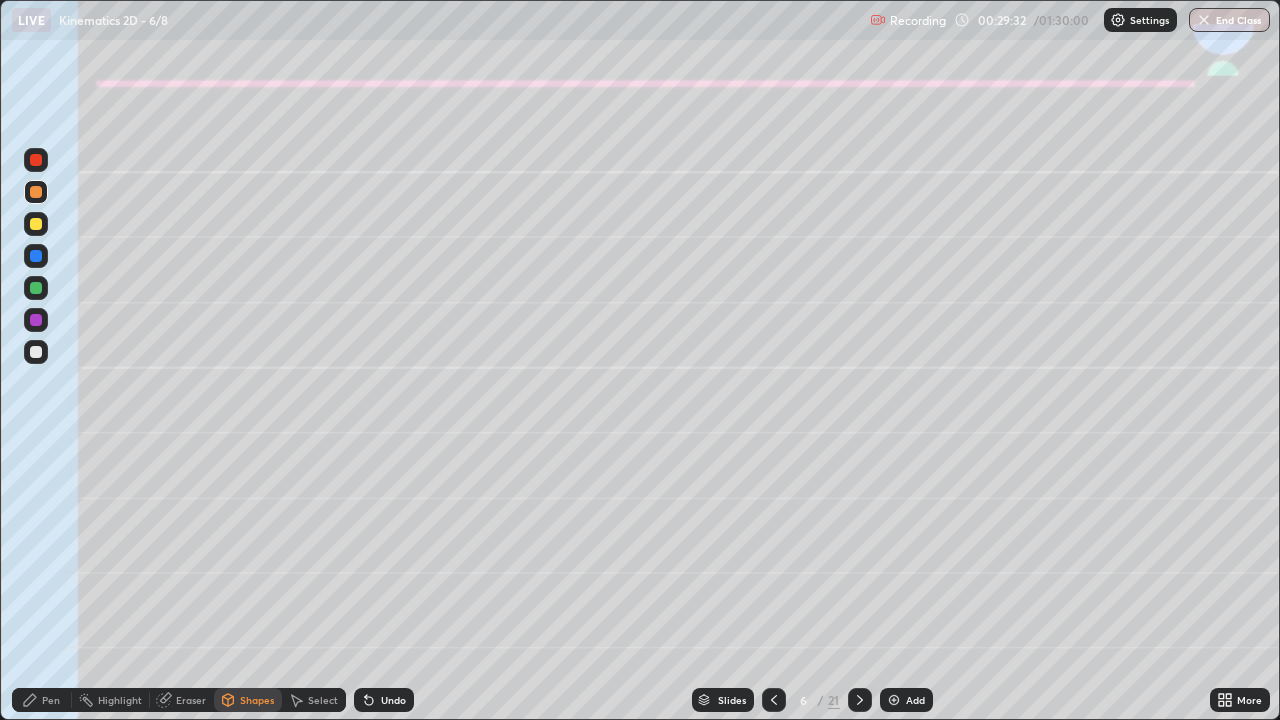 click on "Undo" at bounding box center (393, 700) 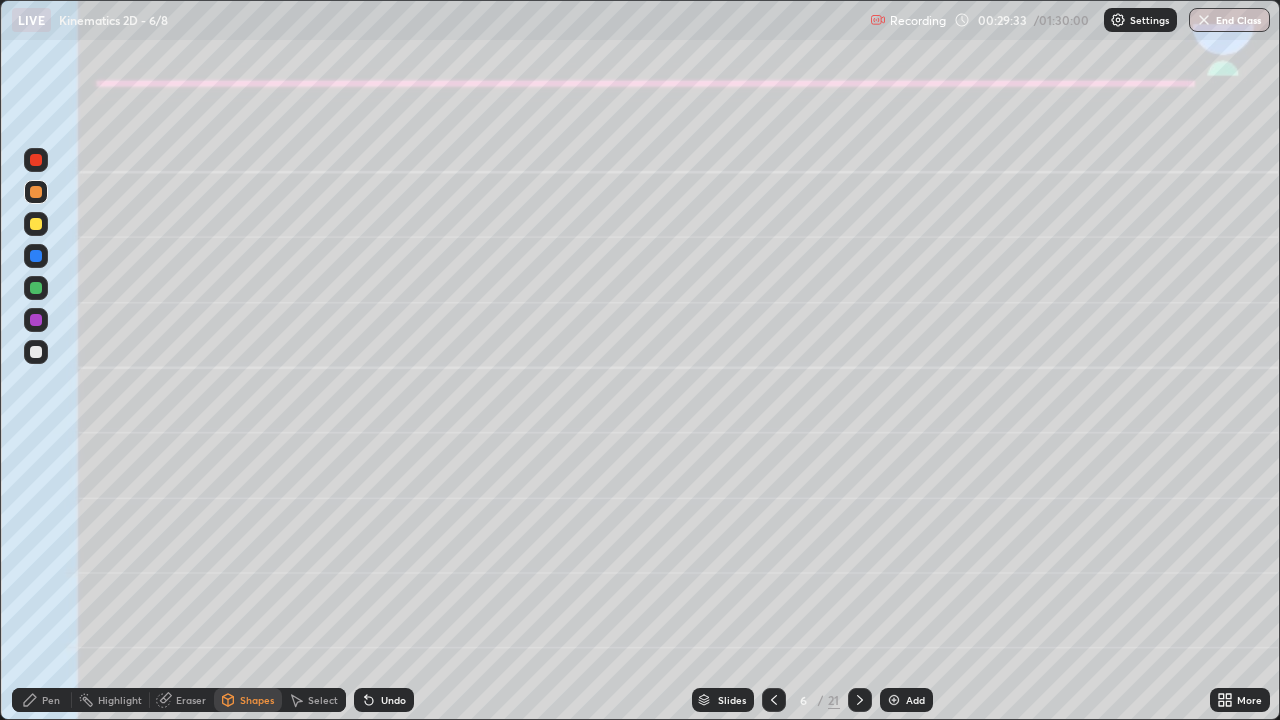 click on "Pen" at bounding box center (51, 700) 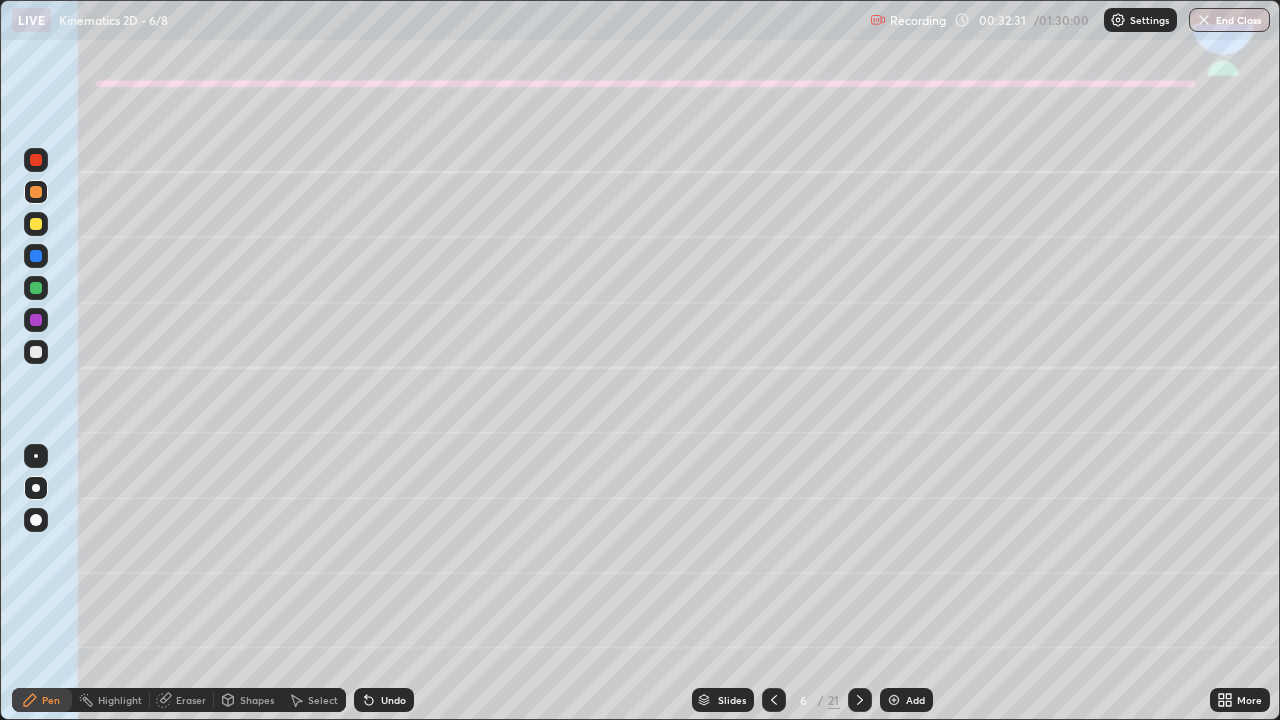click on "Eraser" at bounding box center (191, 700) 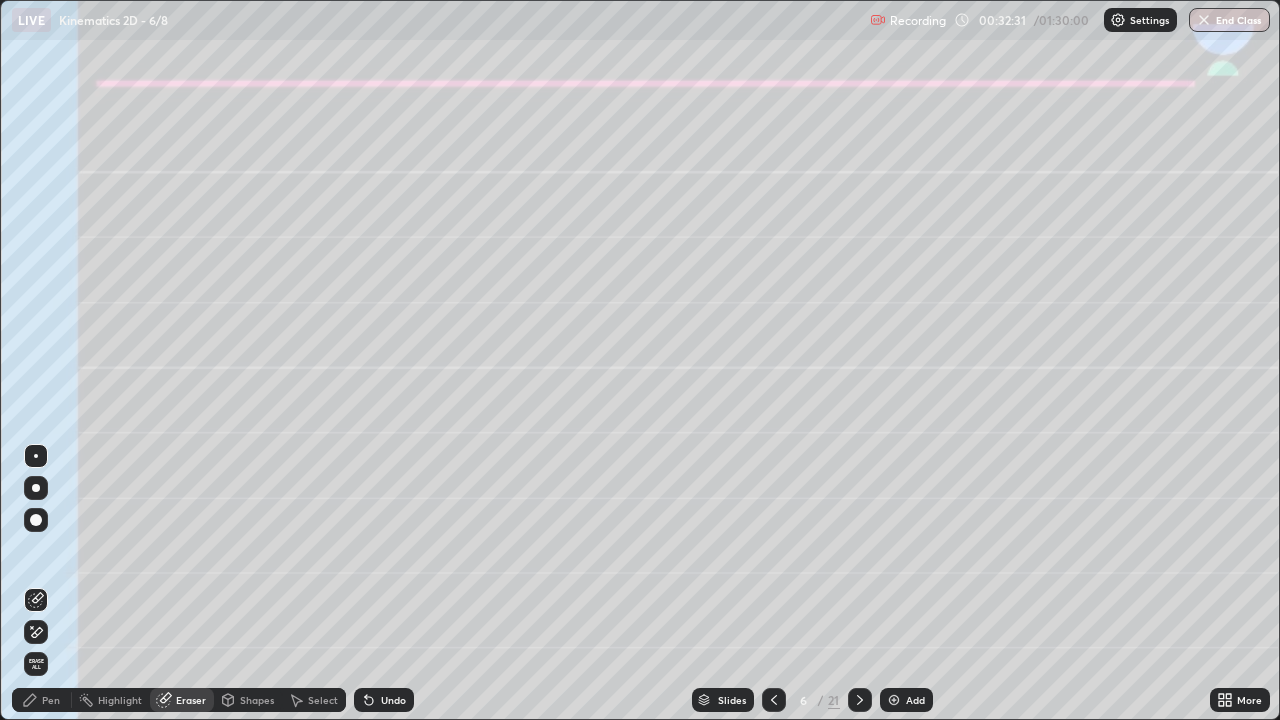 click on "Shapes" at bounding box center [257, 700] 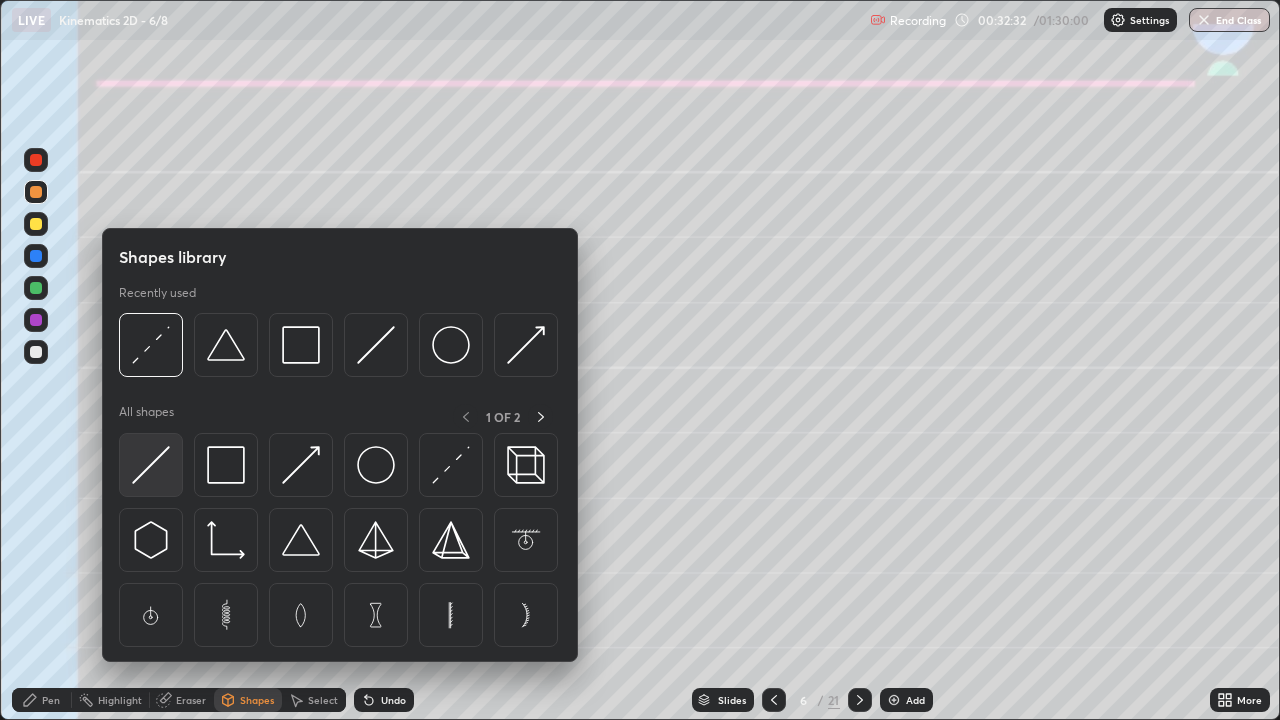 click at bounding box center (151, 465) 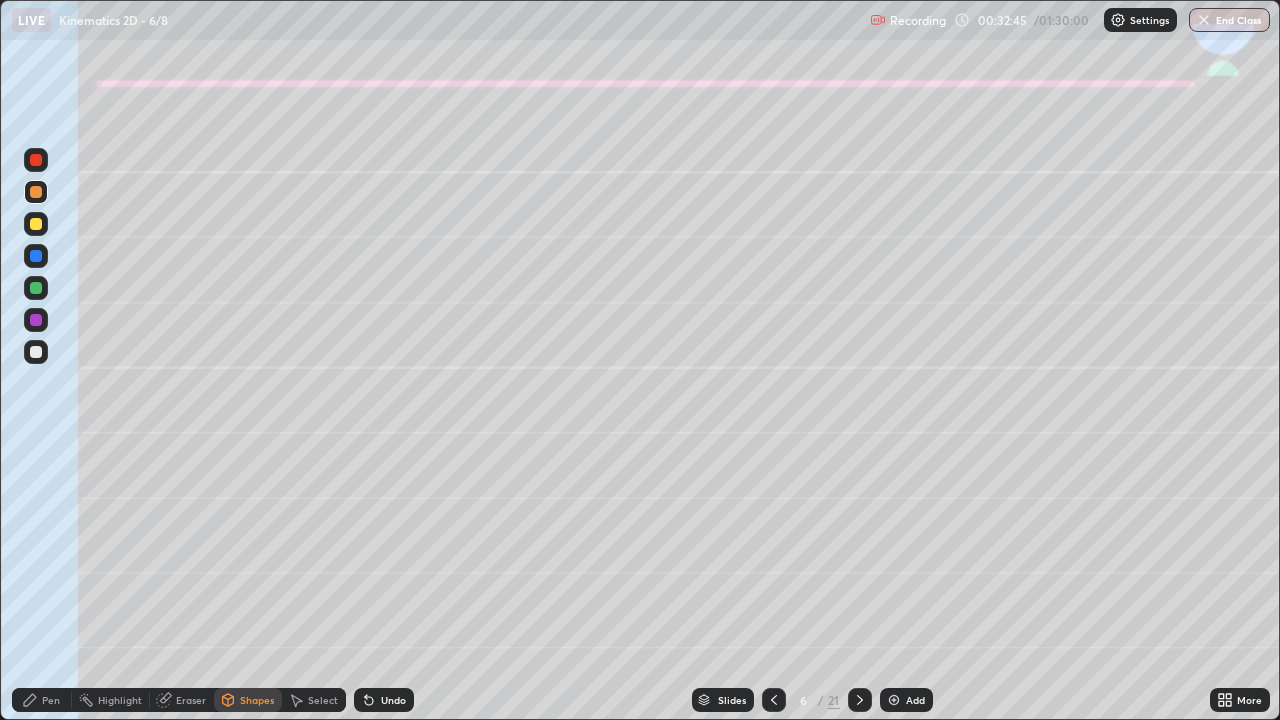 click on "Pen" at bounding box center (42, 700) 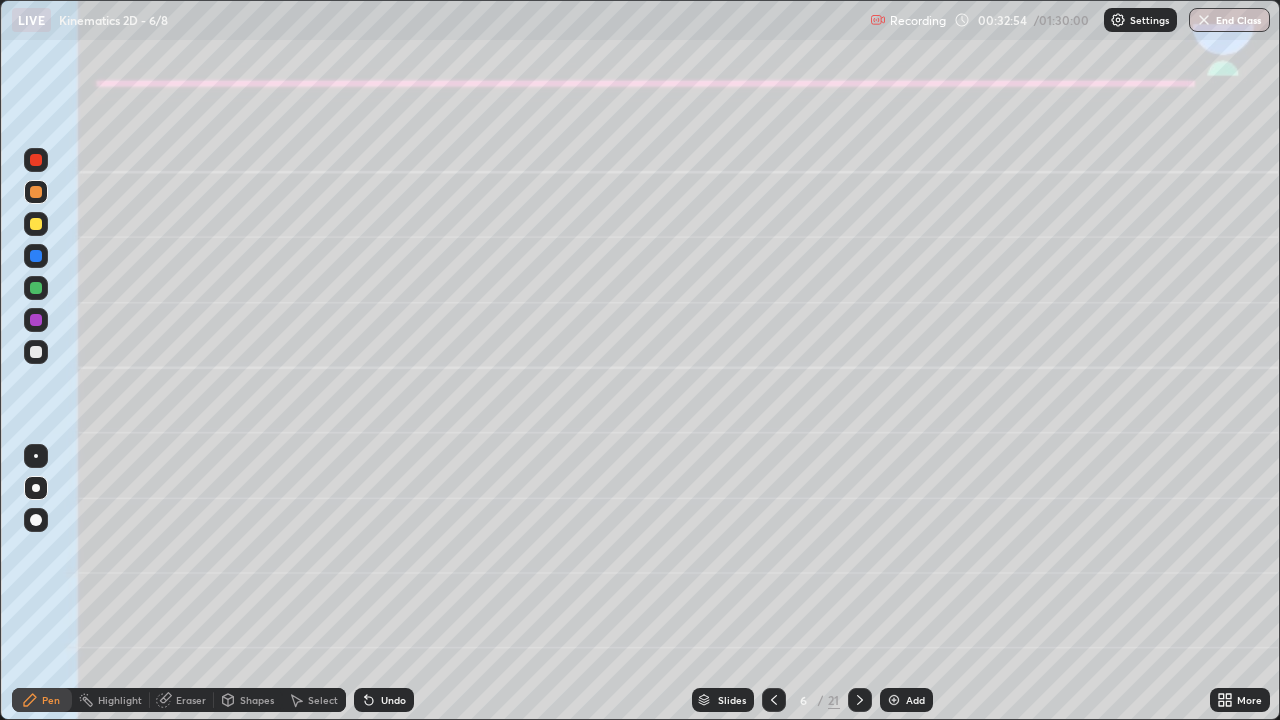 click on "Undo" at bounding box center (393, 700) 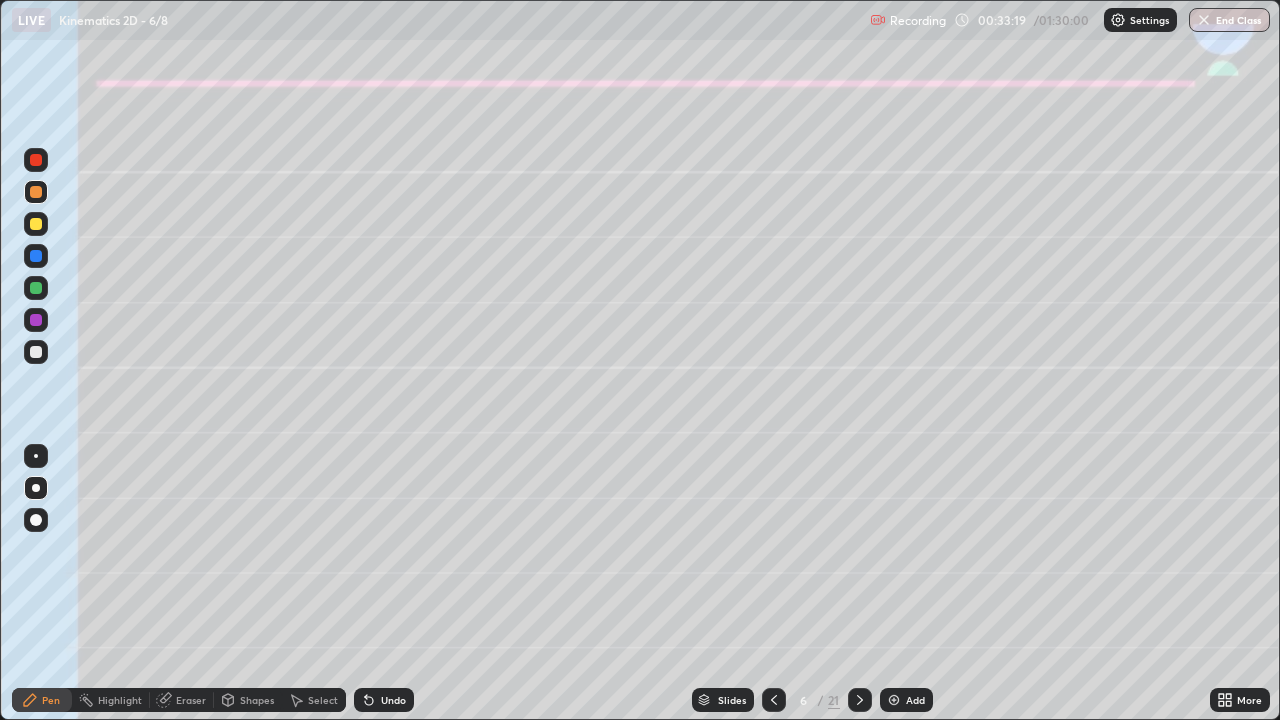 click on "Undo" at bounding box center [384, 700] 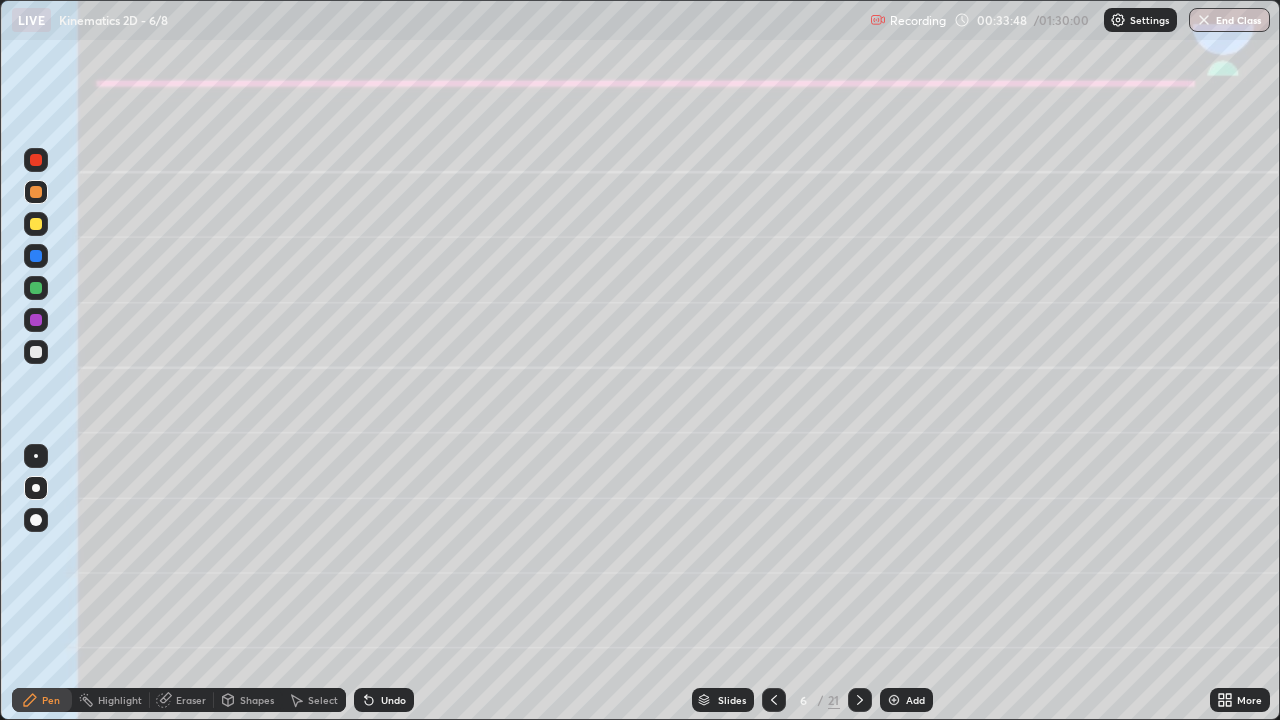 click on "Eraser" at bounding box center (191, 700) 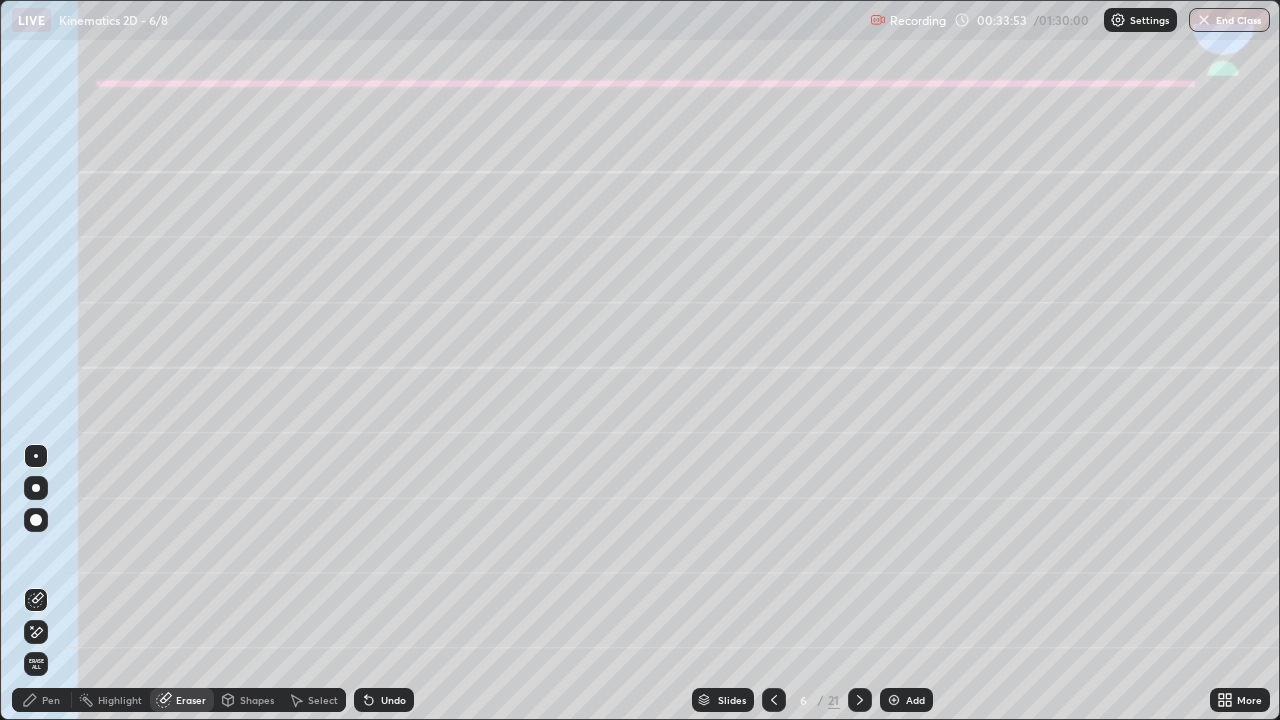 click on "Pen" at bounding box center [51, 700] 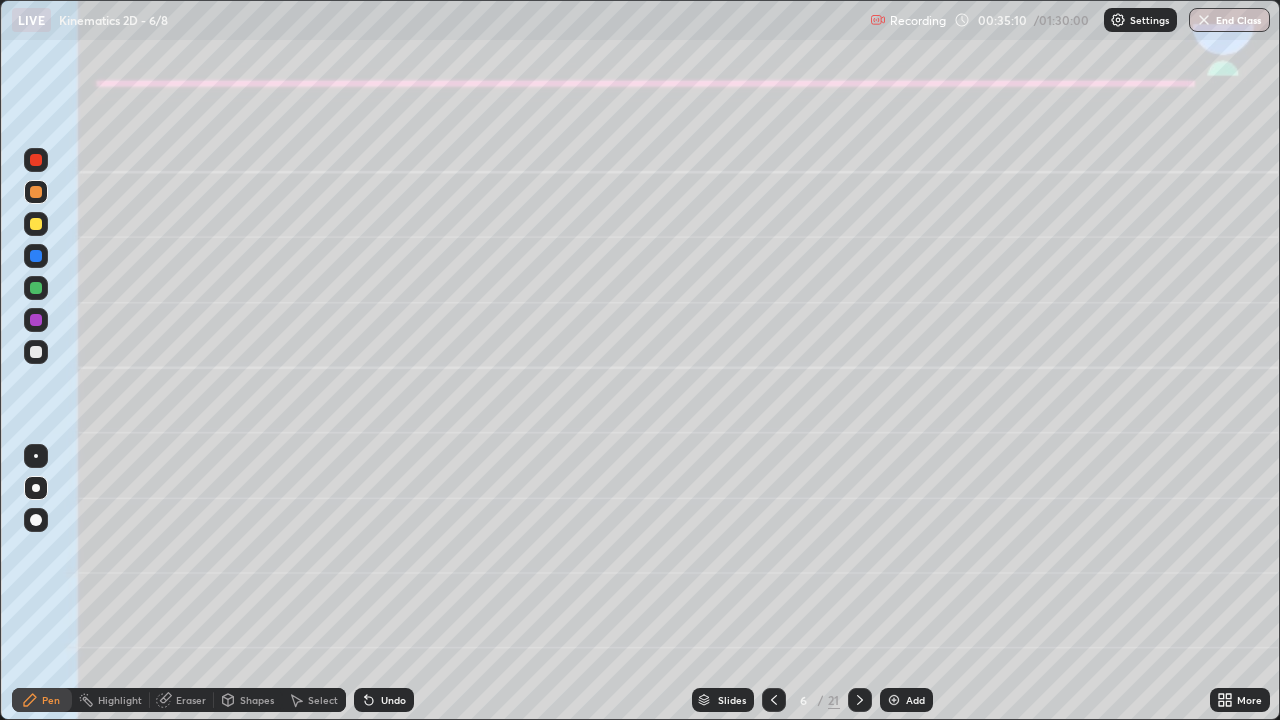click at bounding box center (36, 352) 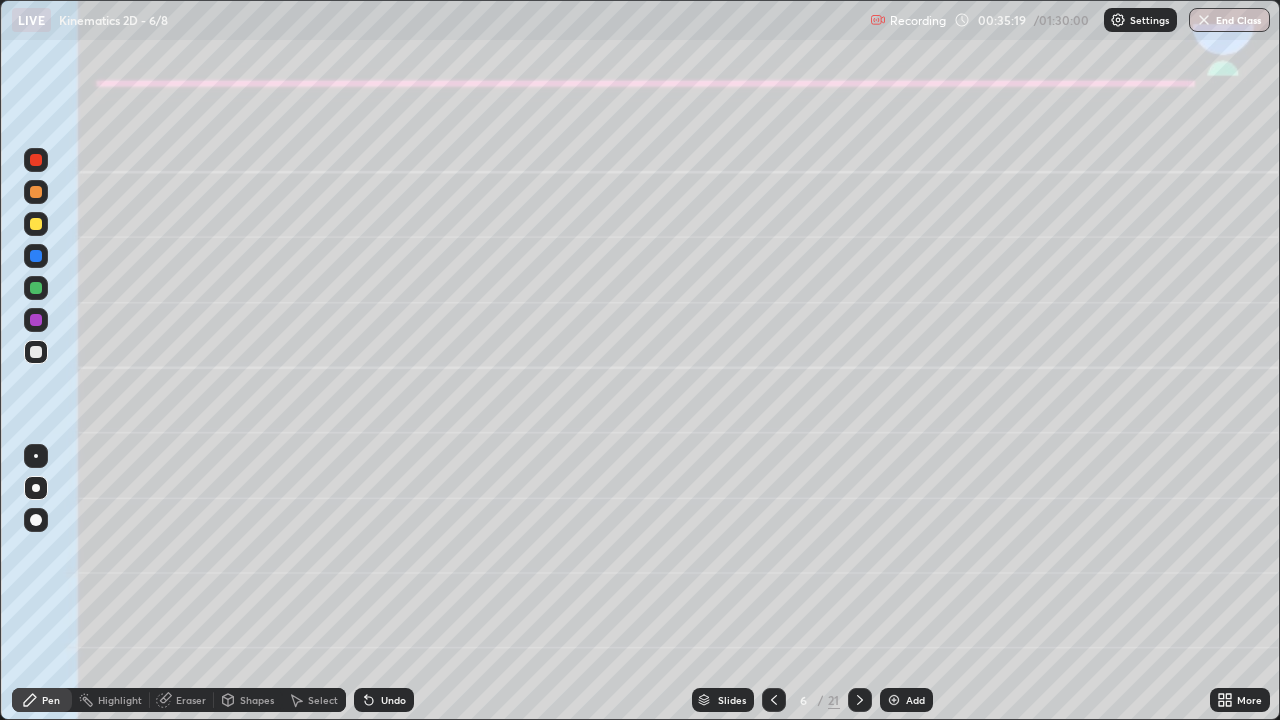 click on "Undo" at bounding box center (393, 700) 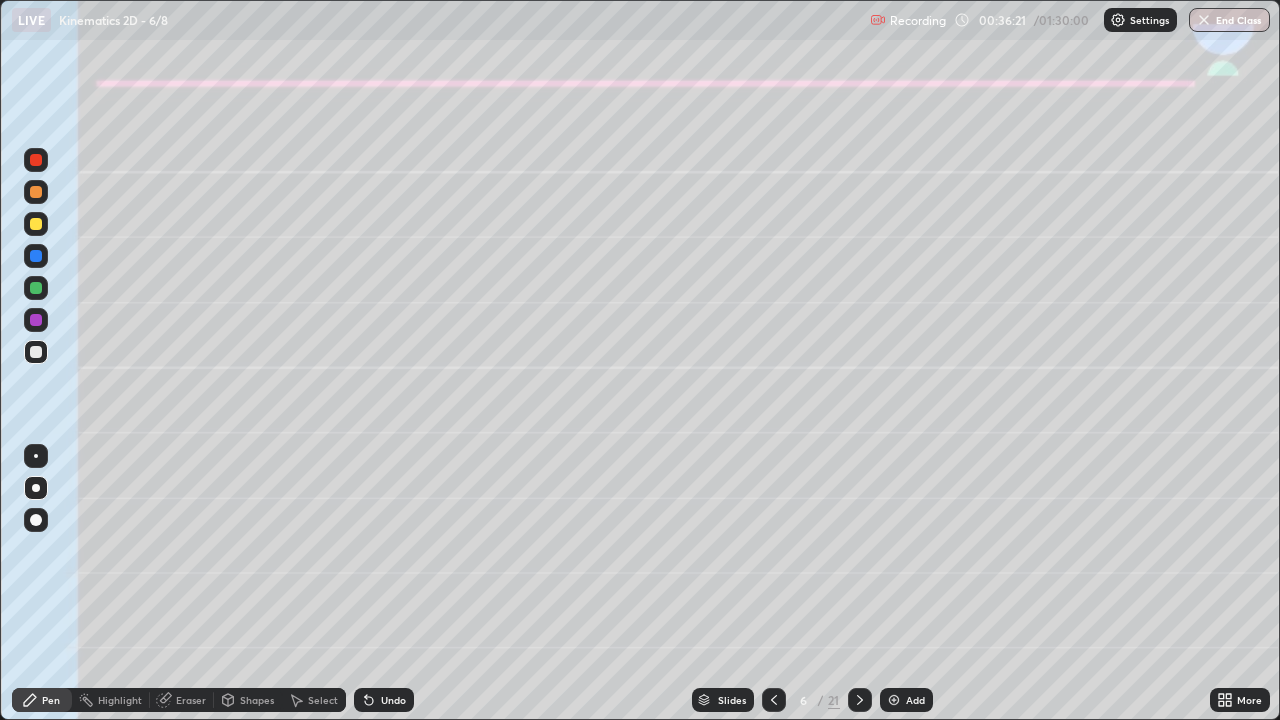 click on "Undo" at bounding box center (393, 700) 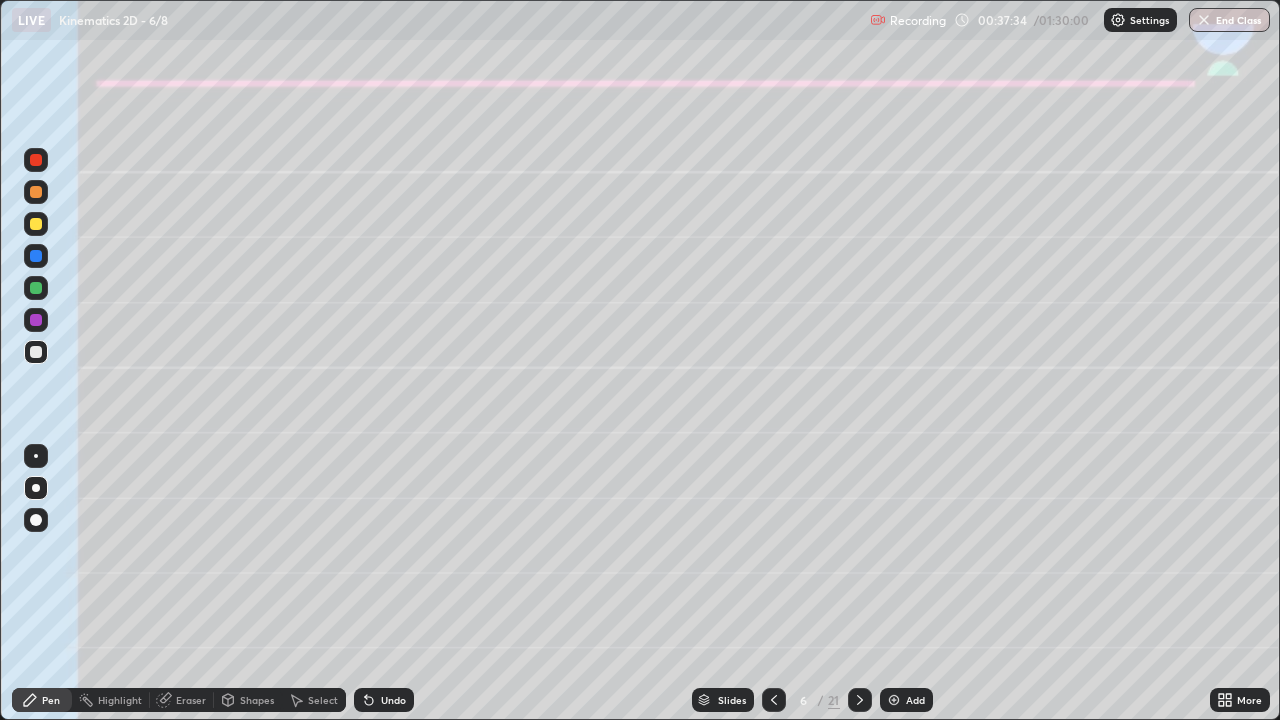 click 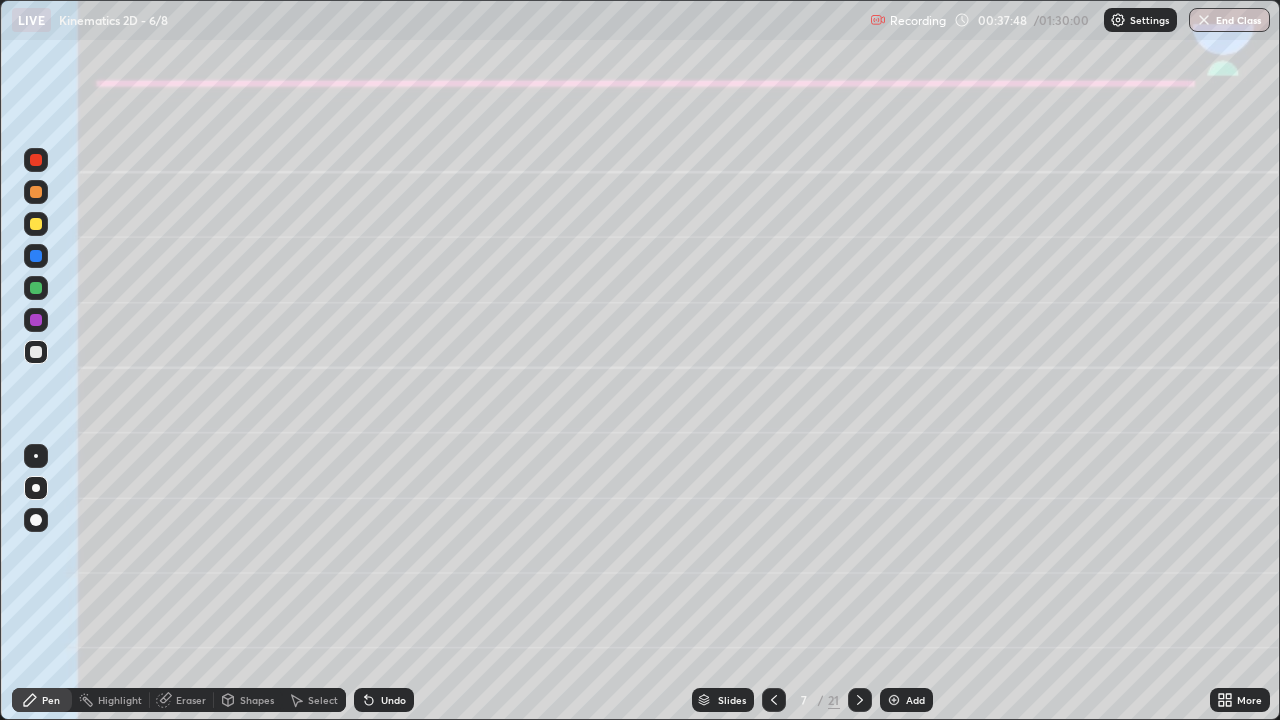 click at bounding box center [36, 192] 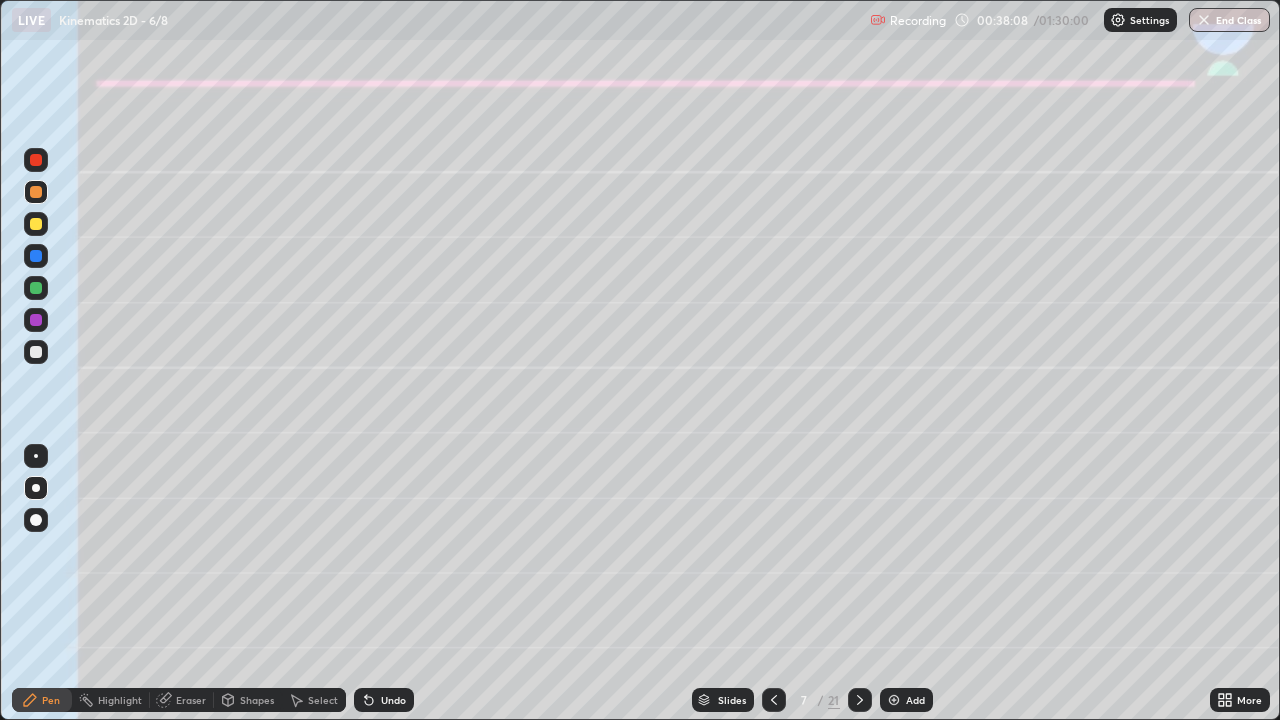 click on "Undo" at bounding box center (384, 700) 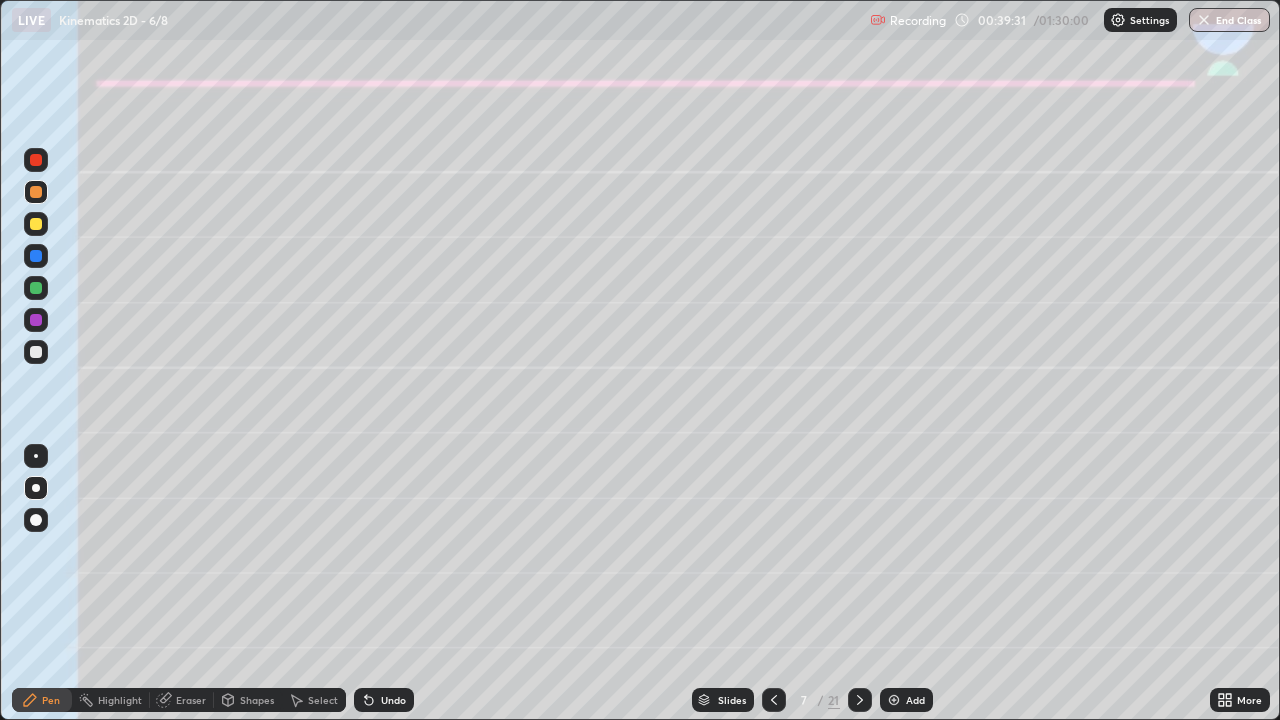 click on "Shapes" at bounding box center (248, 700) 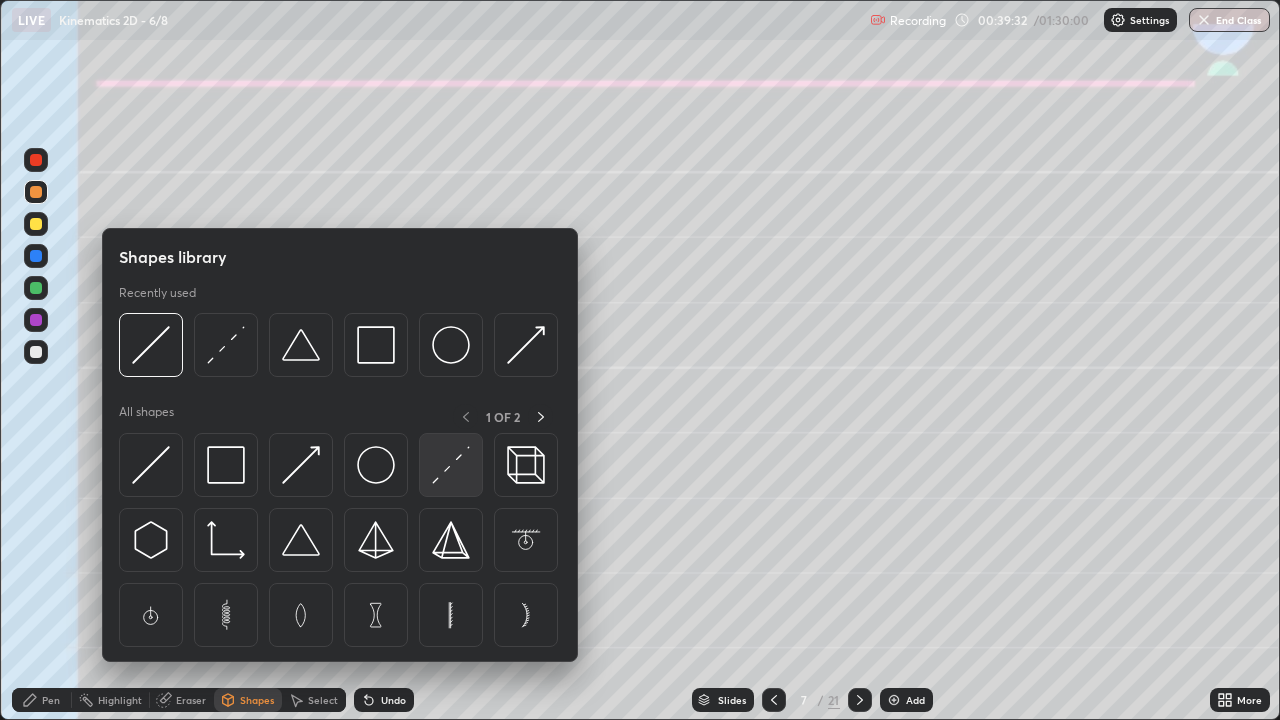 click at bounding box center (451, 465) 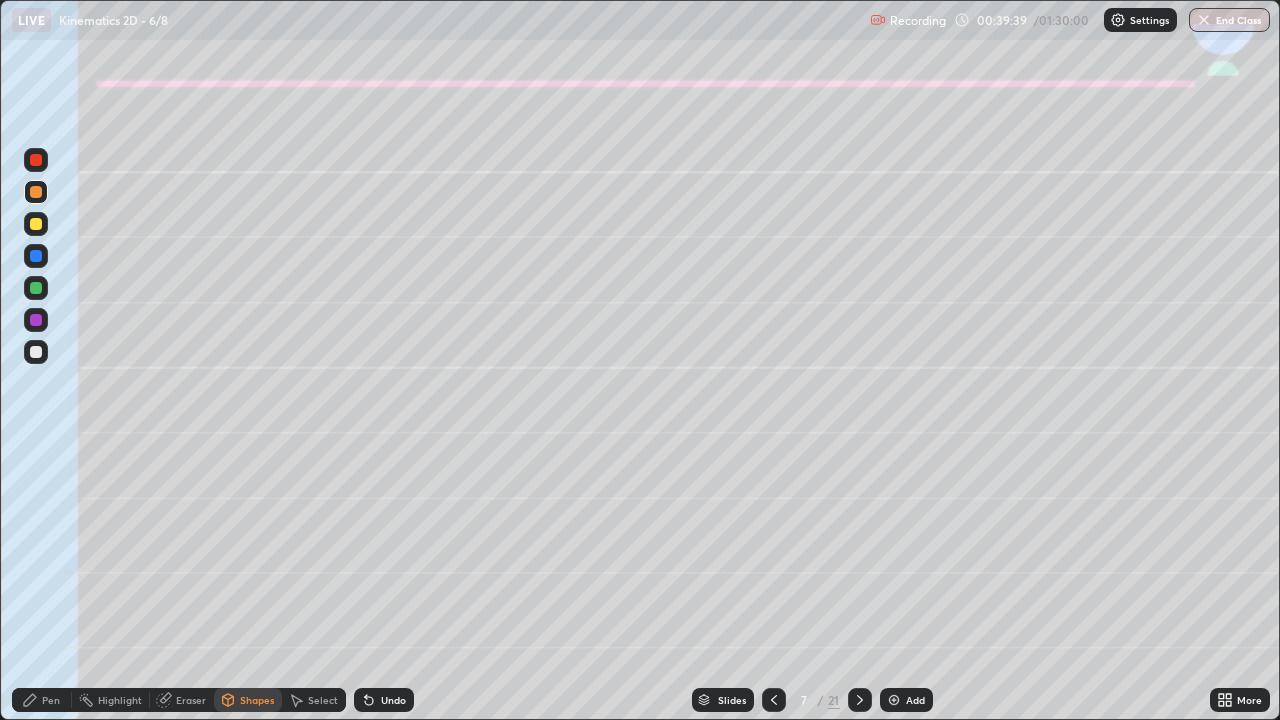 click 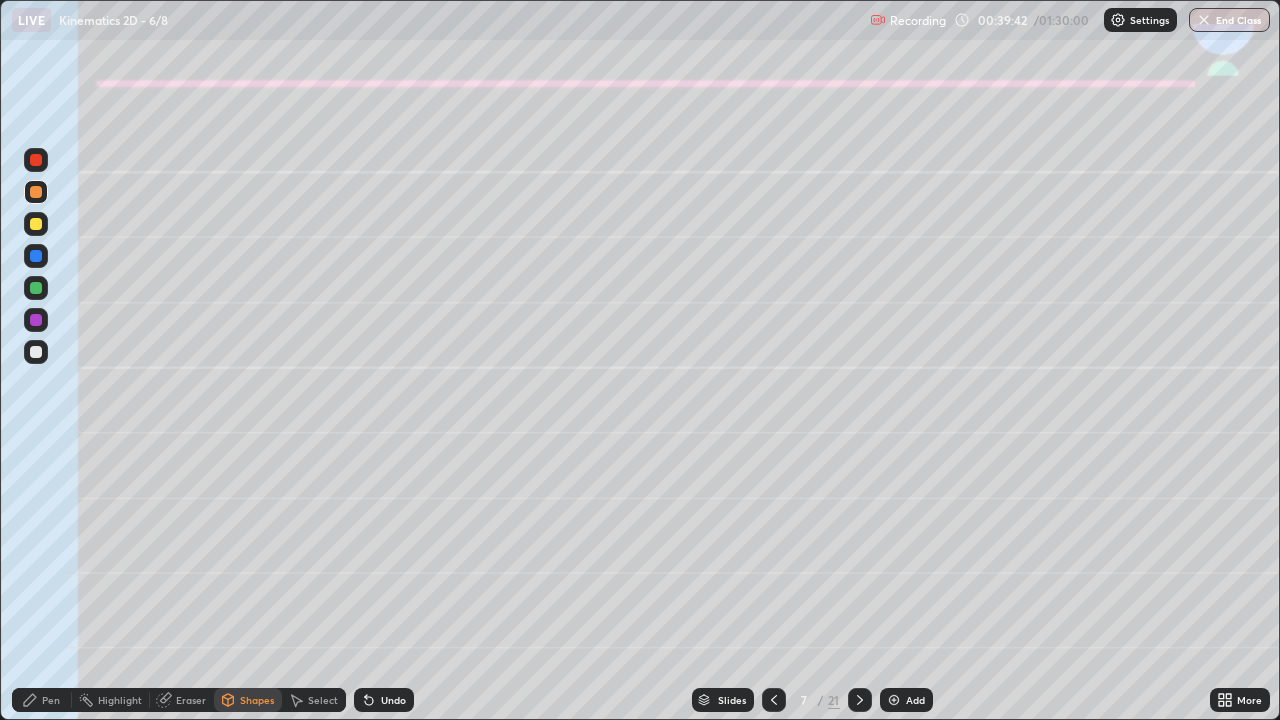 click on "Pen" at bounding box center [42, 700] 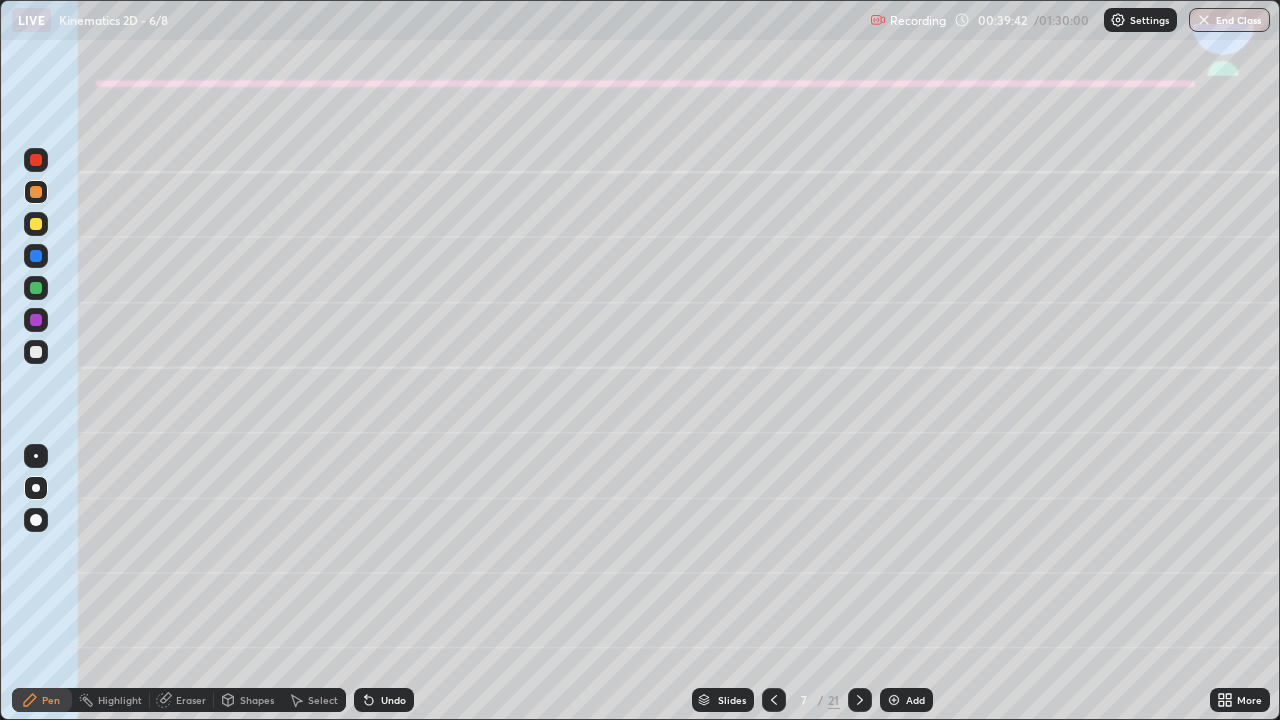 click on "Shapes" at bounding box center (257, 700) 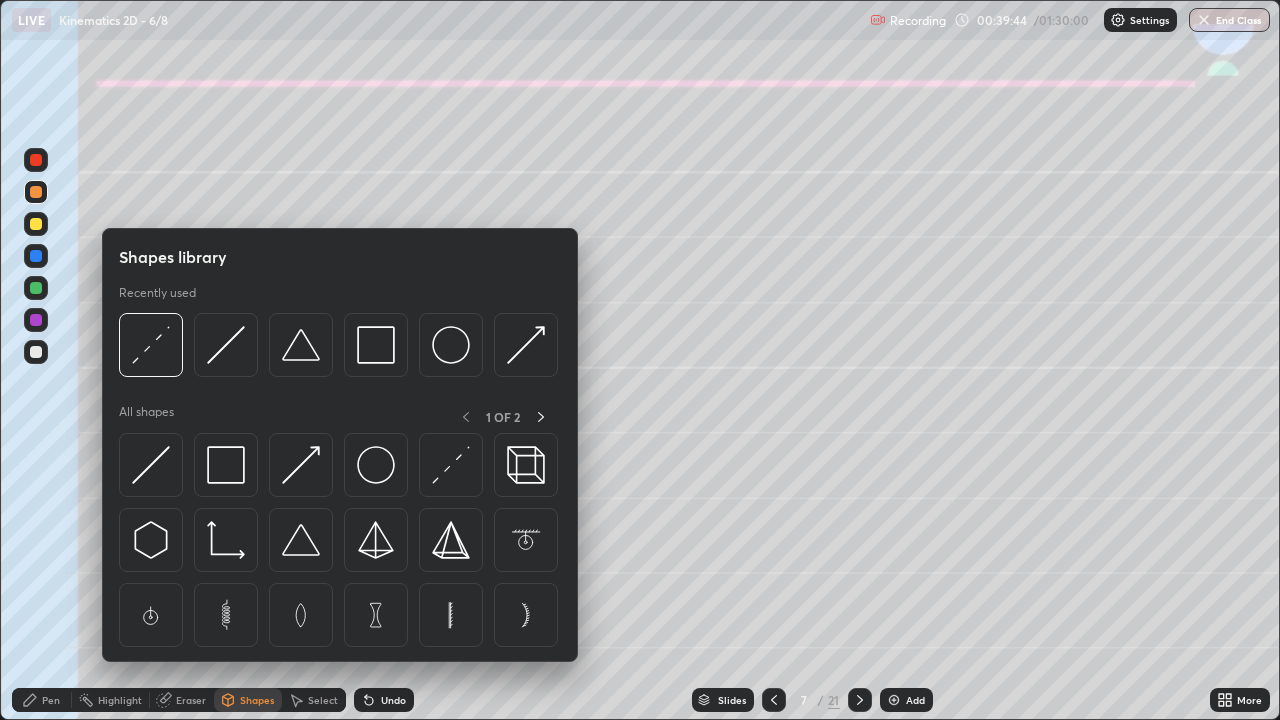 click at bounding box center (36, 288) 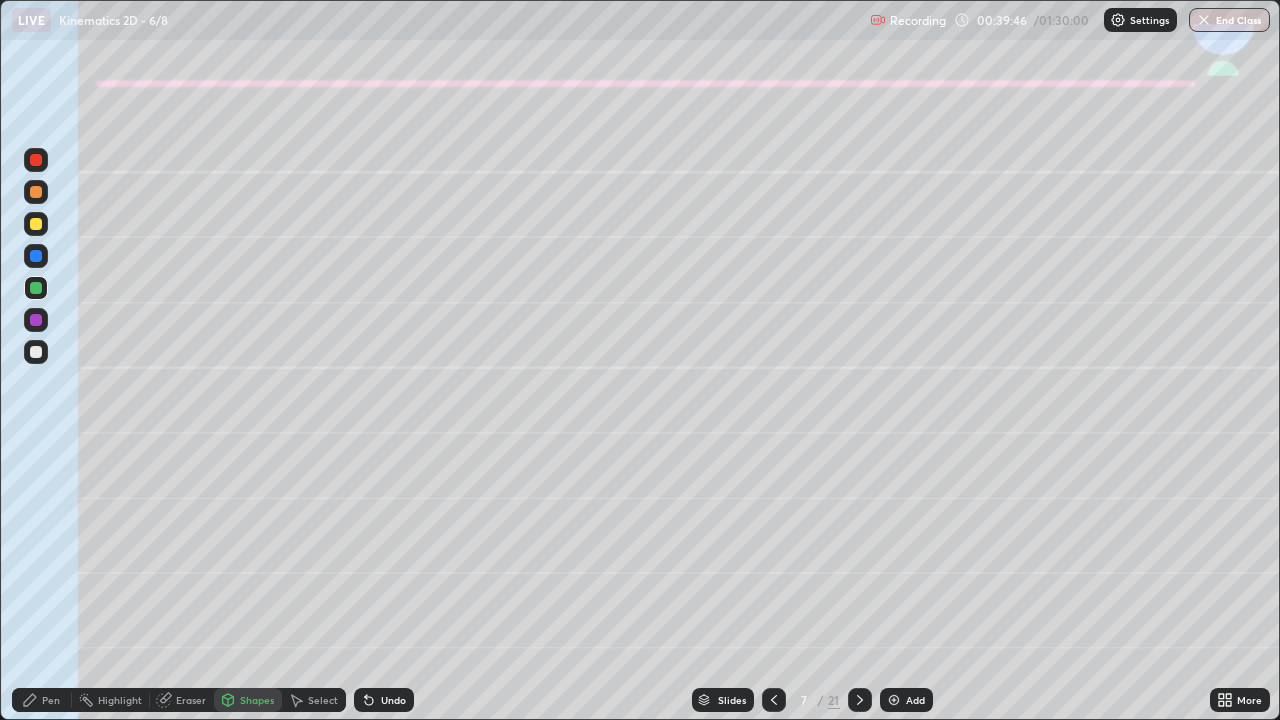click at bounding box center (36, 192) 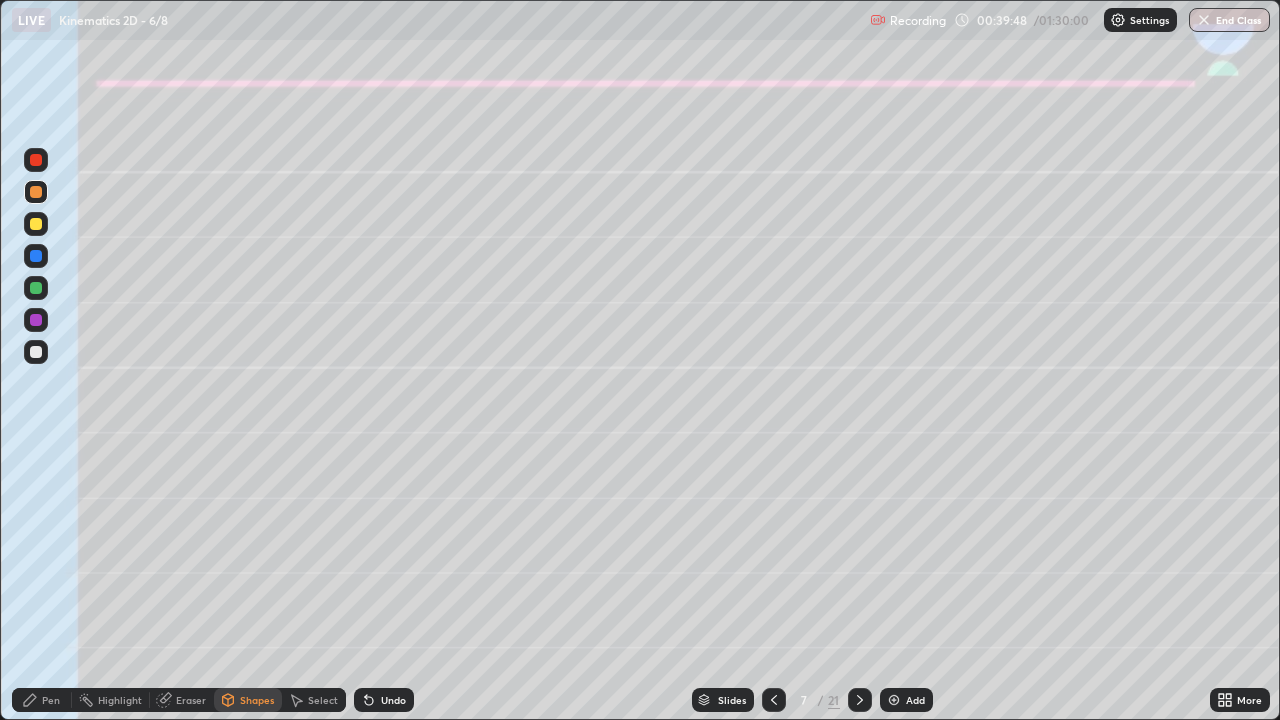 click on "Undo" at bounding box center [384, 700] 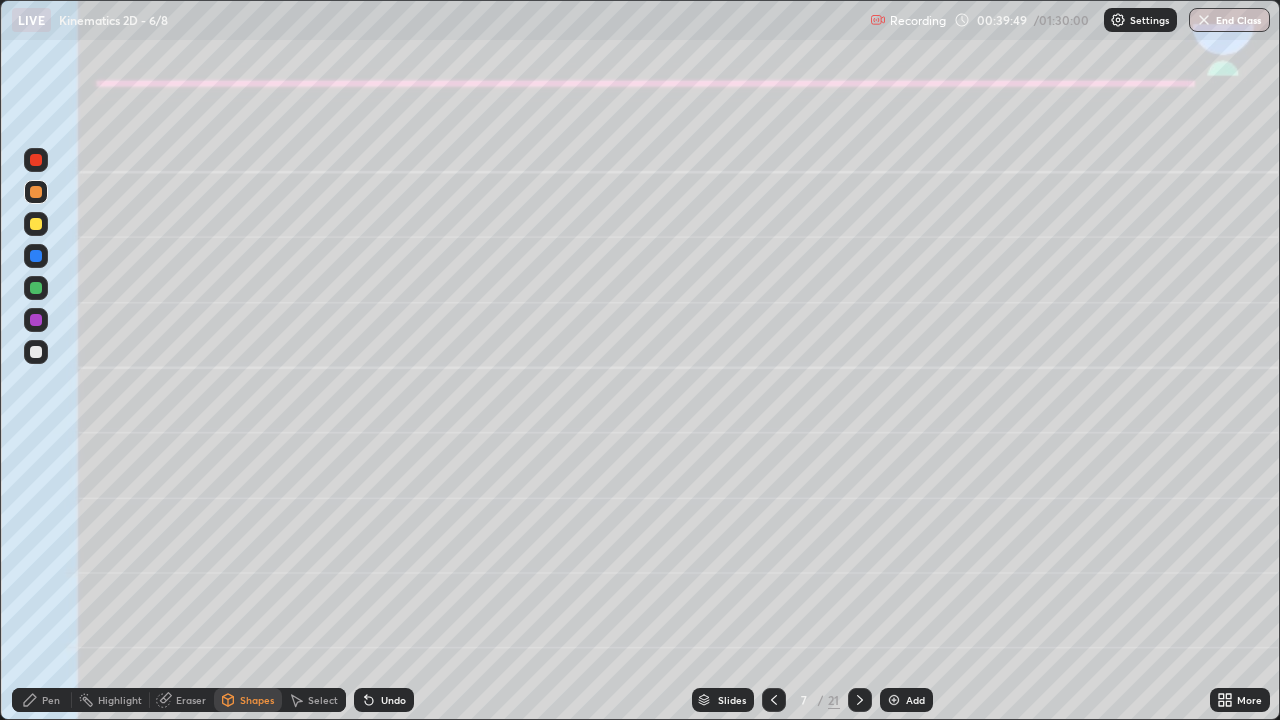 click on "Shapes" at bounding box center (257, 700) 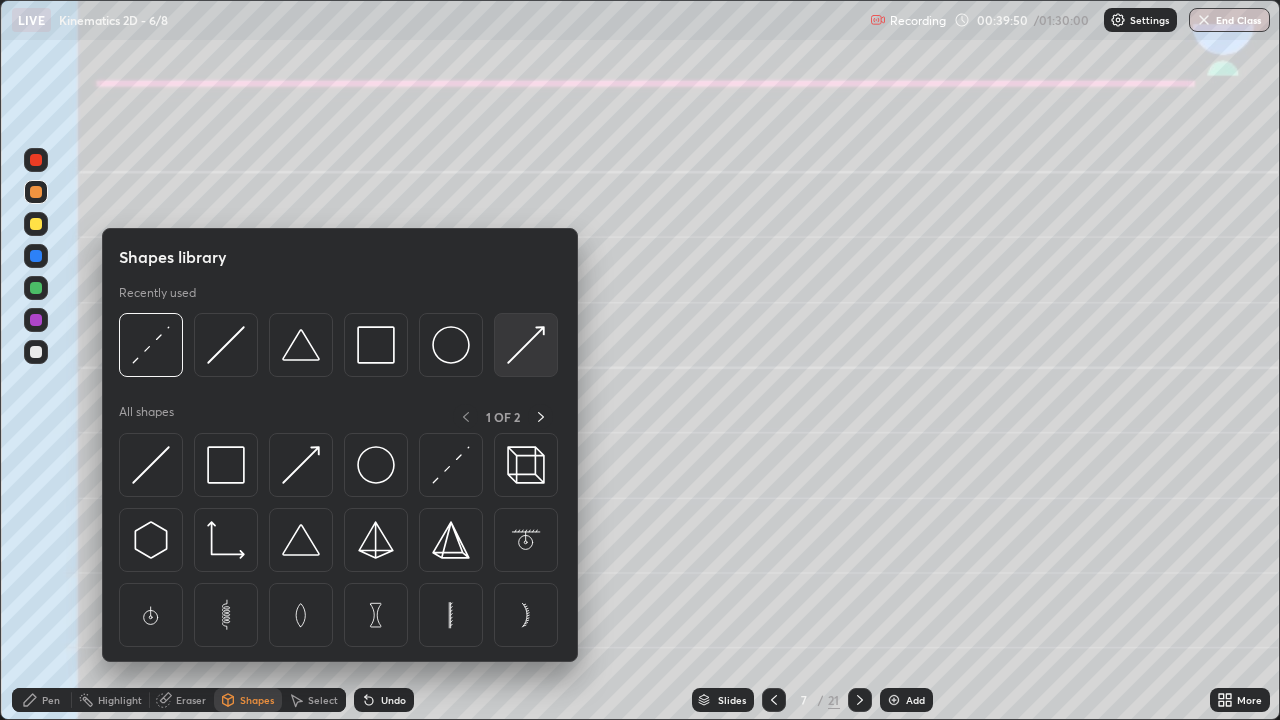 click at bounding box center [526, 345] 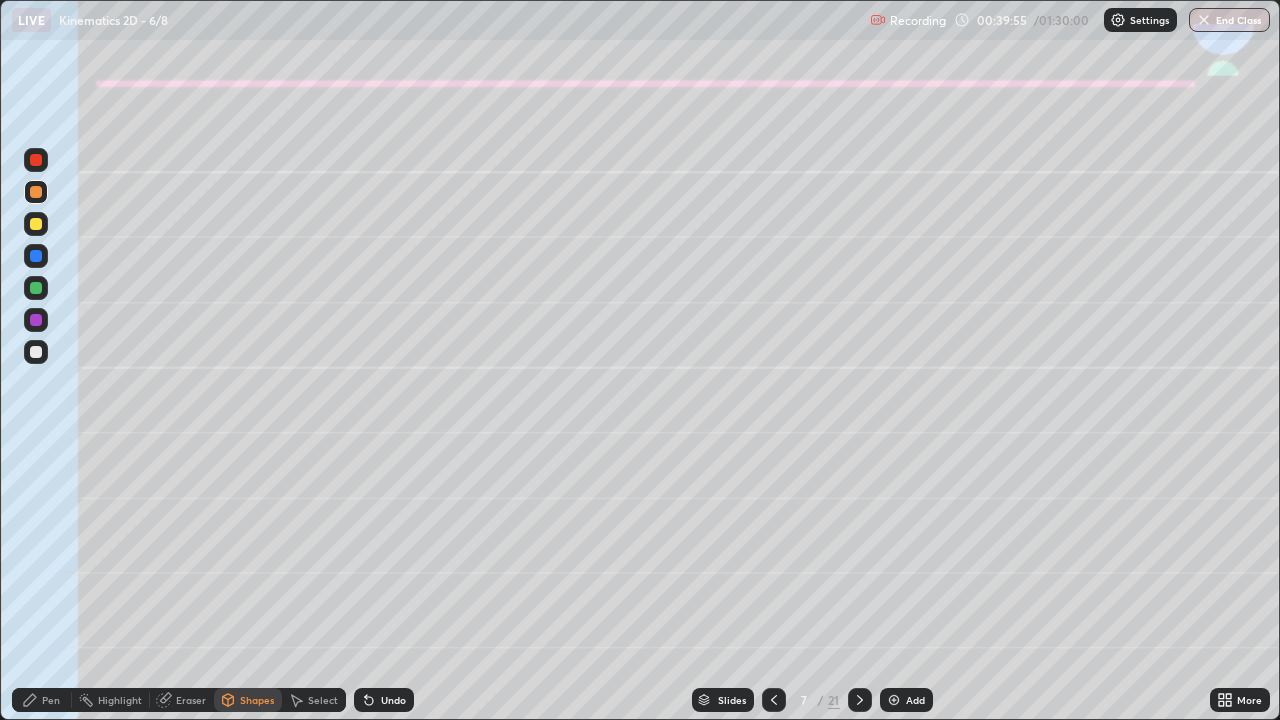 click 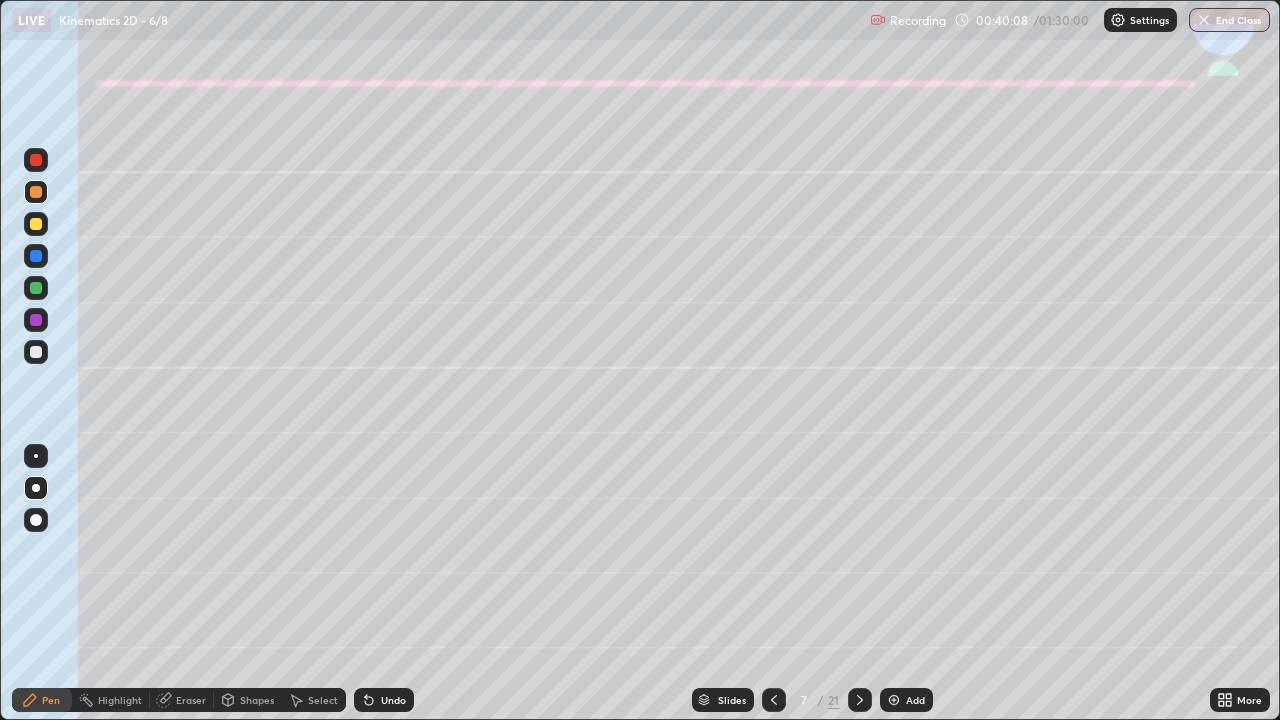 click at bounding box center [36, 352] 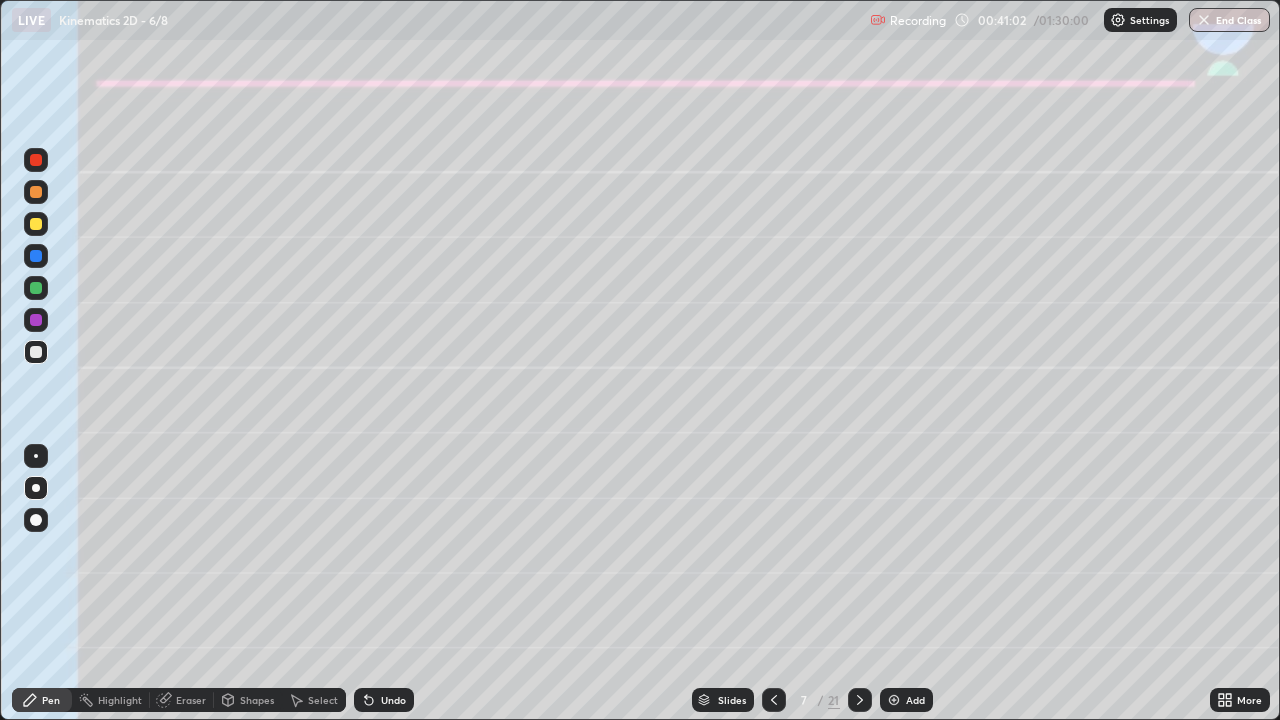 click at bounding box center [36, 288] 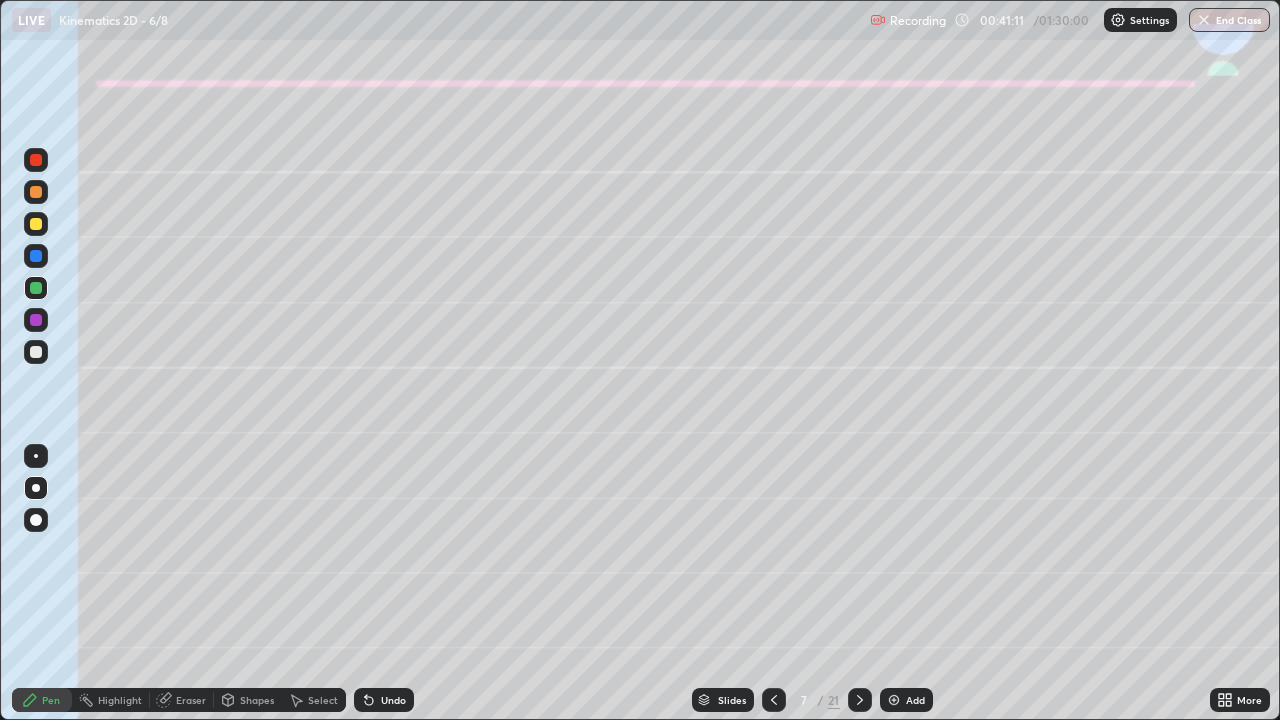 click on "Undo" at bounding box center (384, 700) 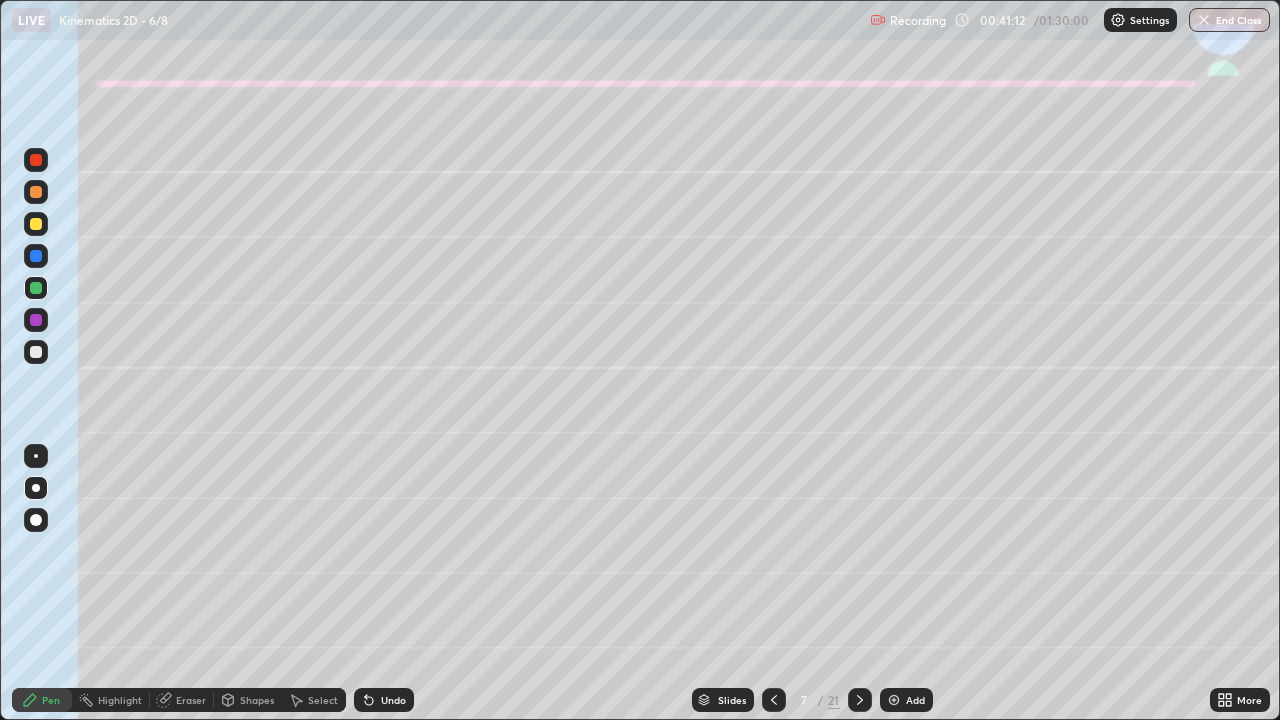 click 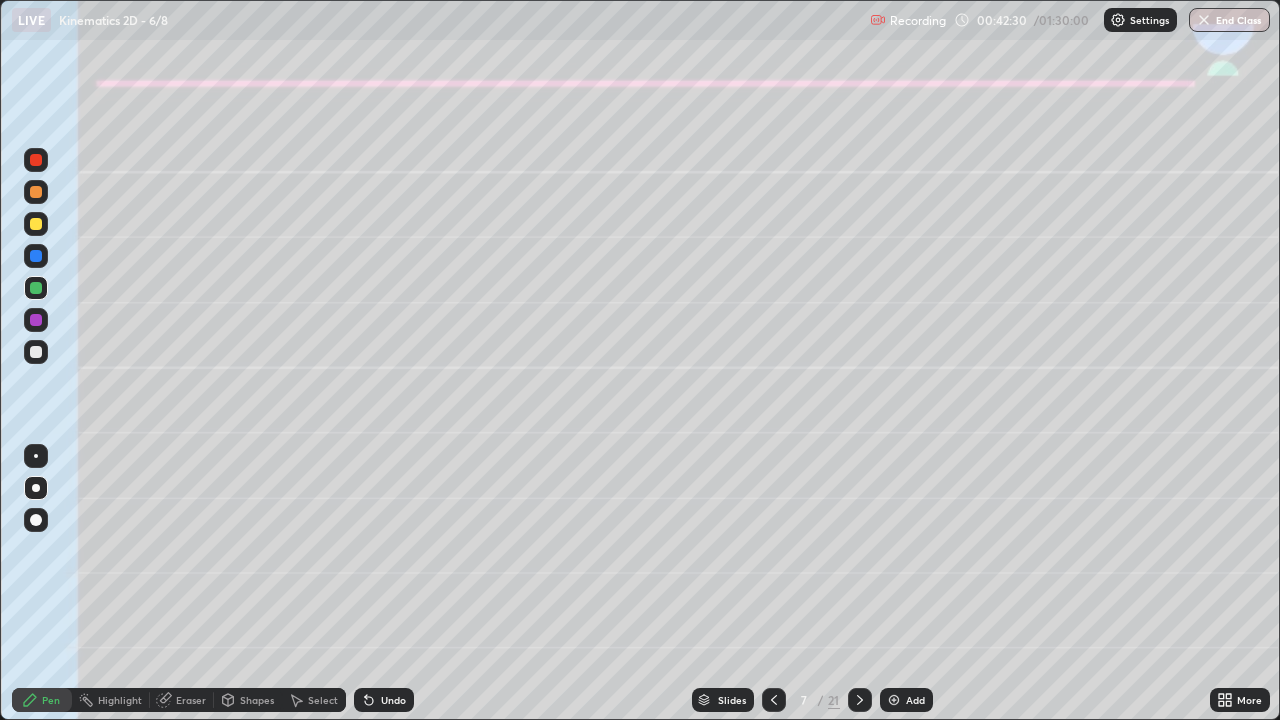 click at bounding box center [36, 352] 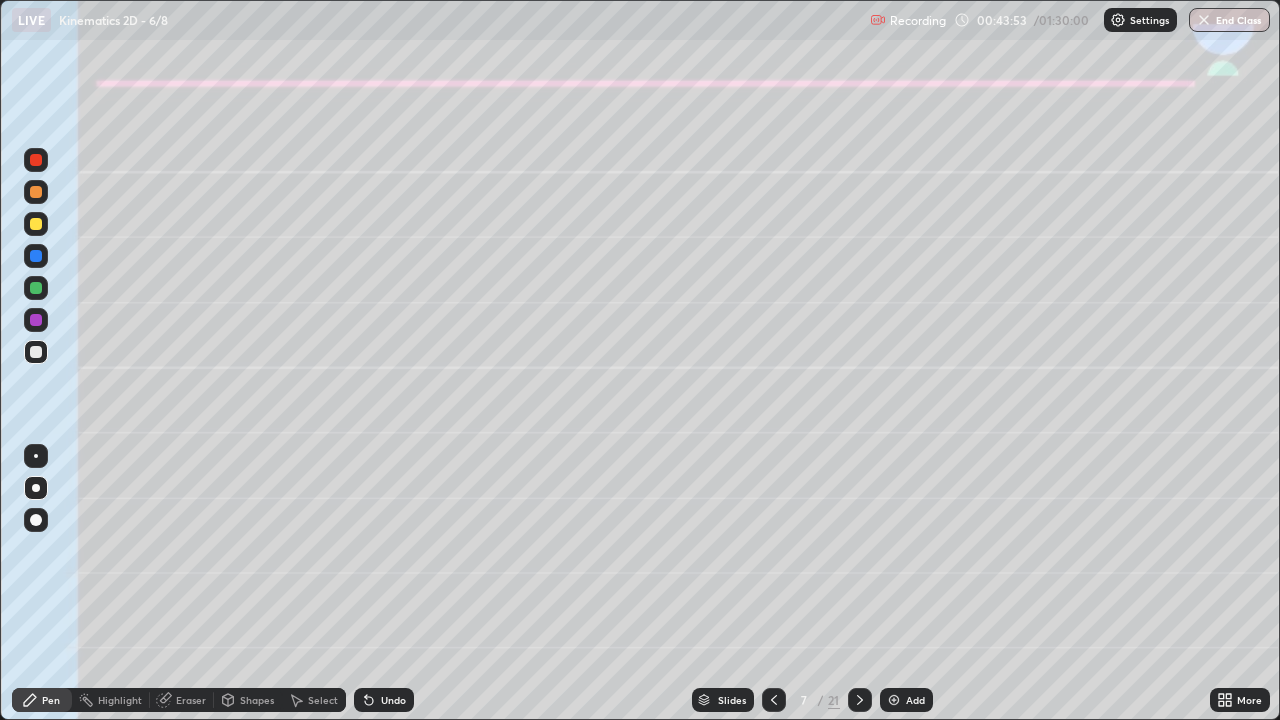 click on "Undo" at bounding box center (393, 700) 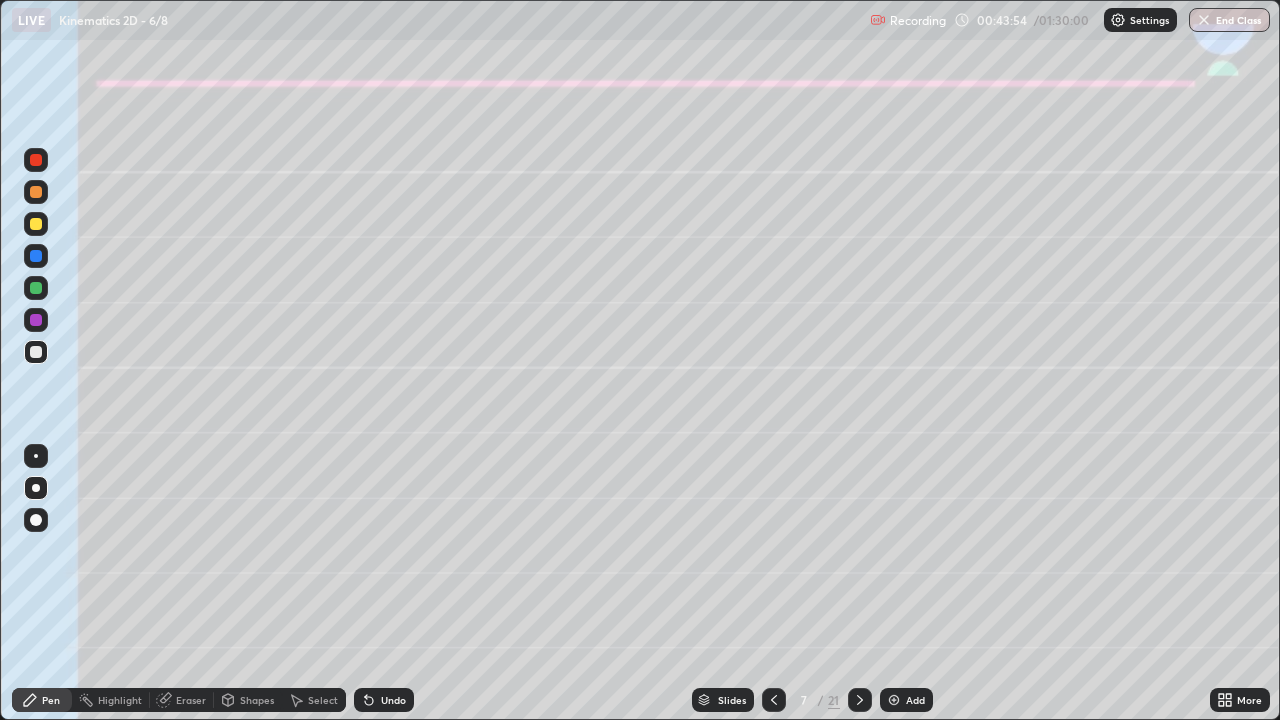 click on "Undo" at bounding box center (384, 700) 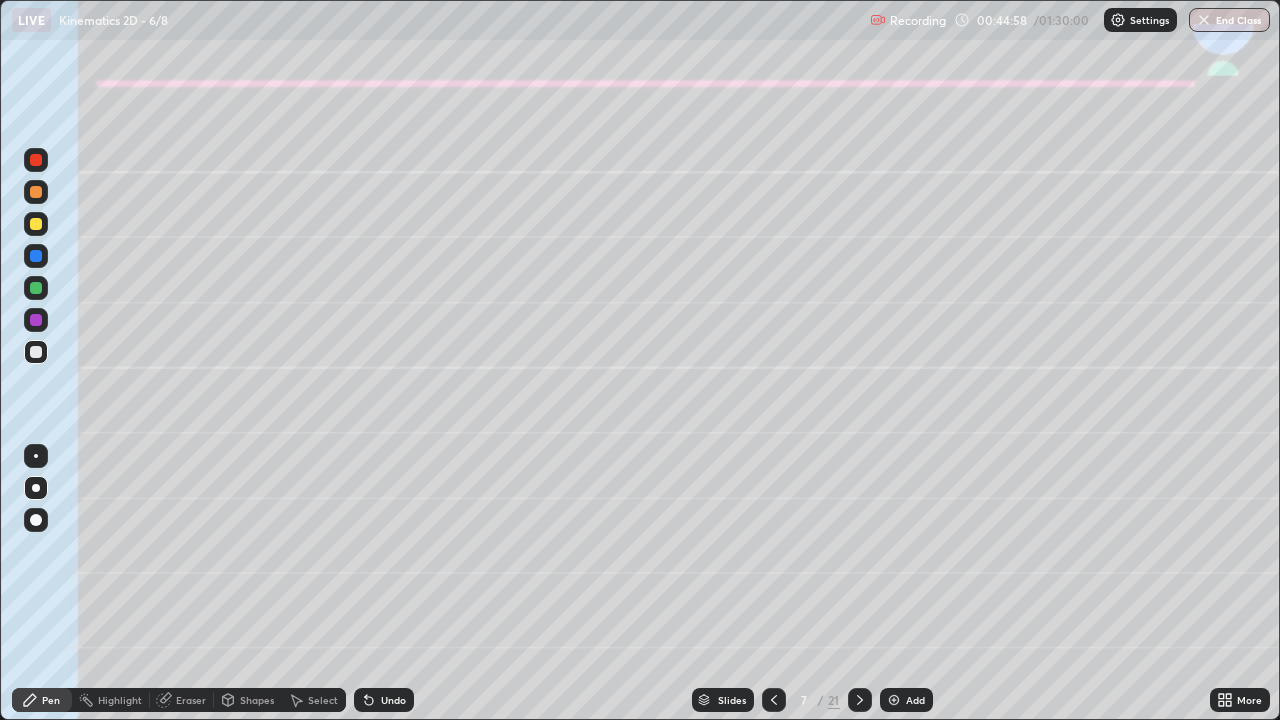 click 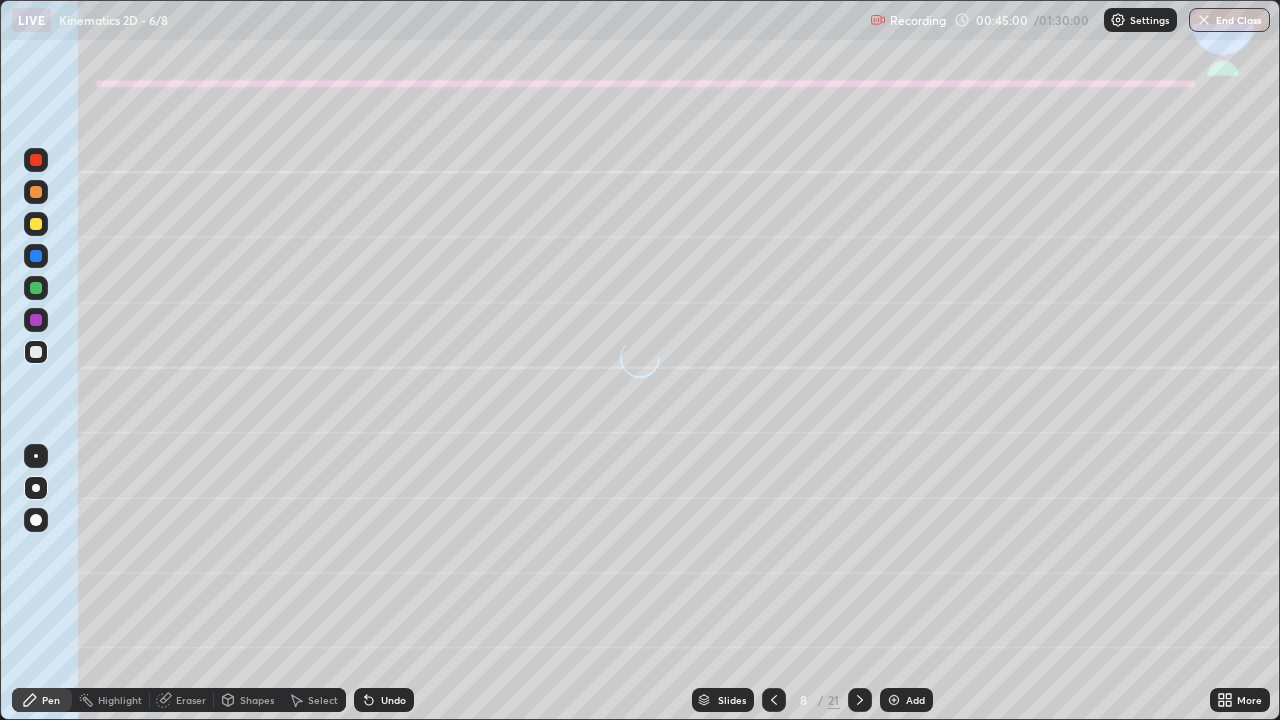 click at bounding box center [36, 192] 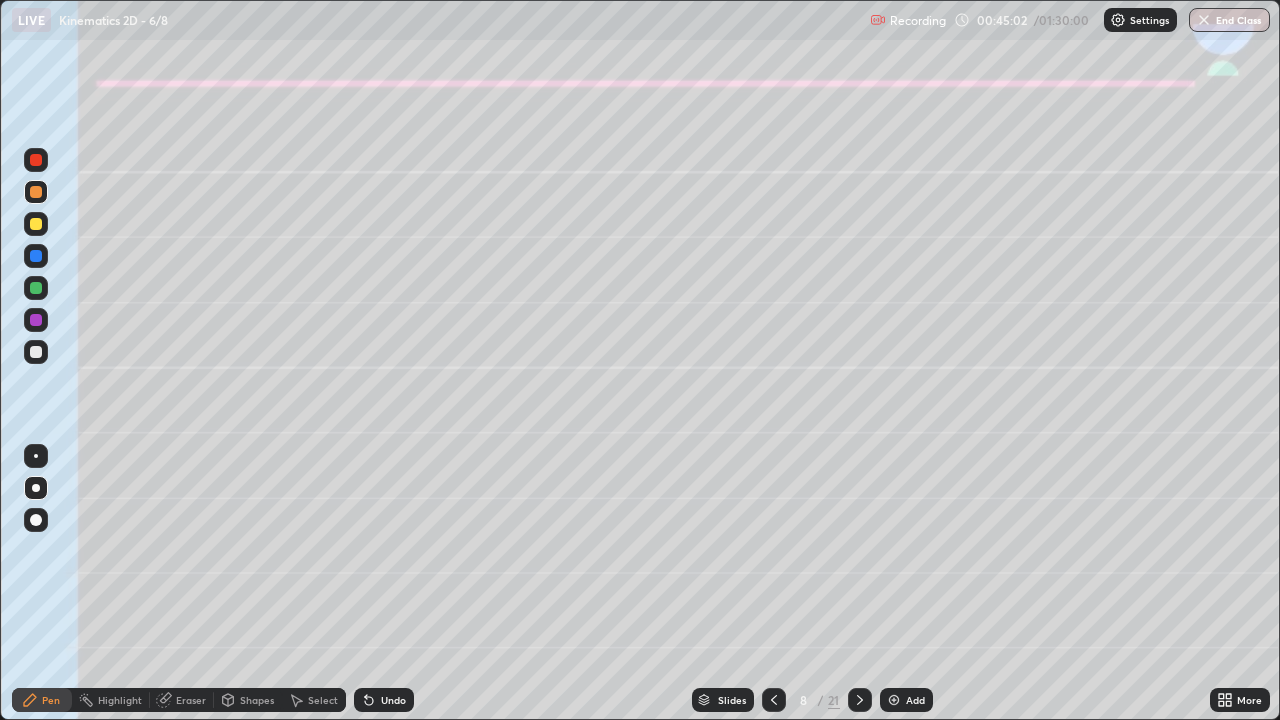 click on "Shapes" at bounding box center [257, 700] 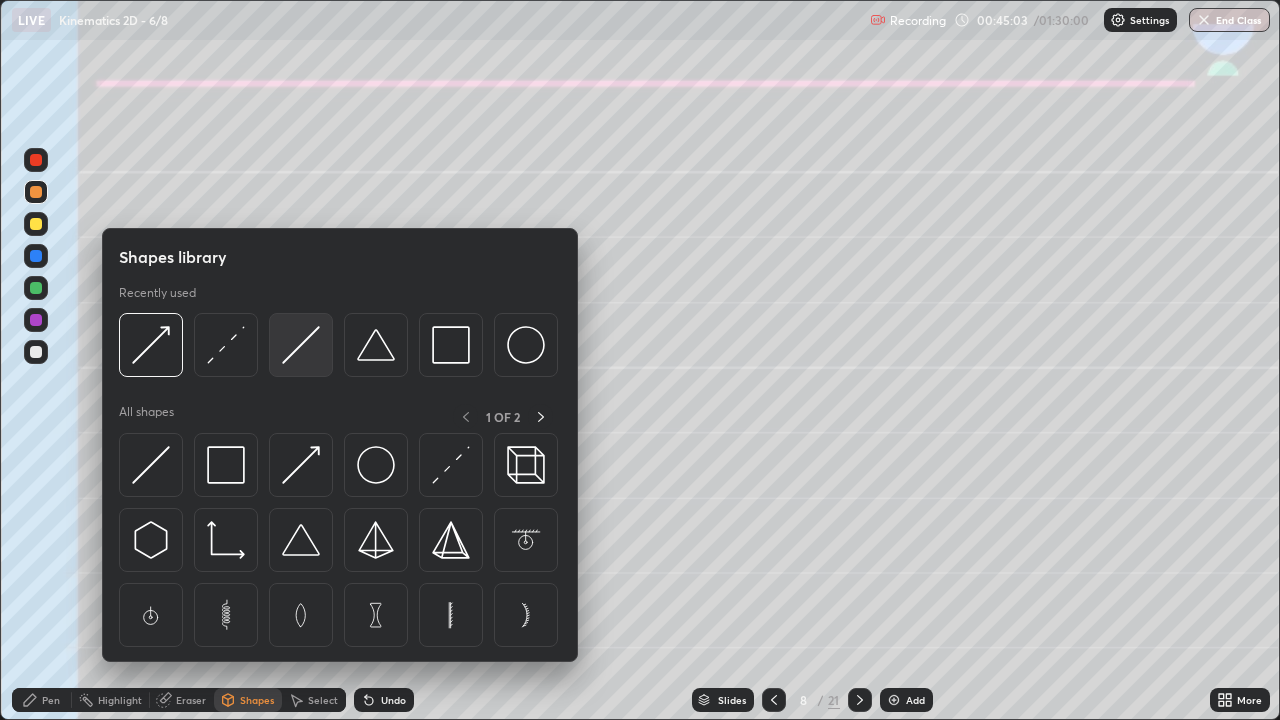 click at bounding box center (301, 345) 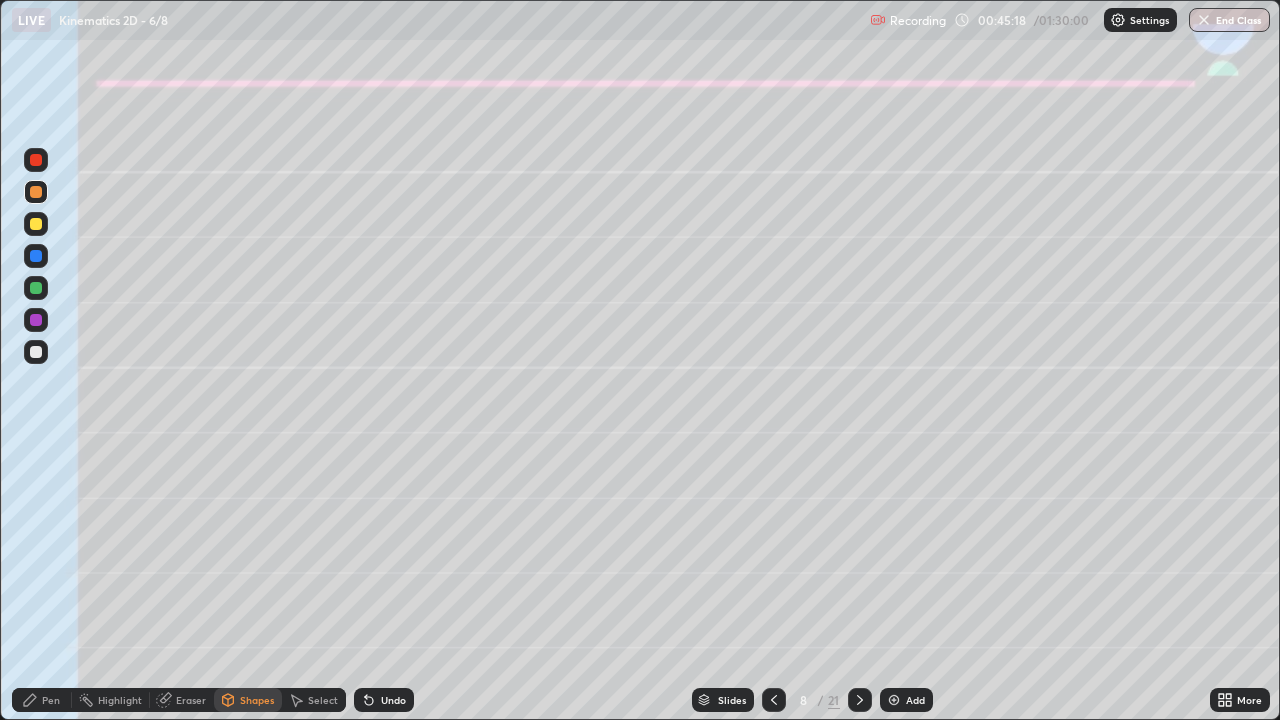 click on "Pen" at bounding box center [51, 700] 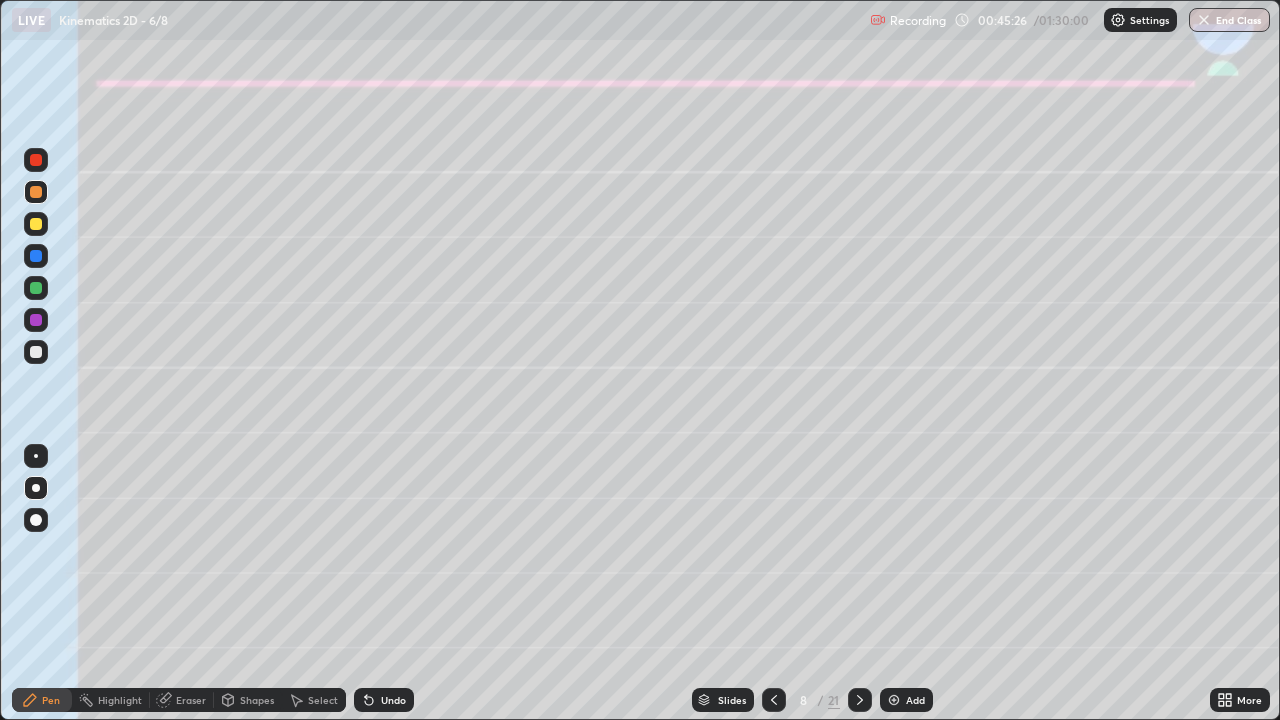 click on "Undo" at bounding box center (384, 700) 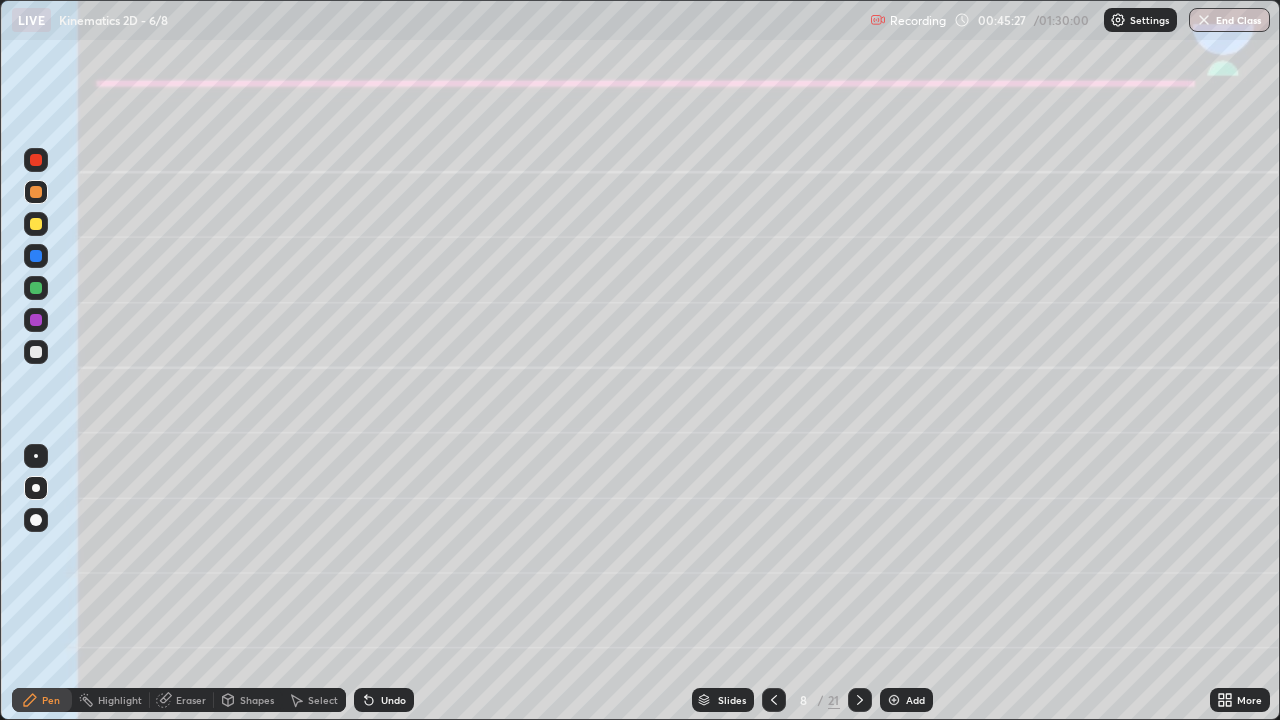 click on "Undo" at bounding box center (393, 700) 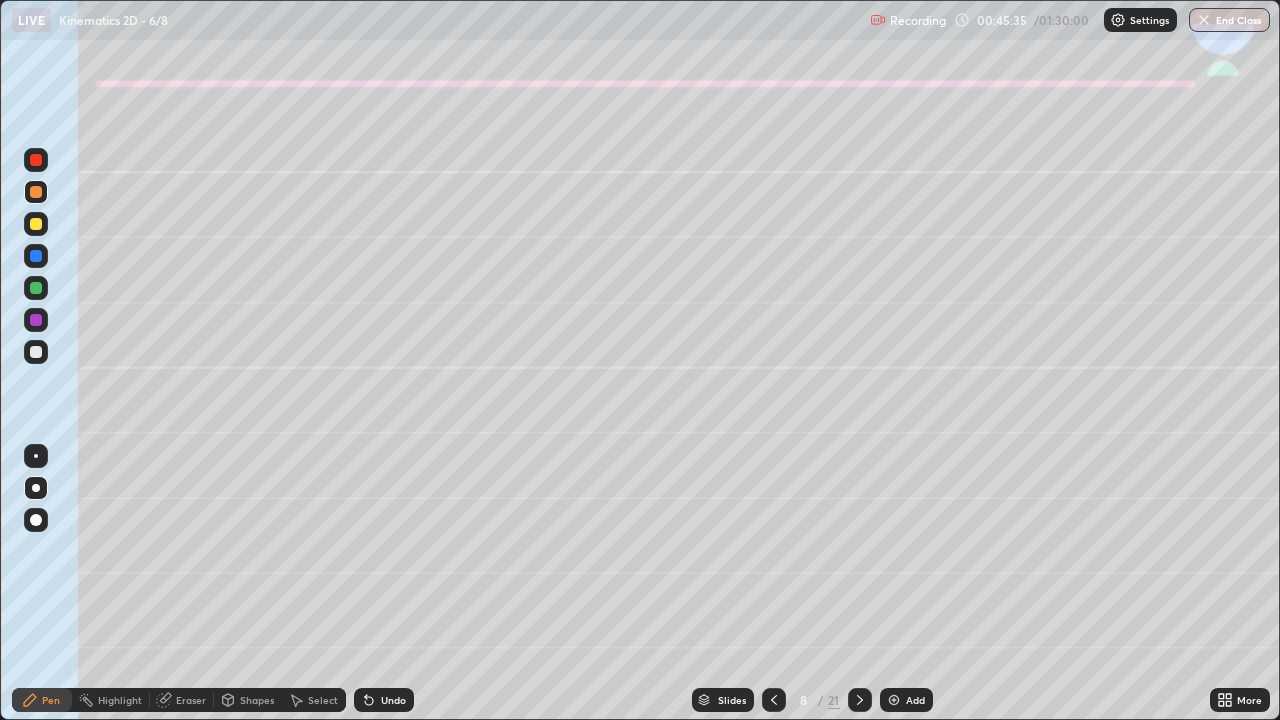 click 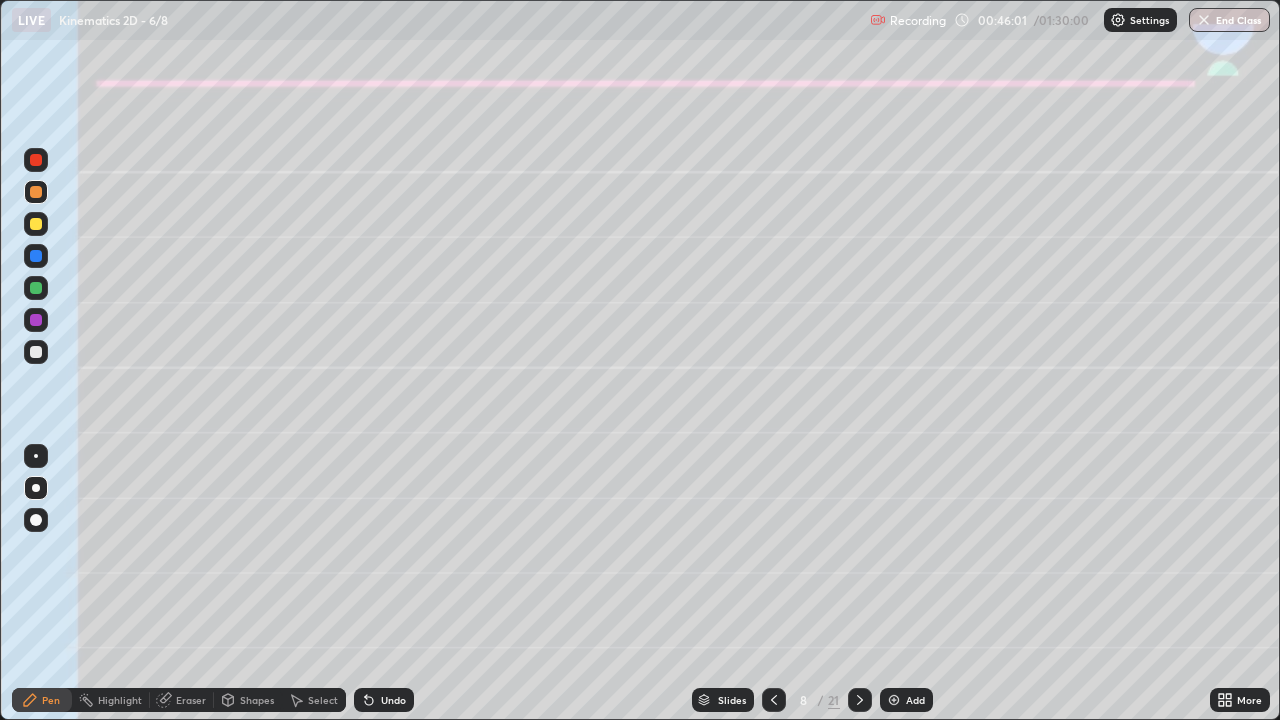 click at bounding box center [36, 288] 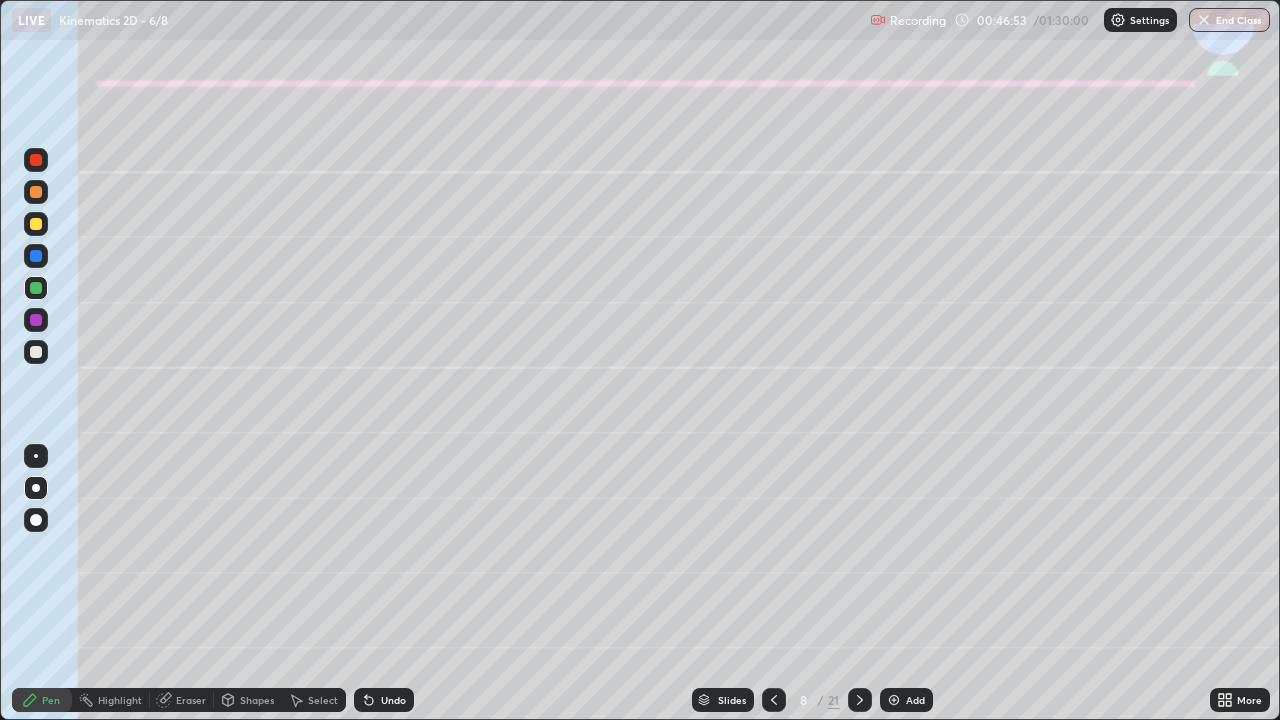 click at bounding box center (36, 288) 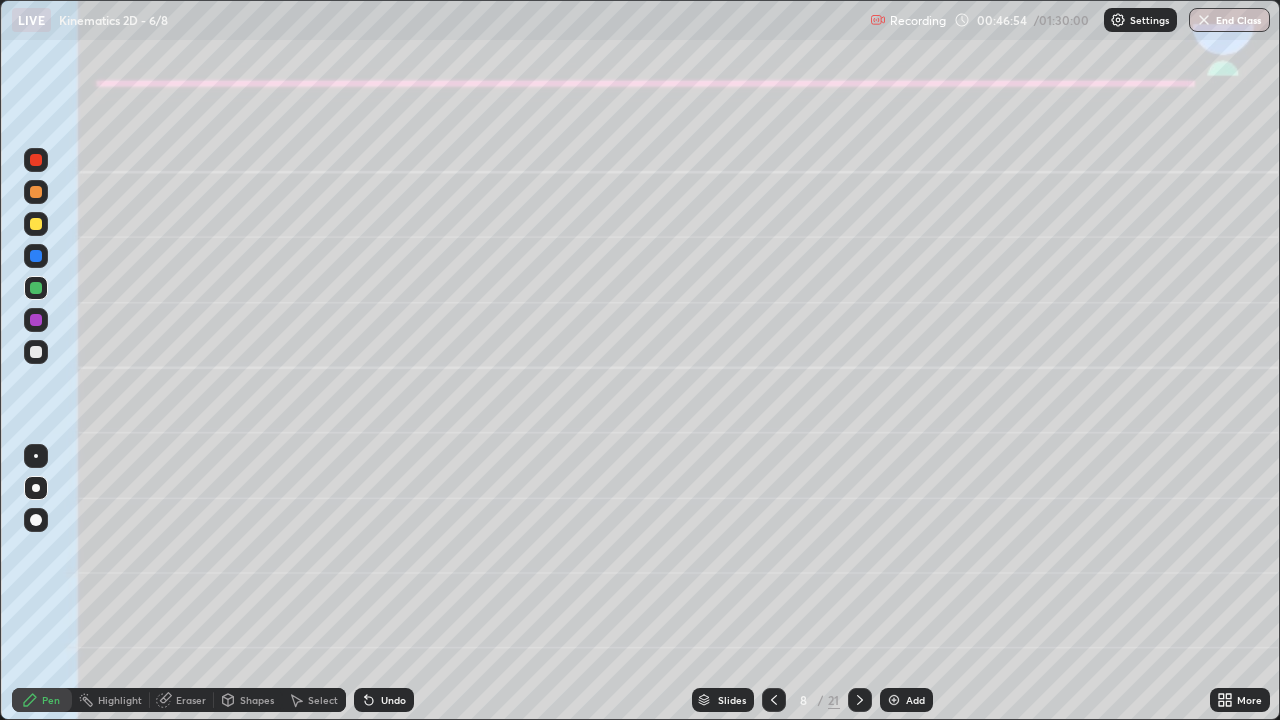 click at bounding box center [36, 288] 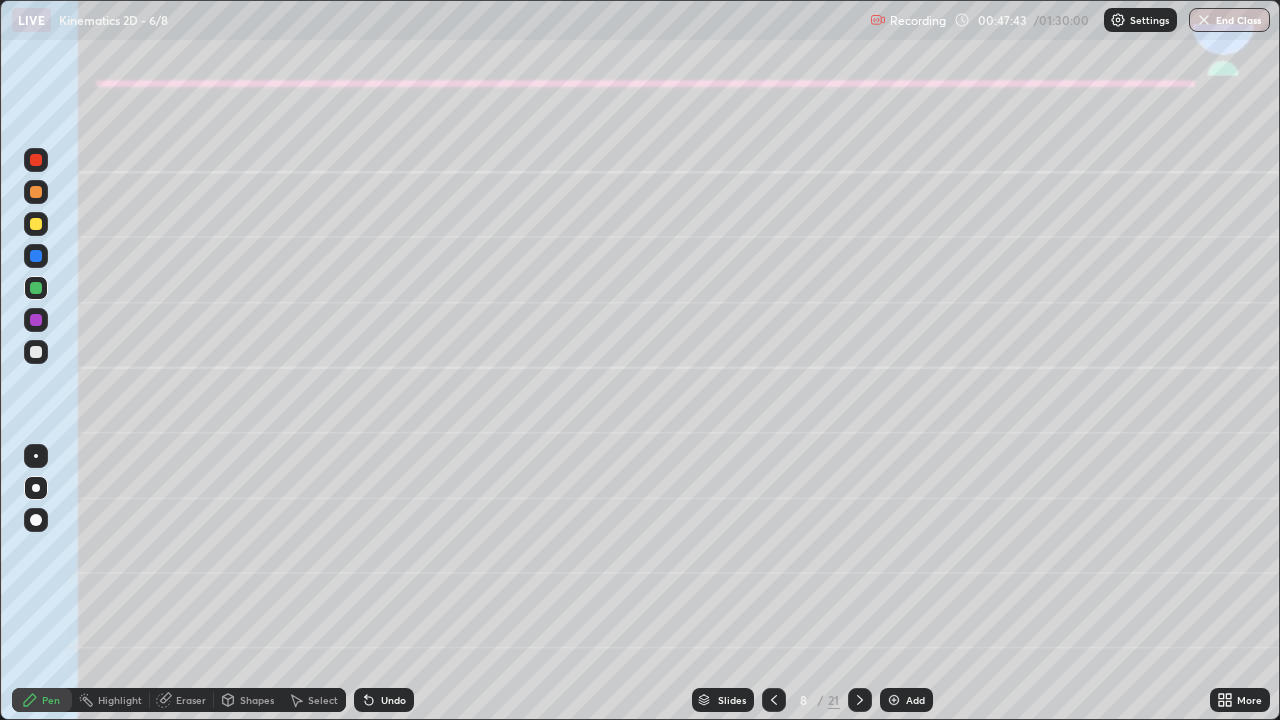 click 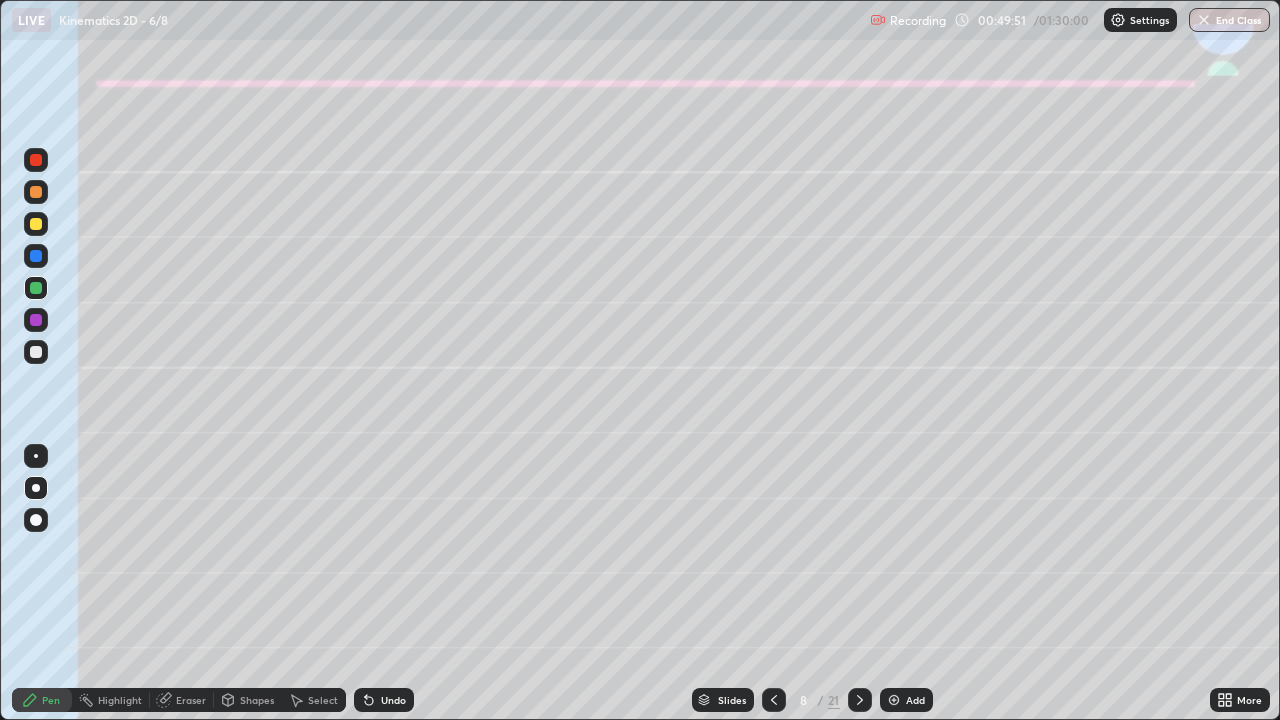 click 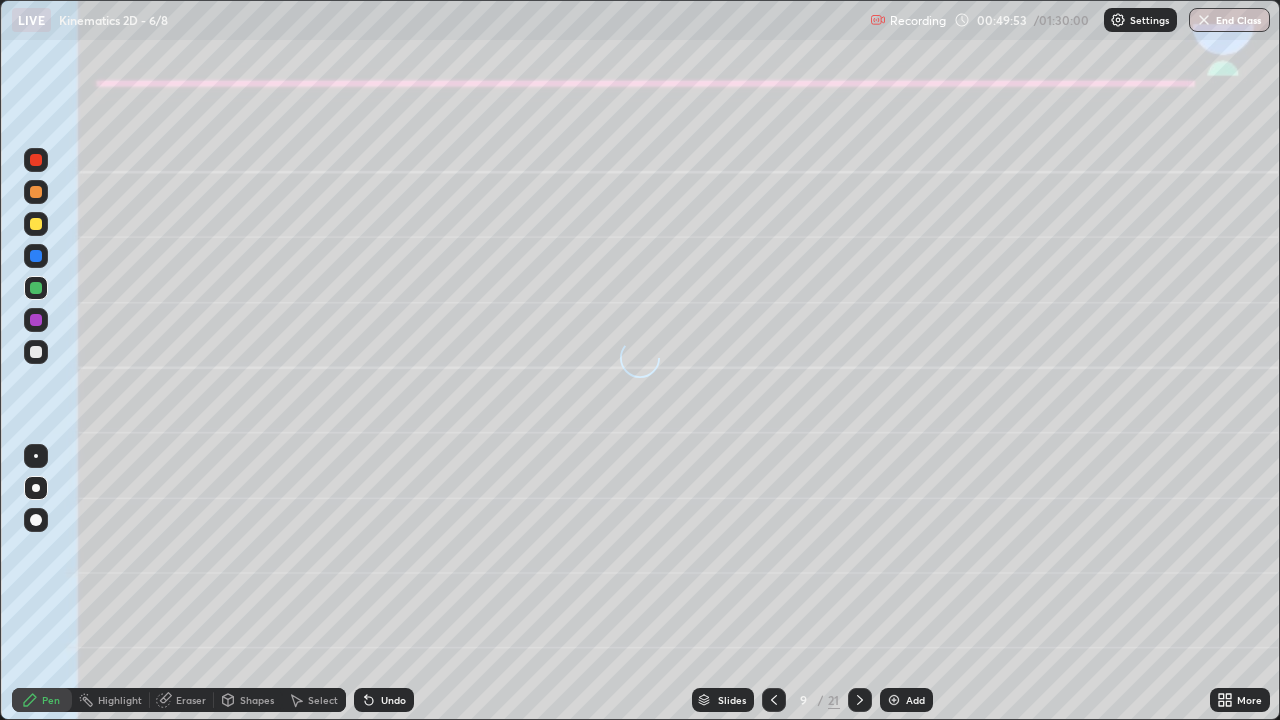 click at bounding box center (36, 224) 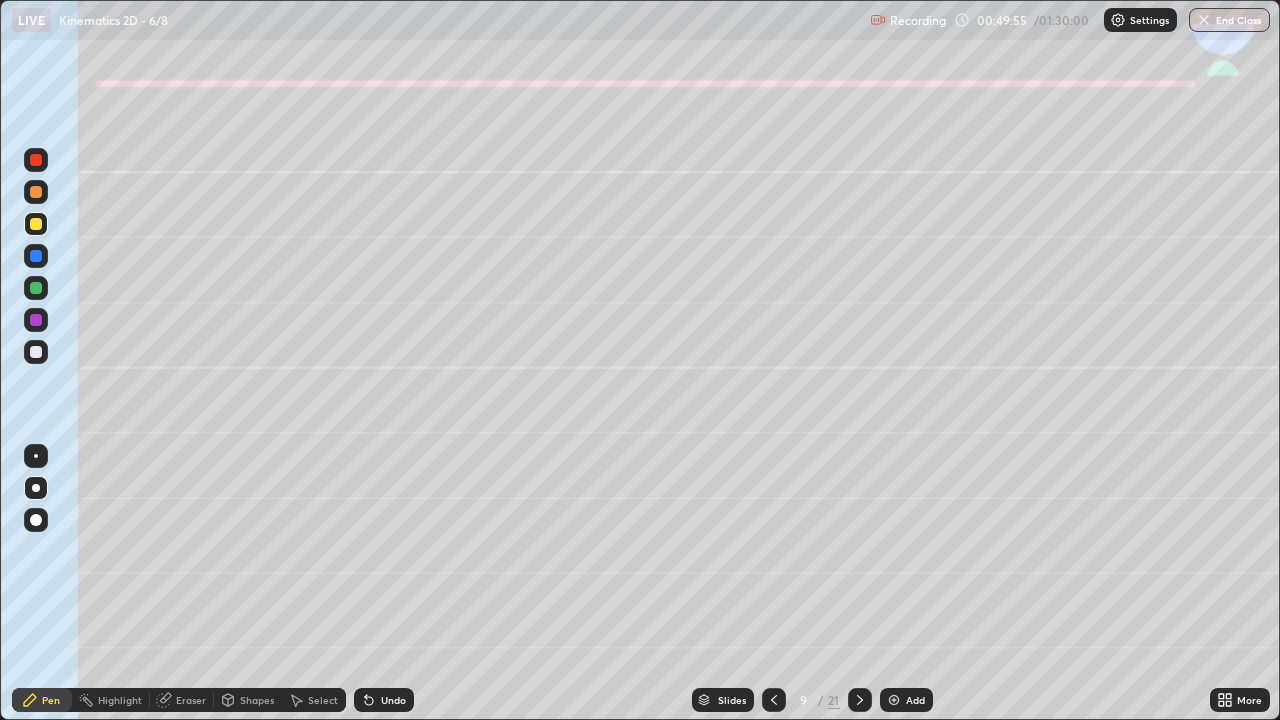 click on "Shapes" at bounding box center [257, 700] 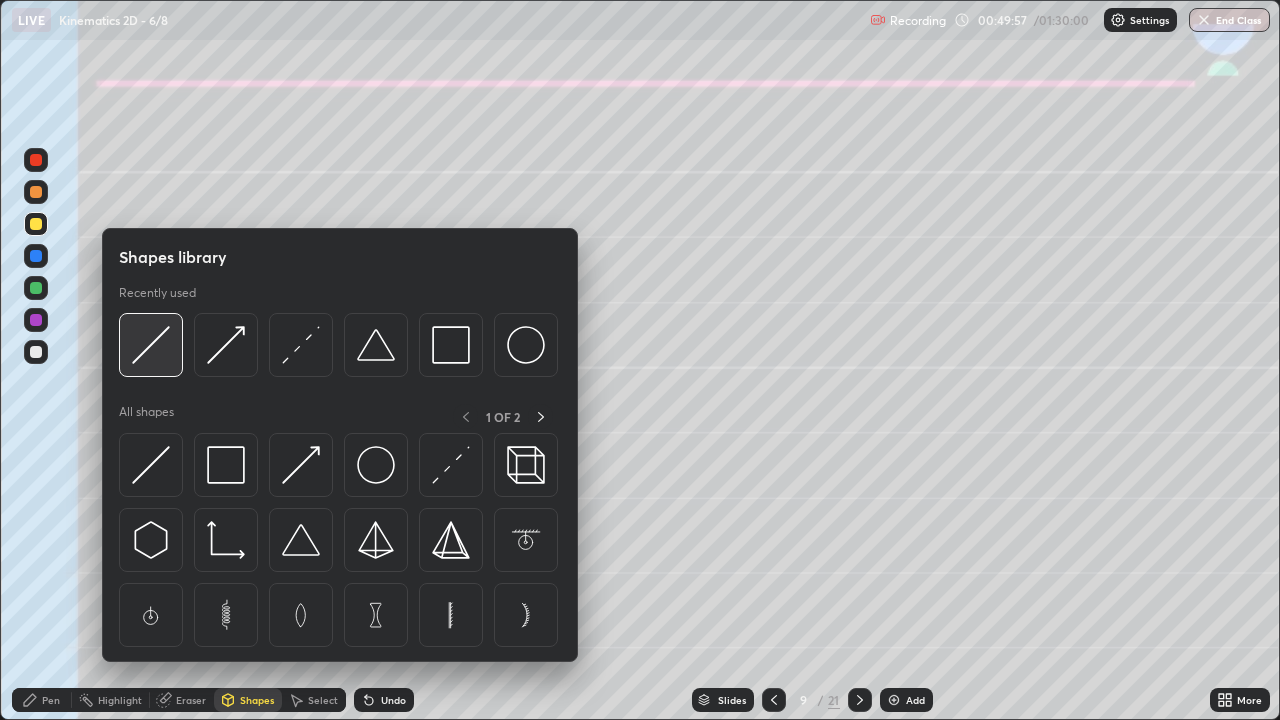 click at bounding box center [151, 345] 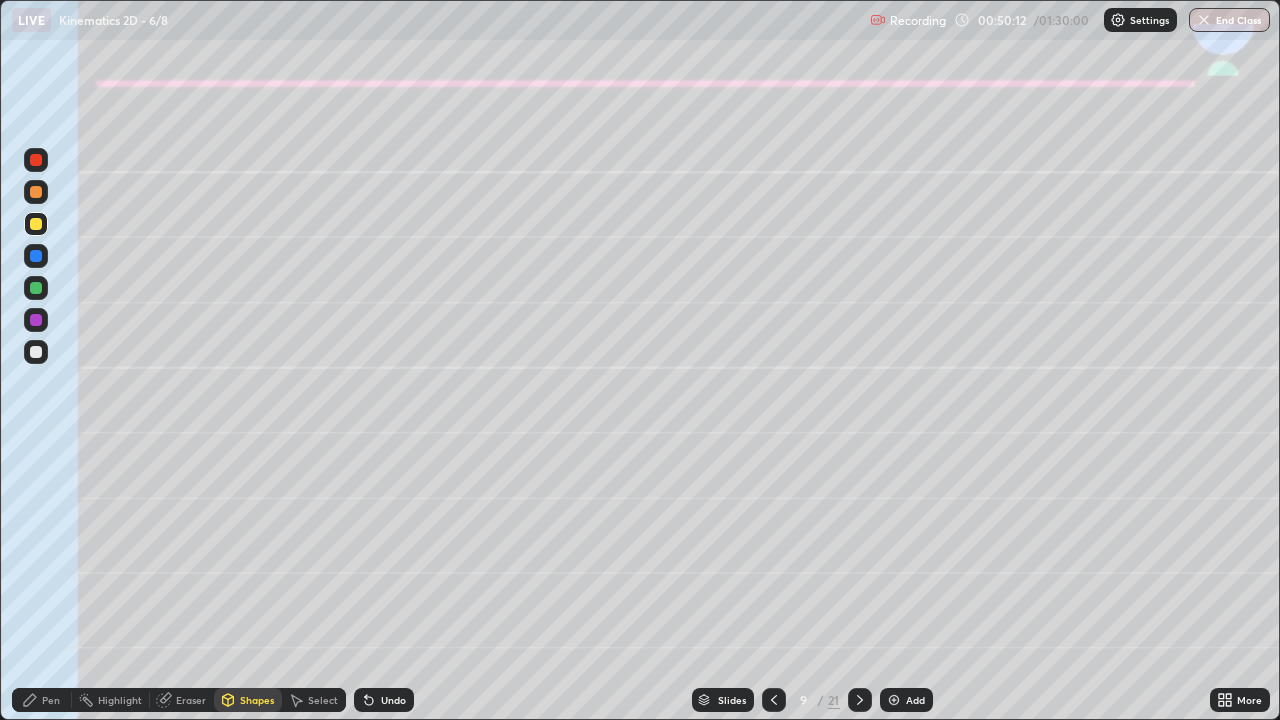 click on "Pen" at bounding box center [51, 700] 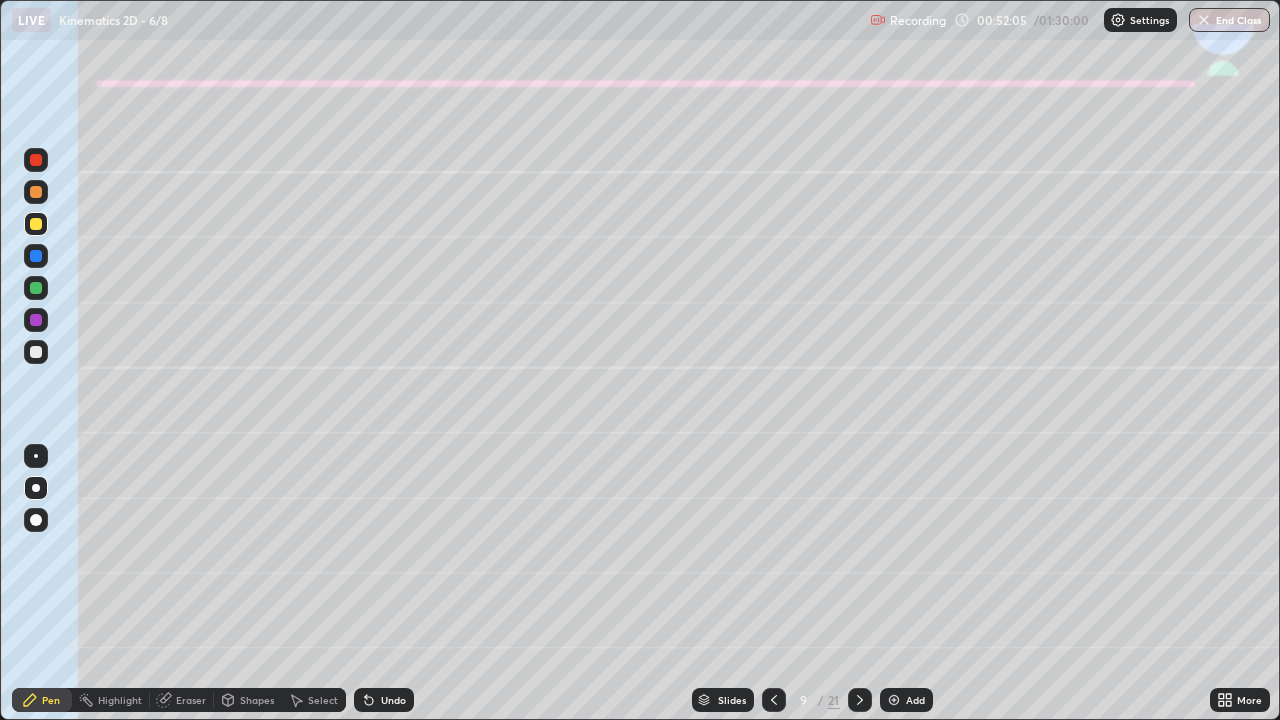 click on "Shapes" at bounding box center [257, 700] 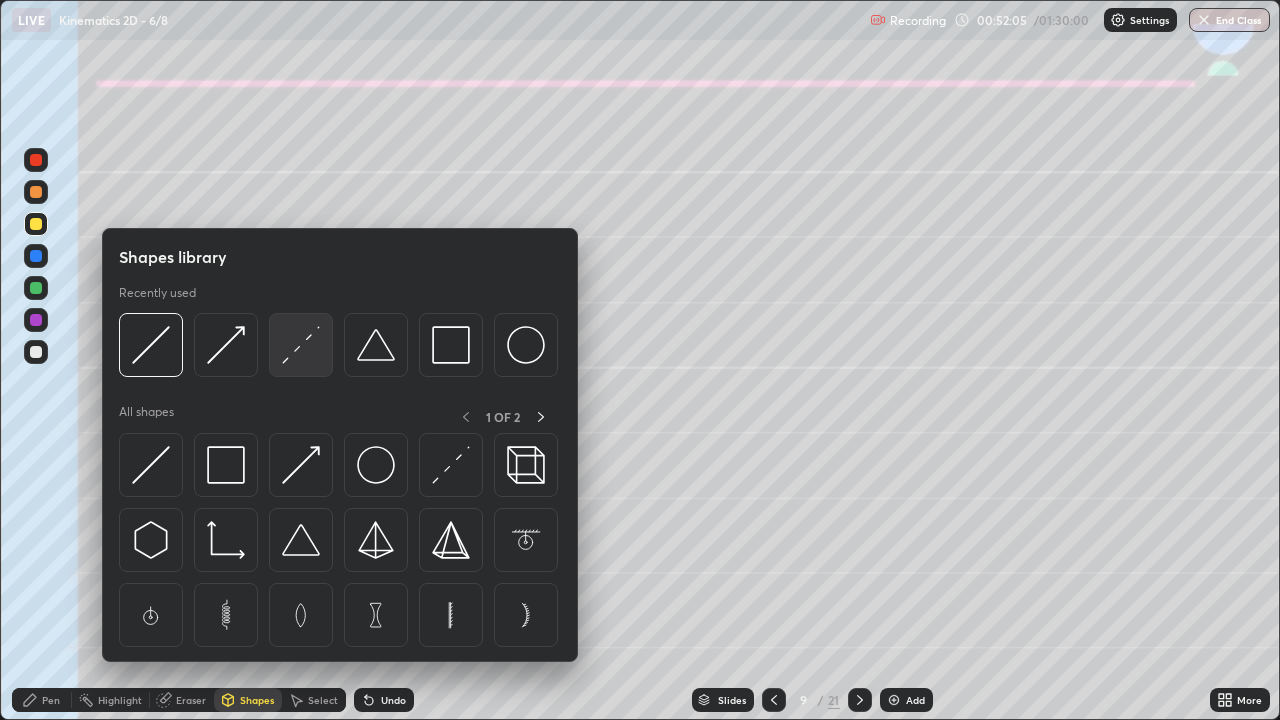 click at bounding box center [301, 345] 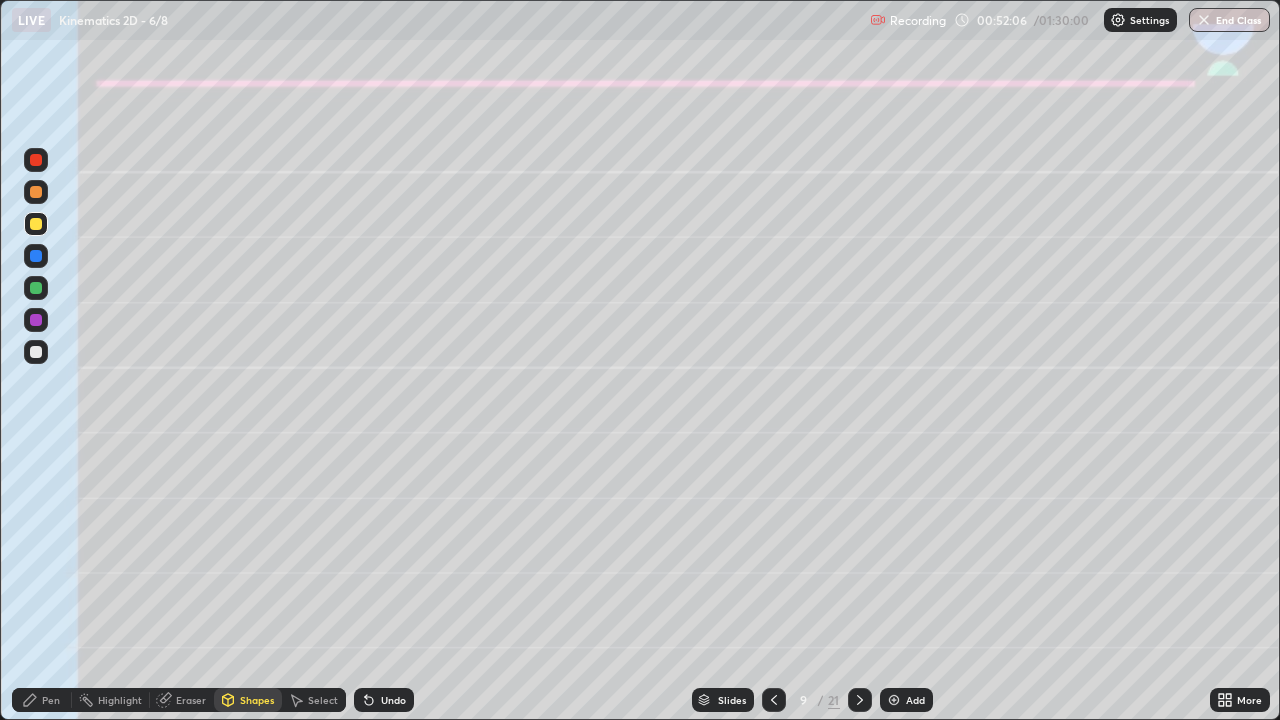 click at bounding box center [36, 288] 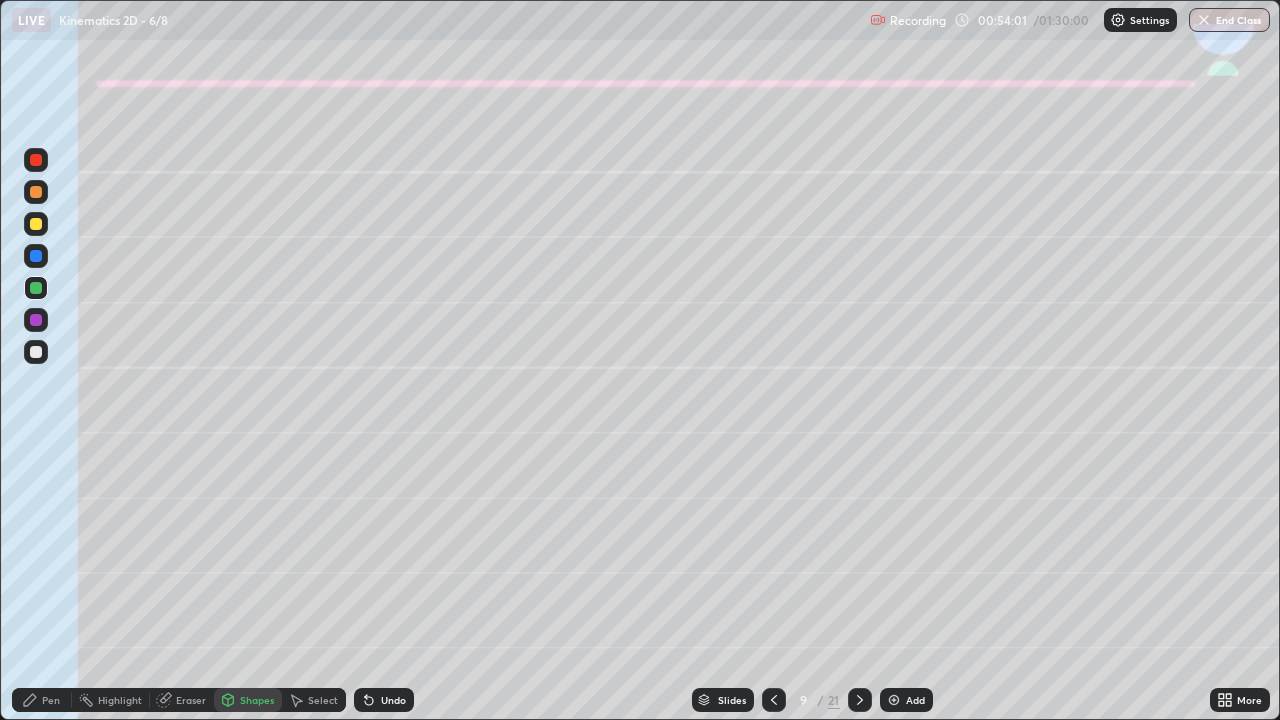 click at bounding box center (36, 288) 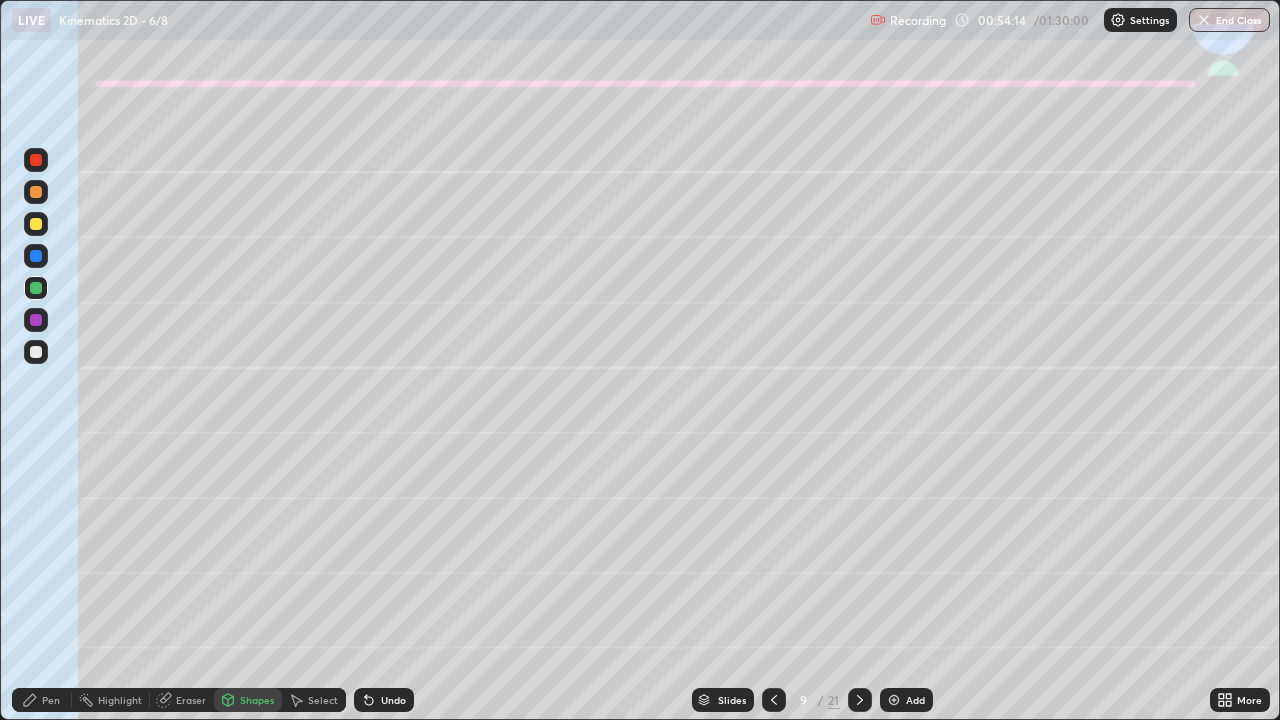 click on "Undo" at bounding box center (393, 700) 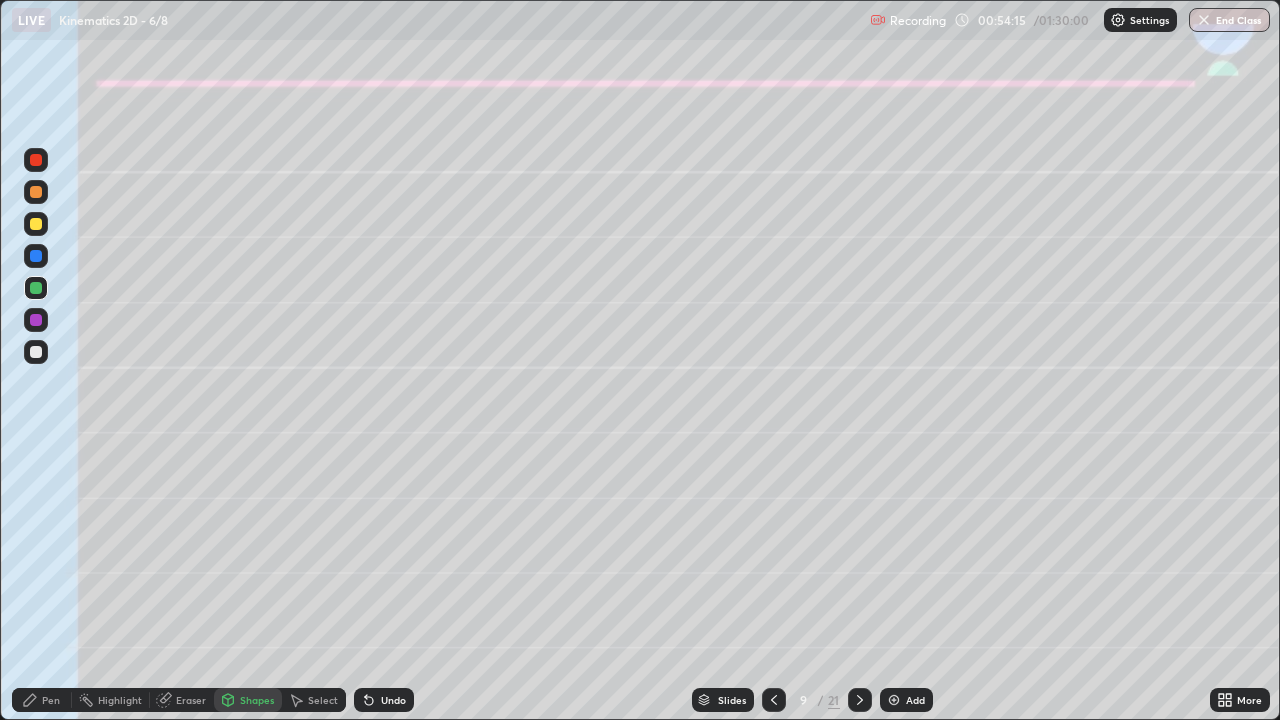 click 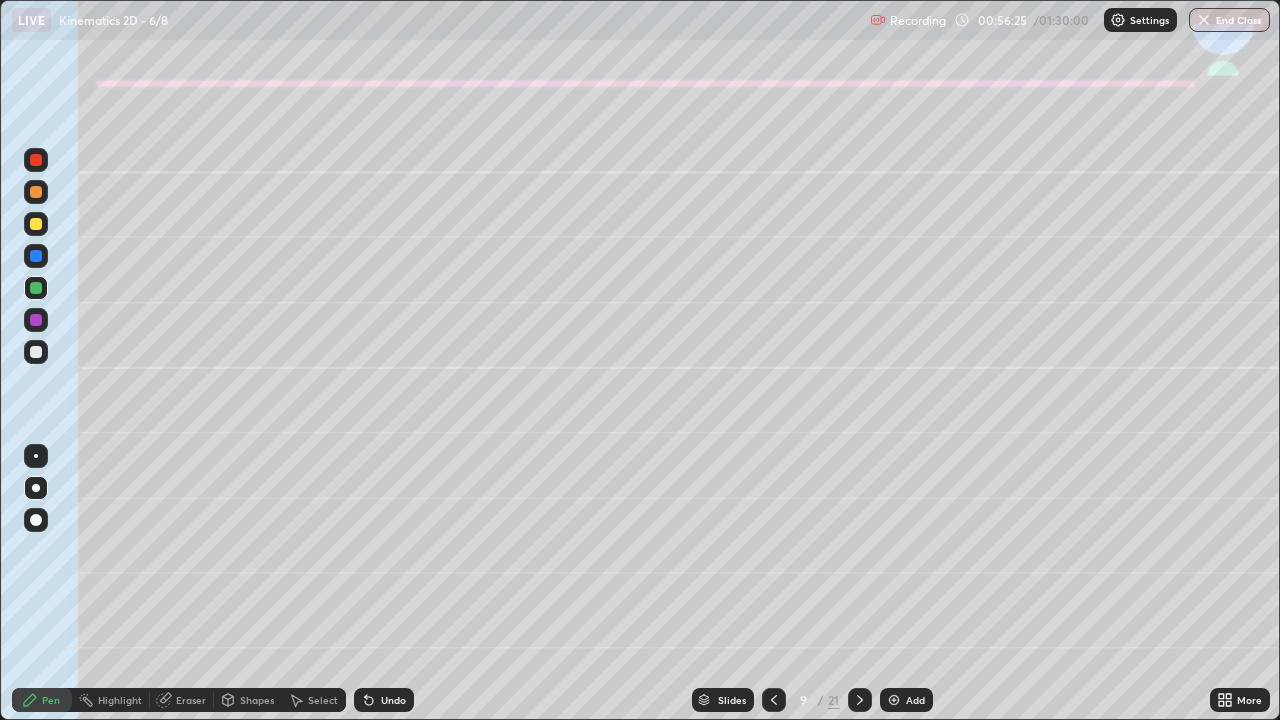 click 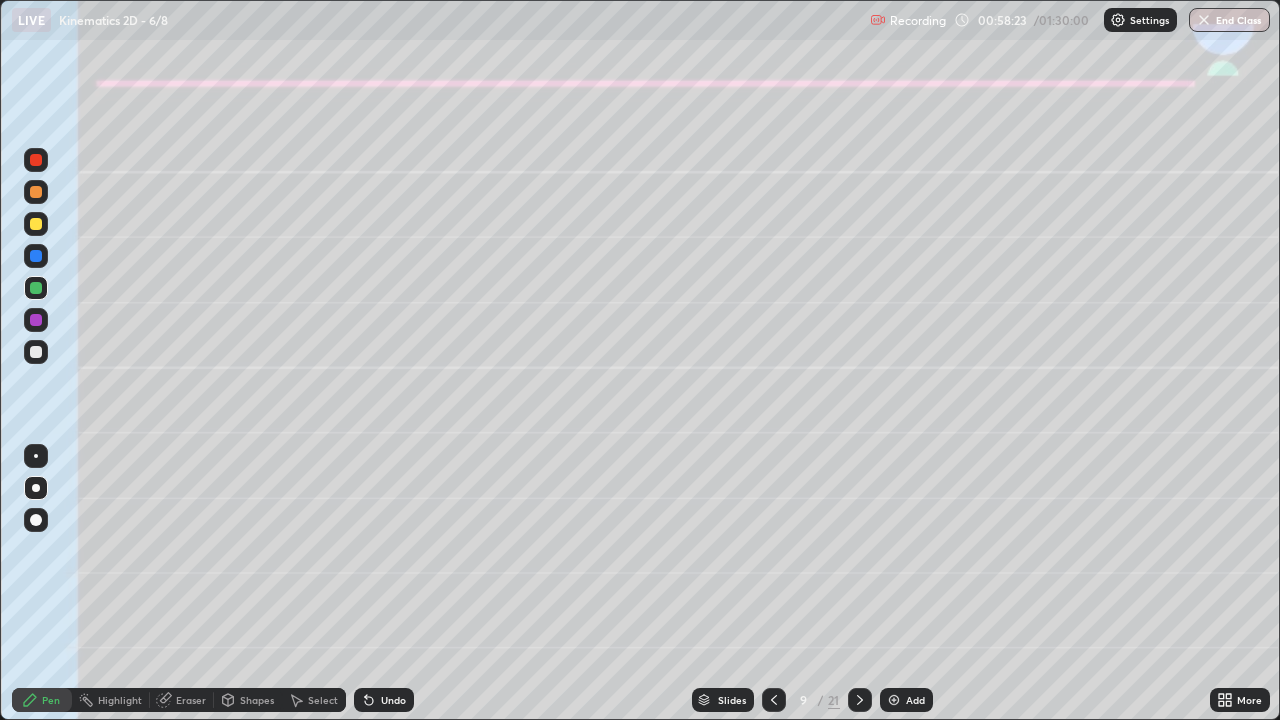 click 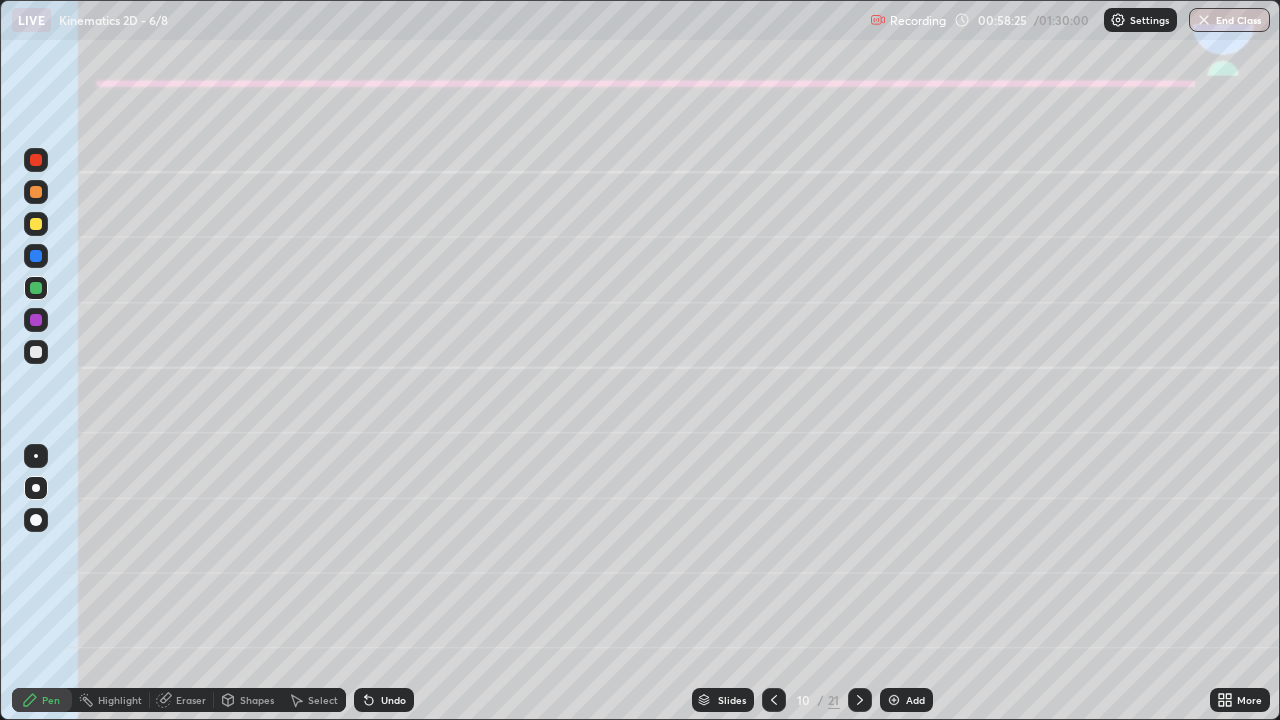 click at bounding box center (36, 224) 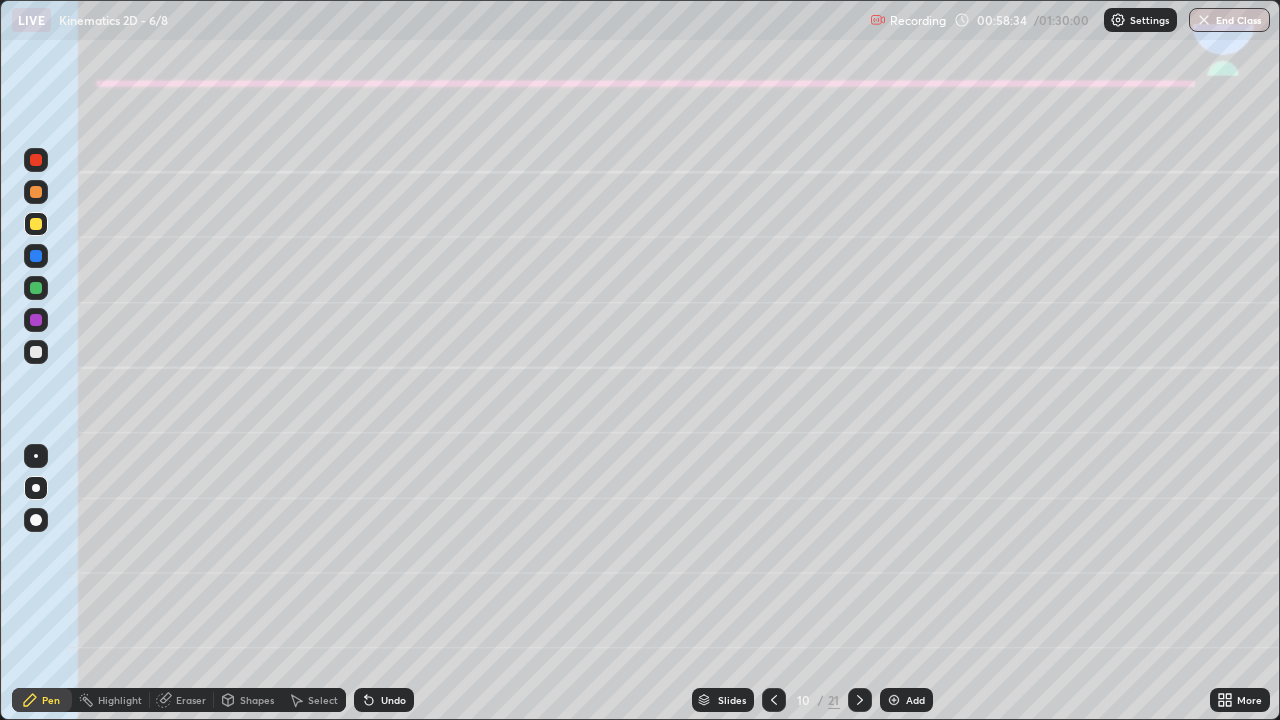 click 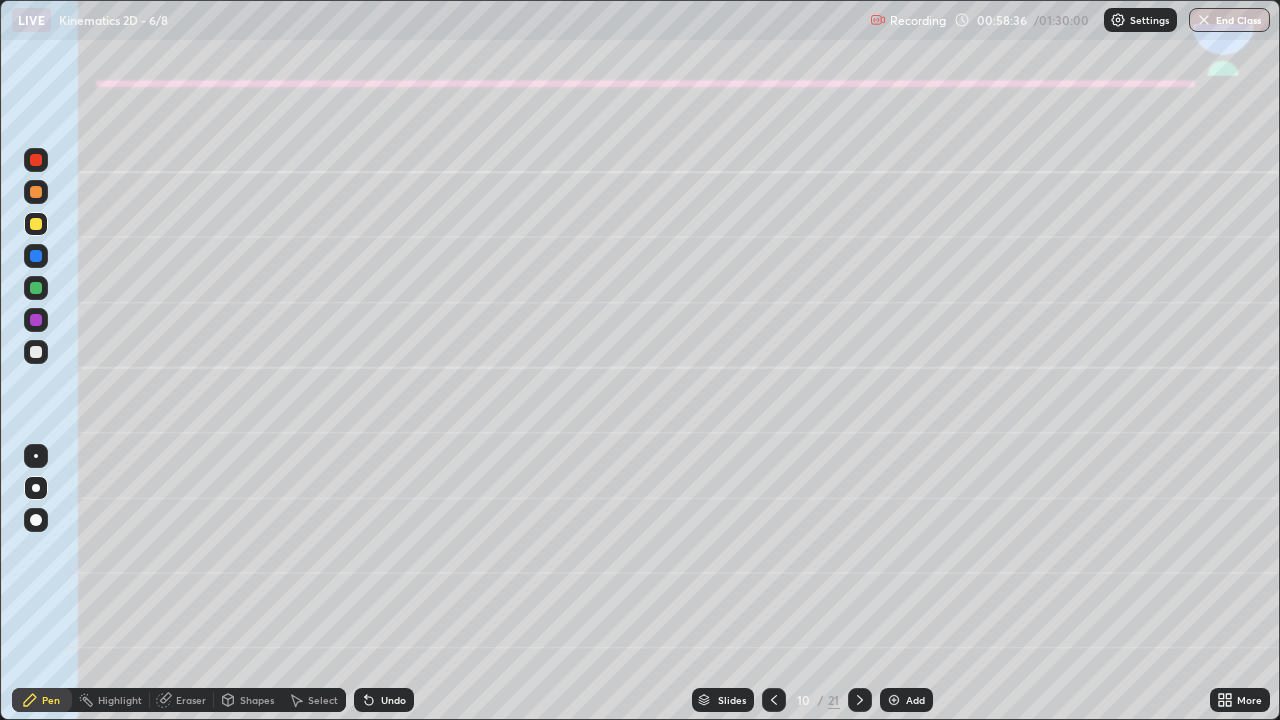 click 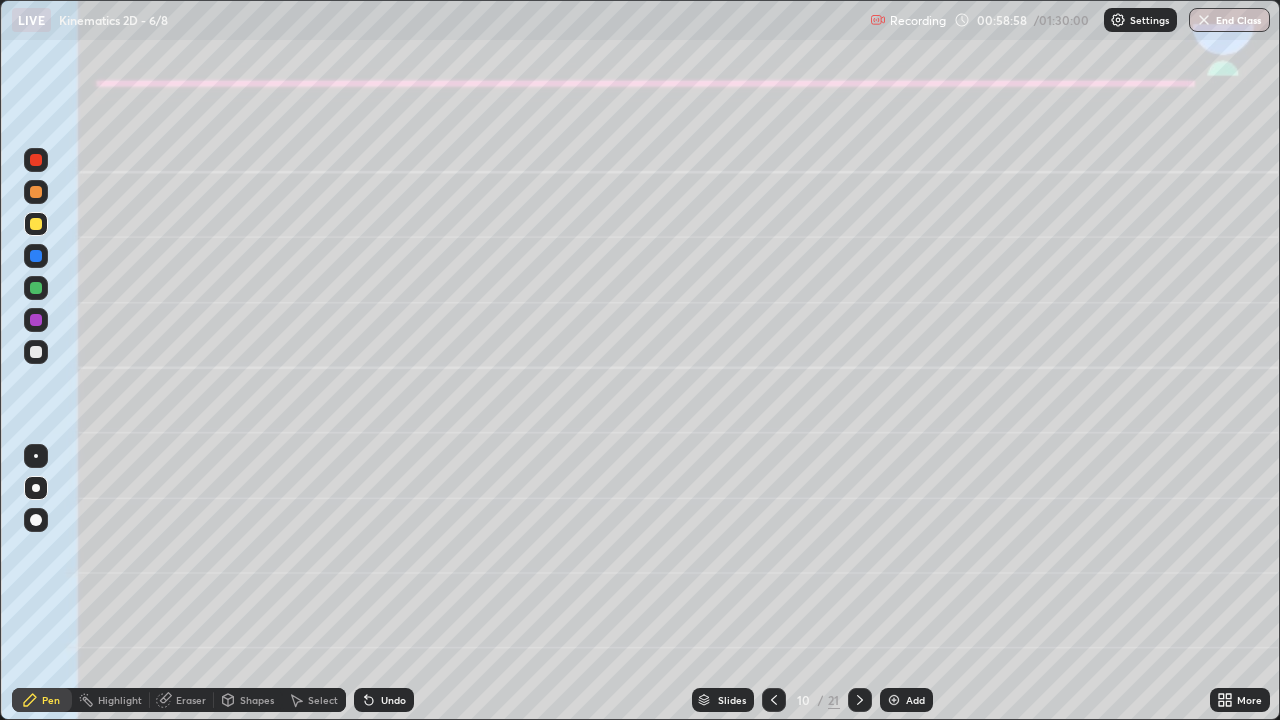 click on "Undo" at bounding box center (393, 700) 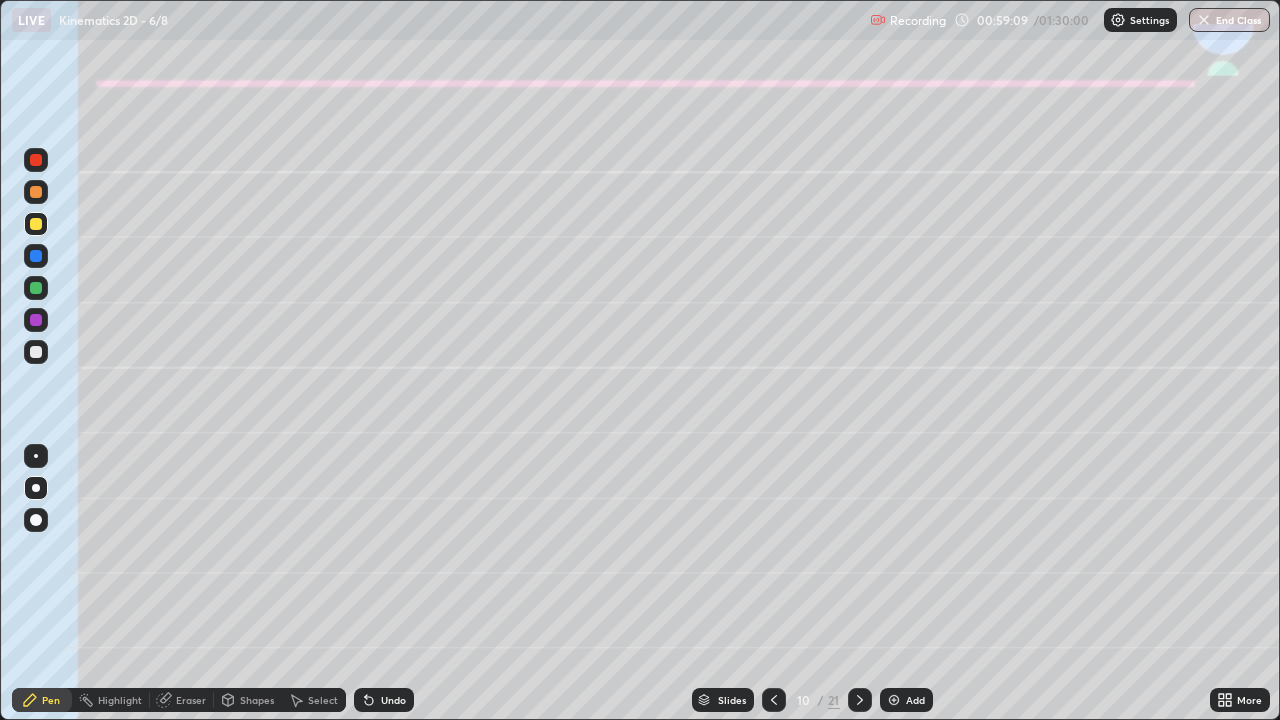 click at bounding box center [36, 352] 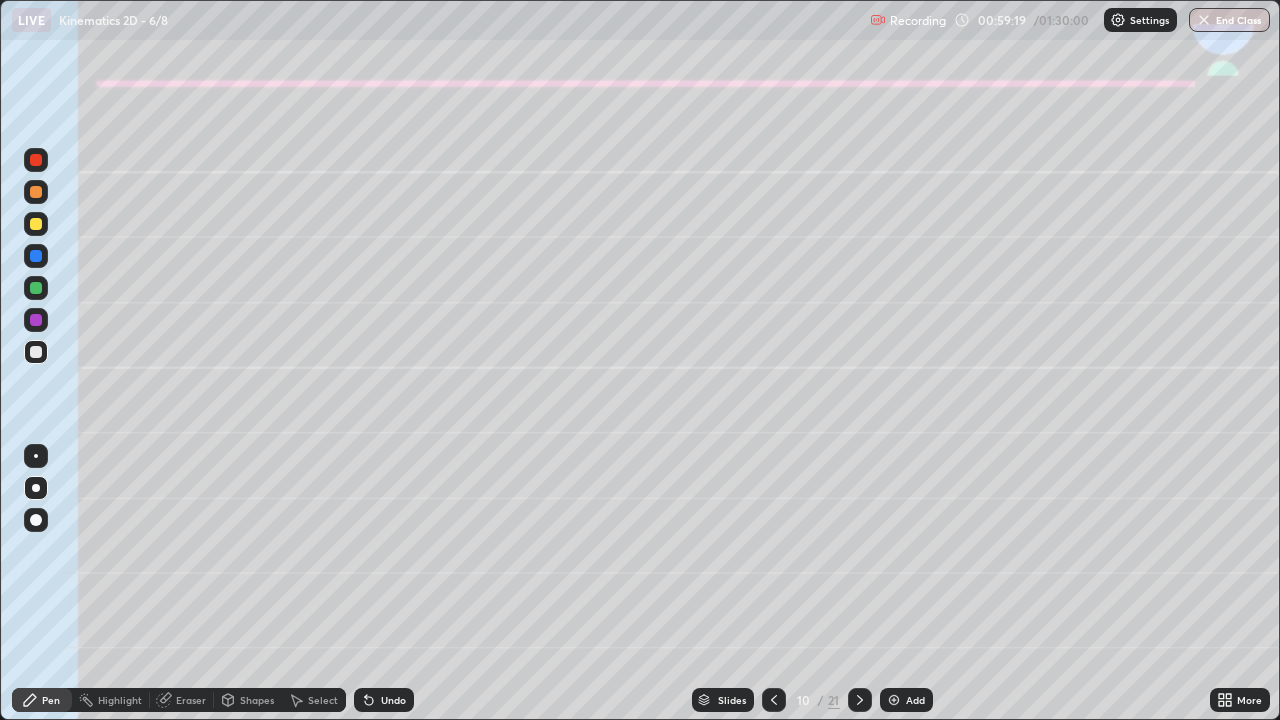 click at bounding box center [36, 256] 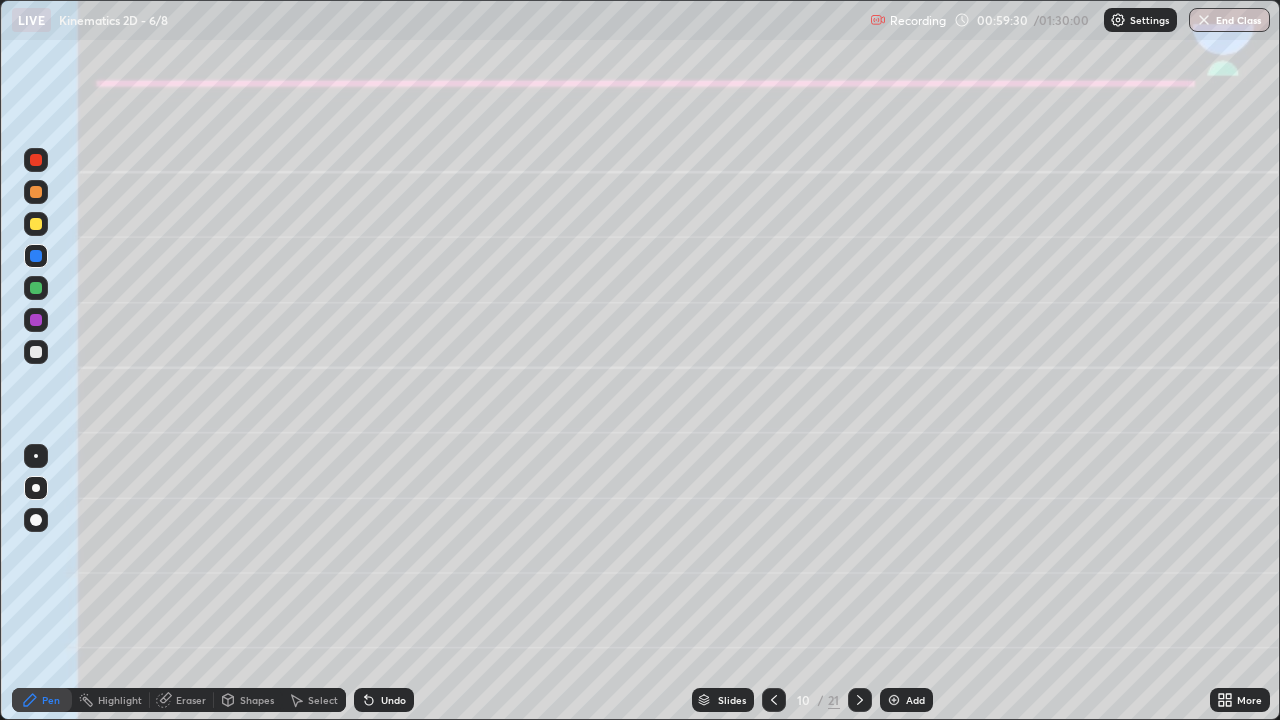 click 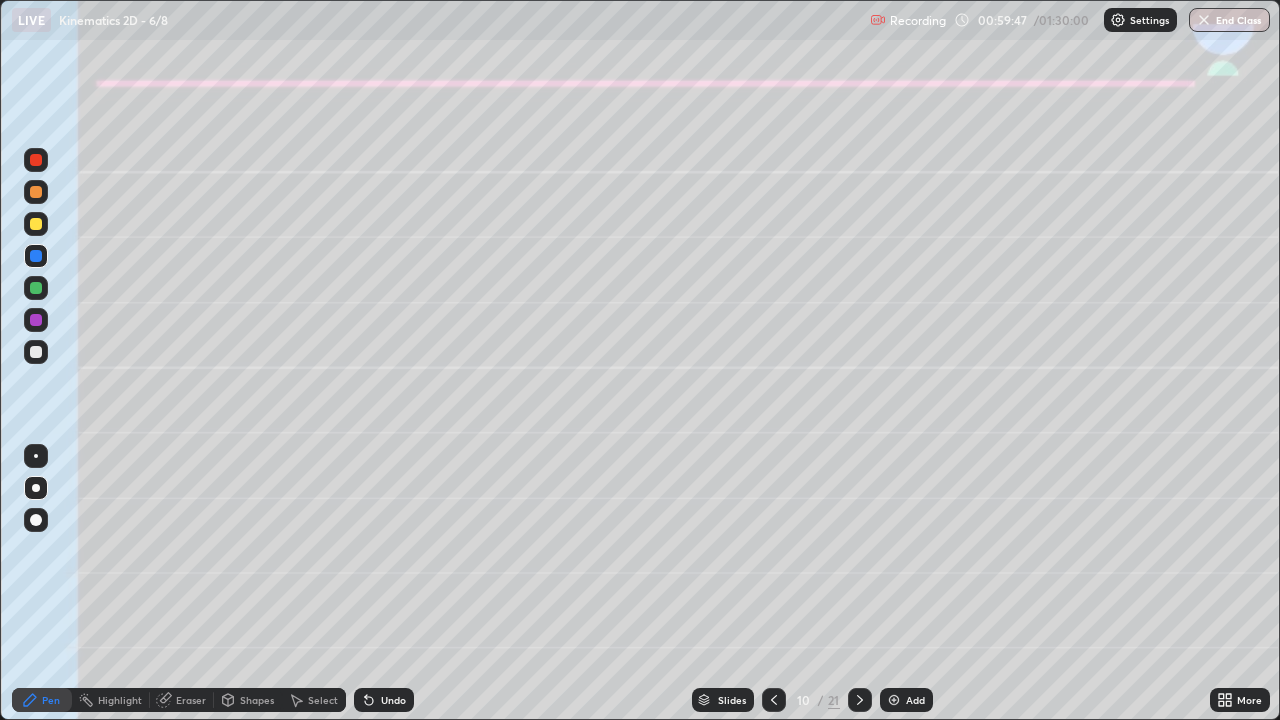 click on "Undo" at bounding box center (384, 700) 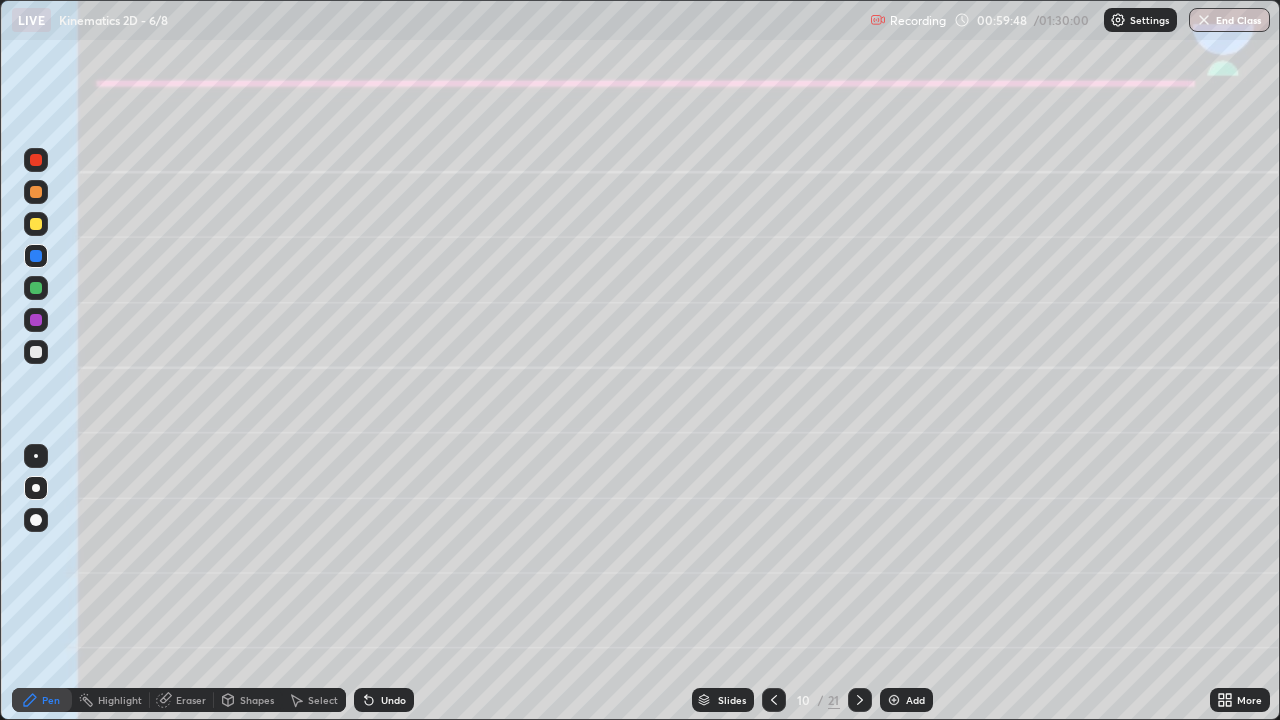 click on "Undo" at bounding box center (380, 700) 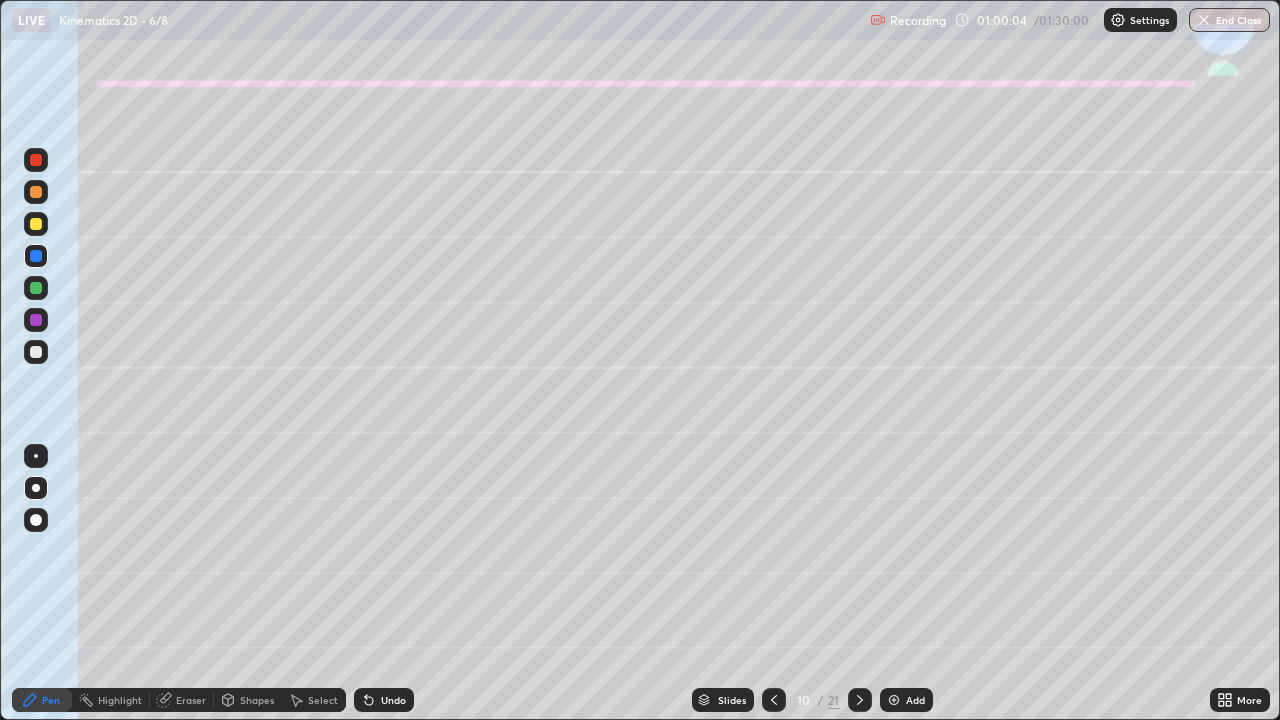 click at bounding box center (36, 192) 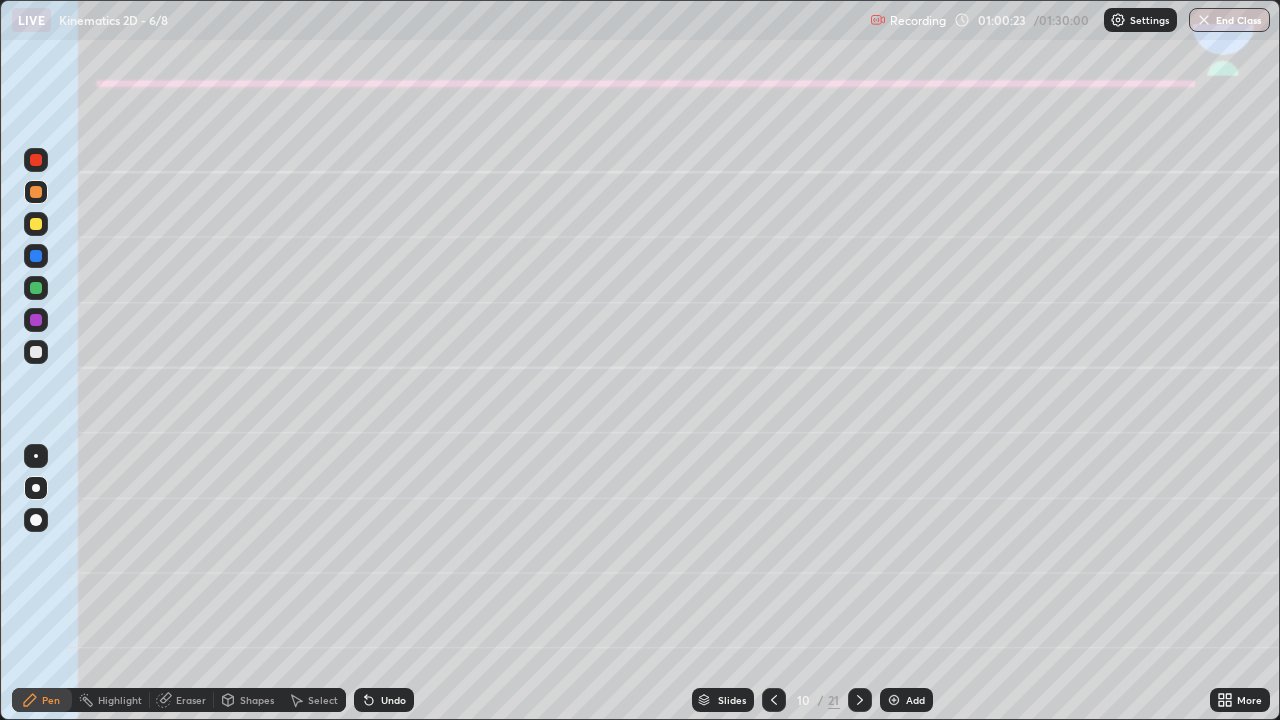click on "Undo" at bounding box center (384, 700) 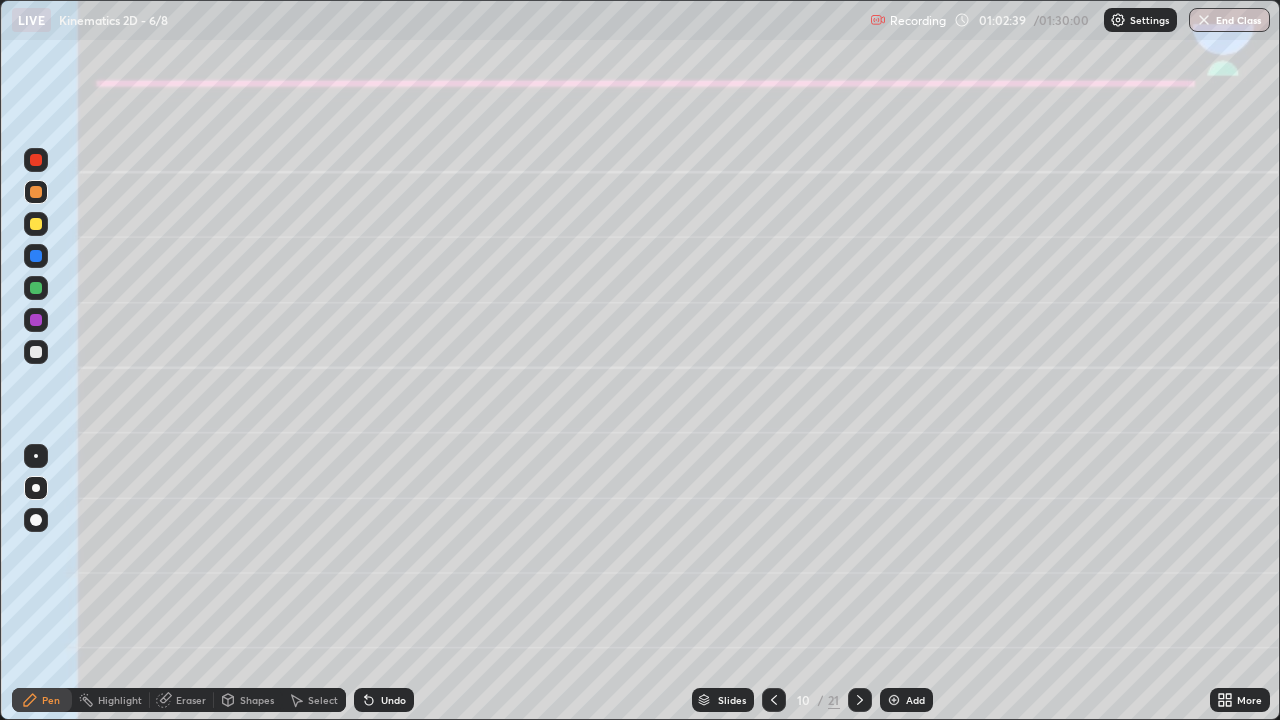 click at bounding box center [36, 352] 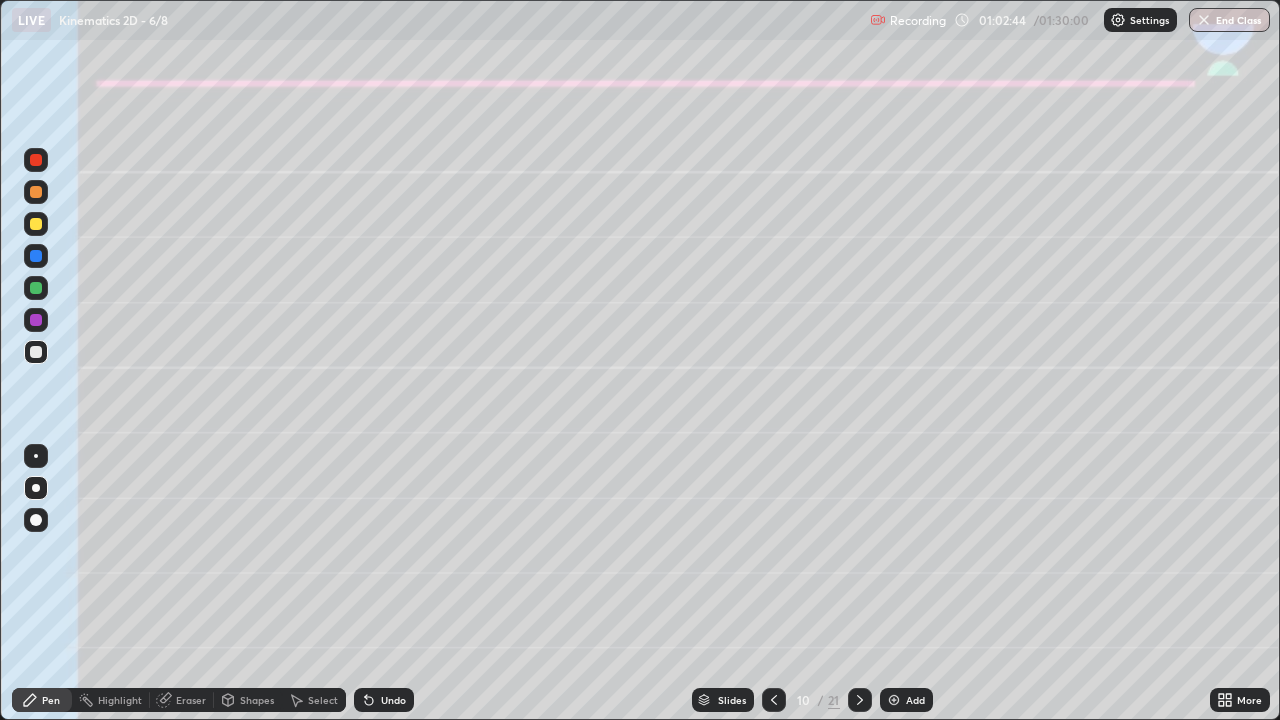 click on "Undo" at bounding box center (393, 700) 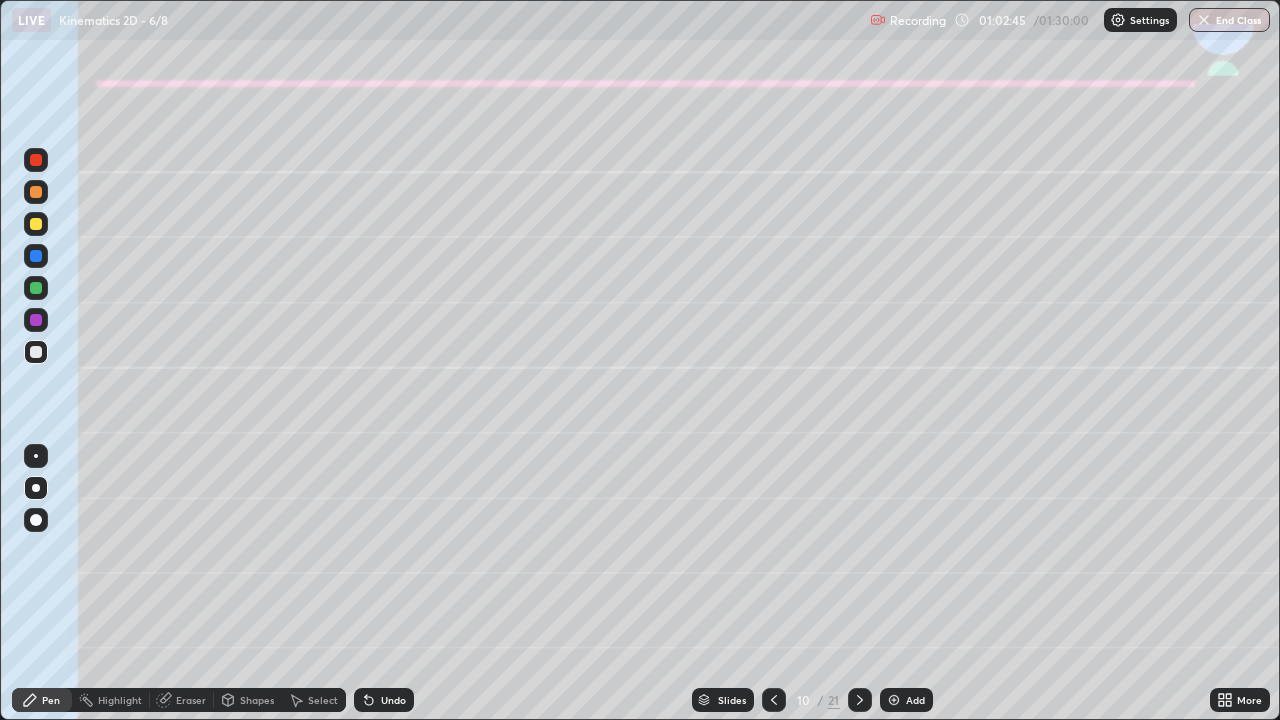 click on "Undo" at bounding box center [384, 700] 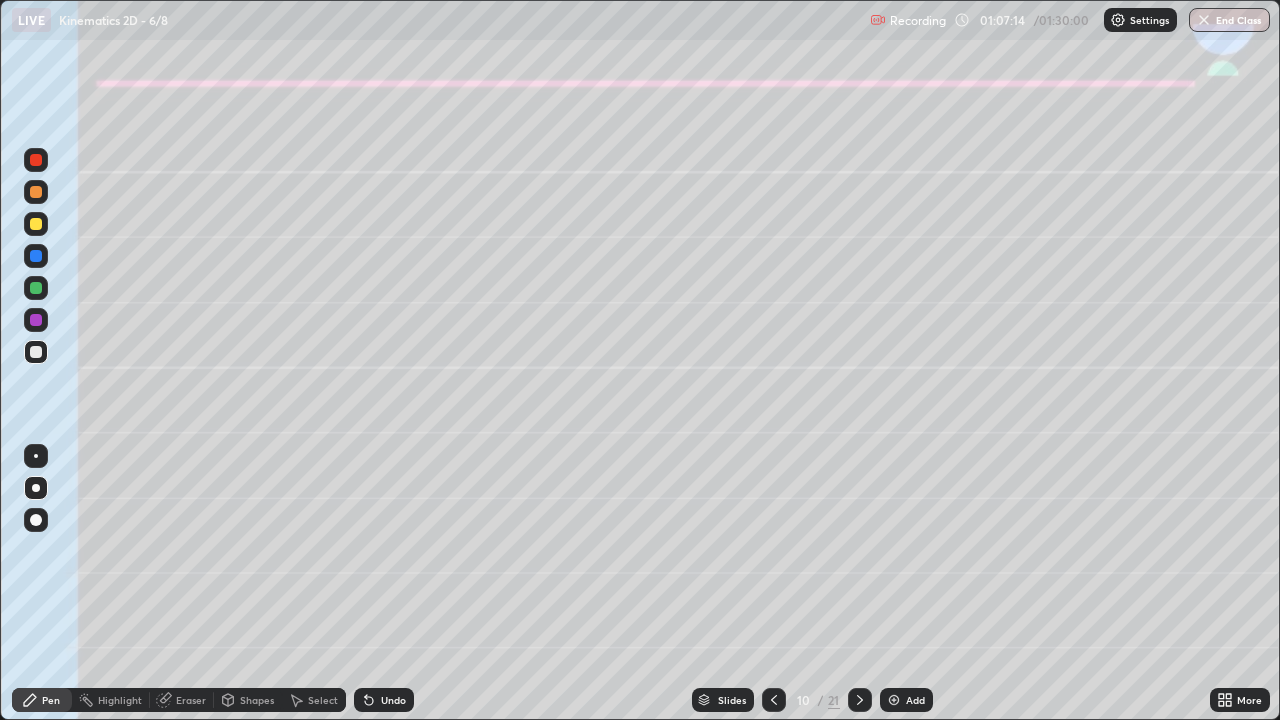 click 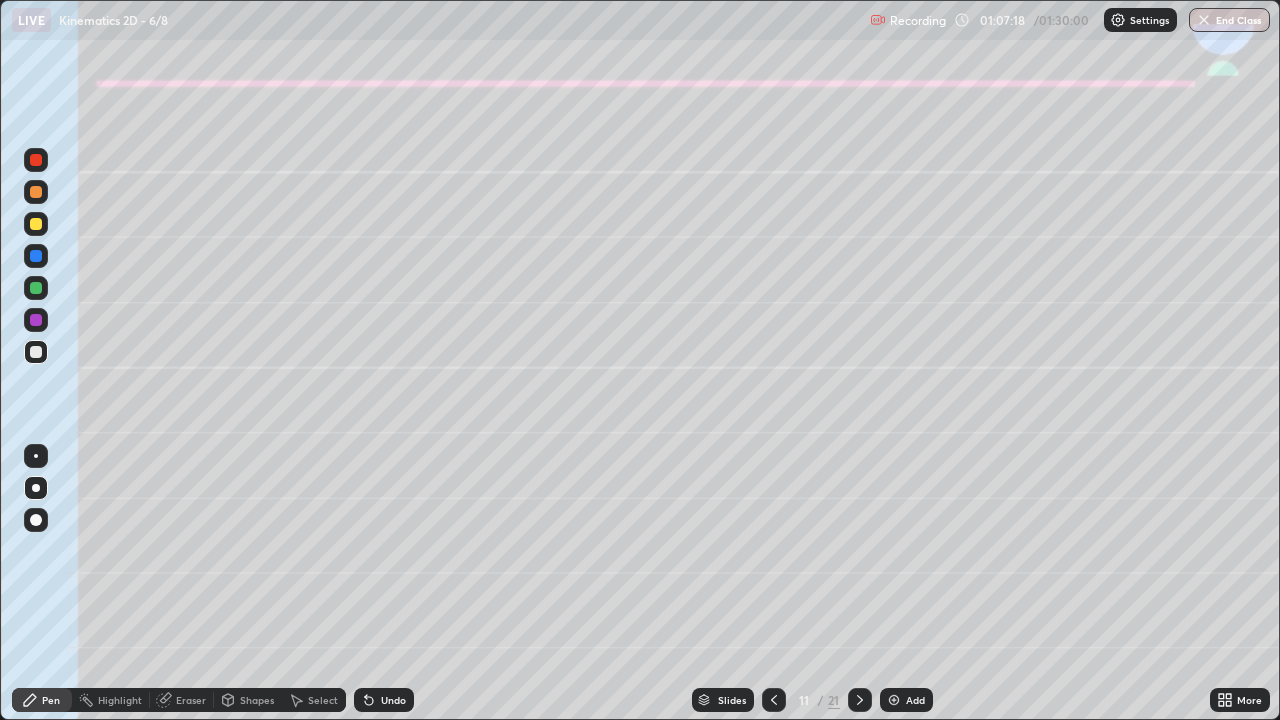 click at bounding box center (36, 224) 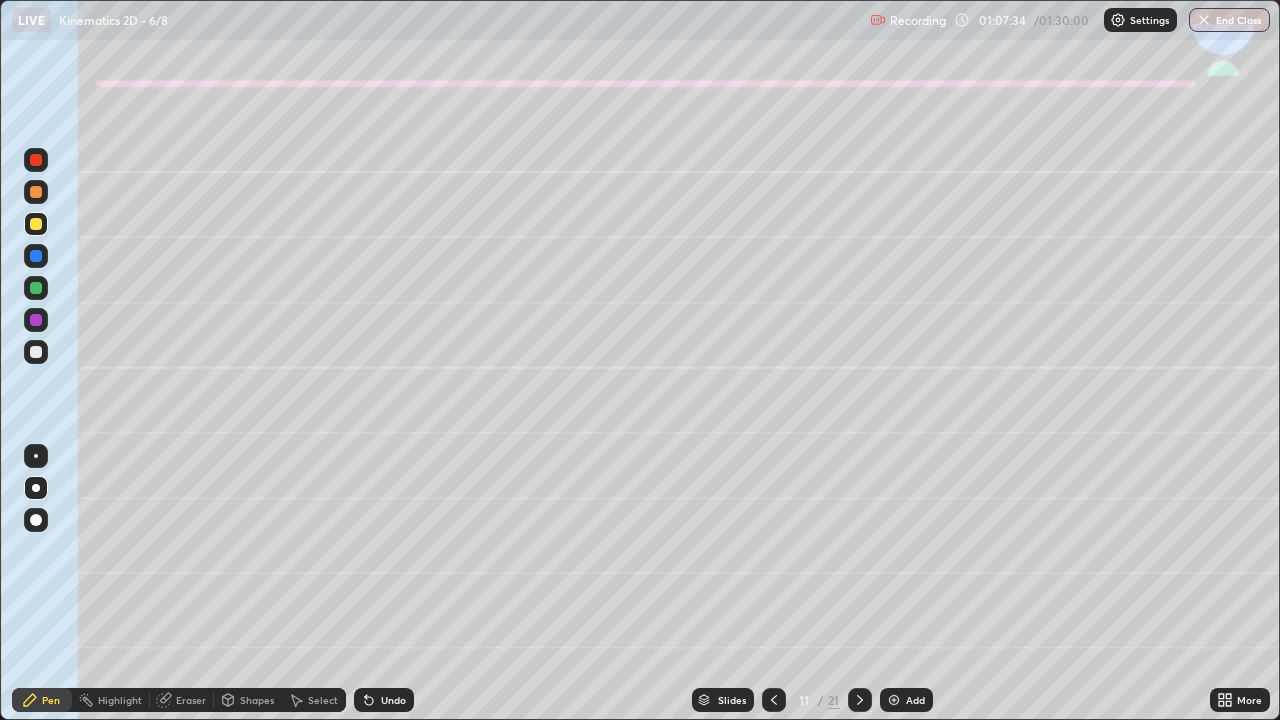 click on "Undo" at bounding box center (393, 700) 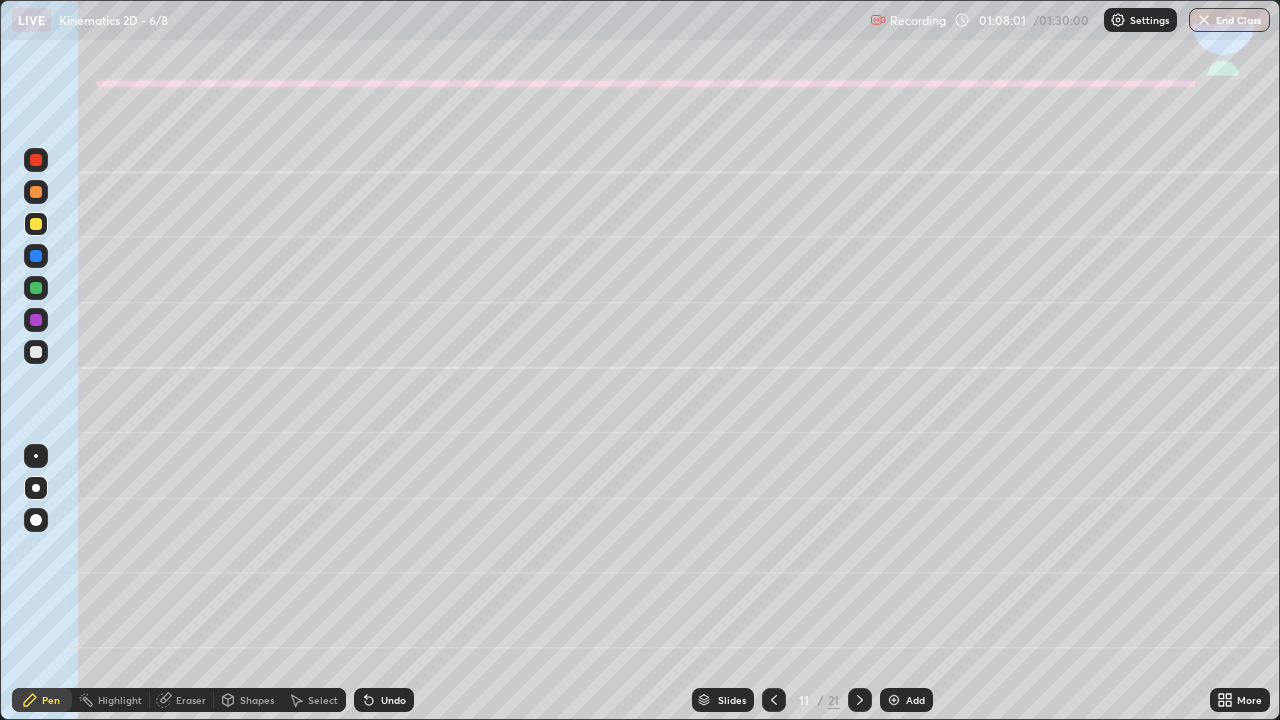 click 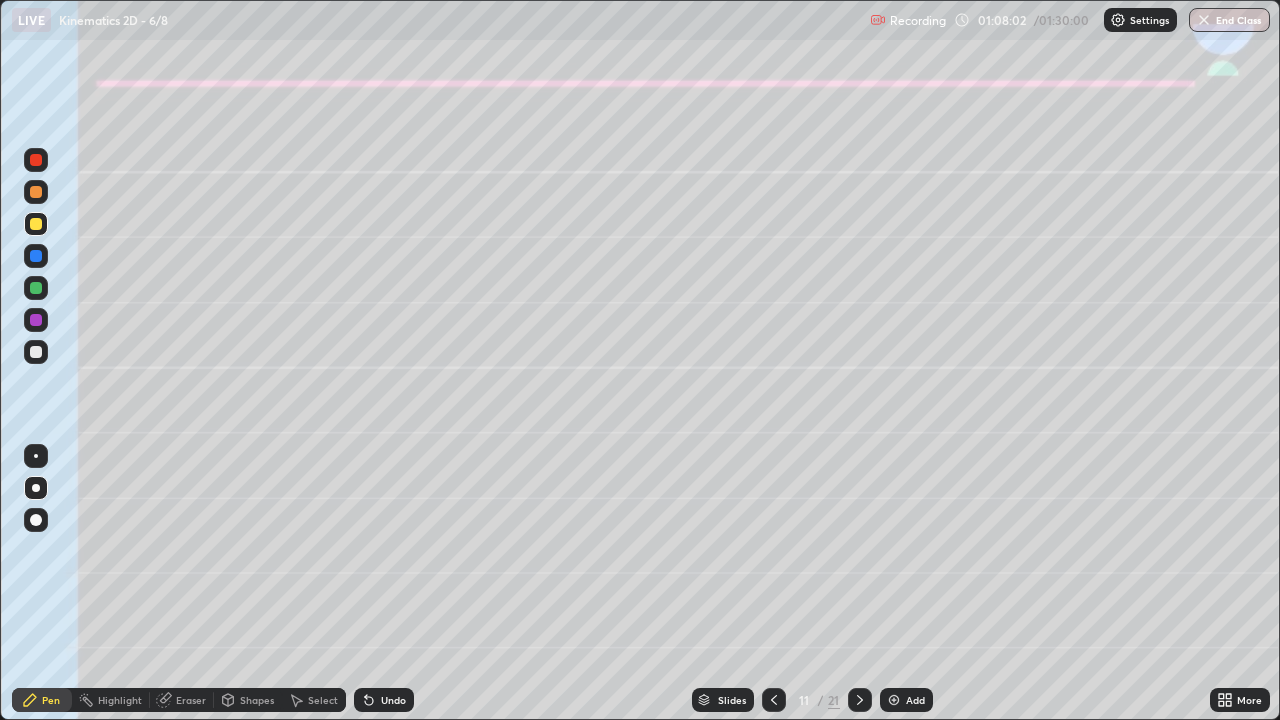 click 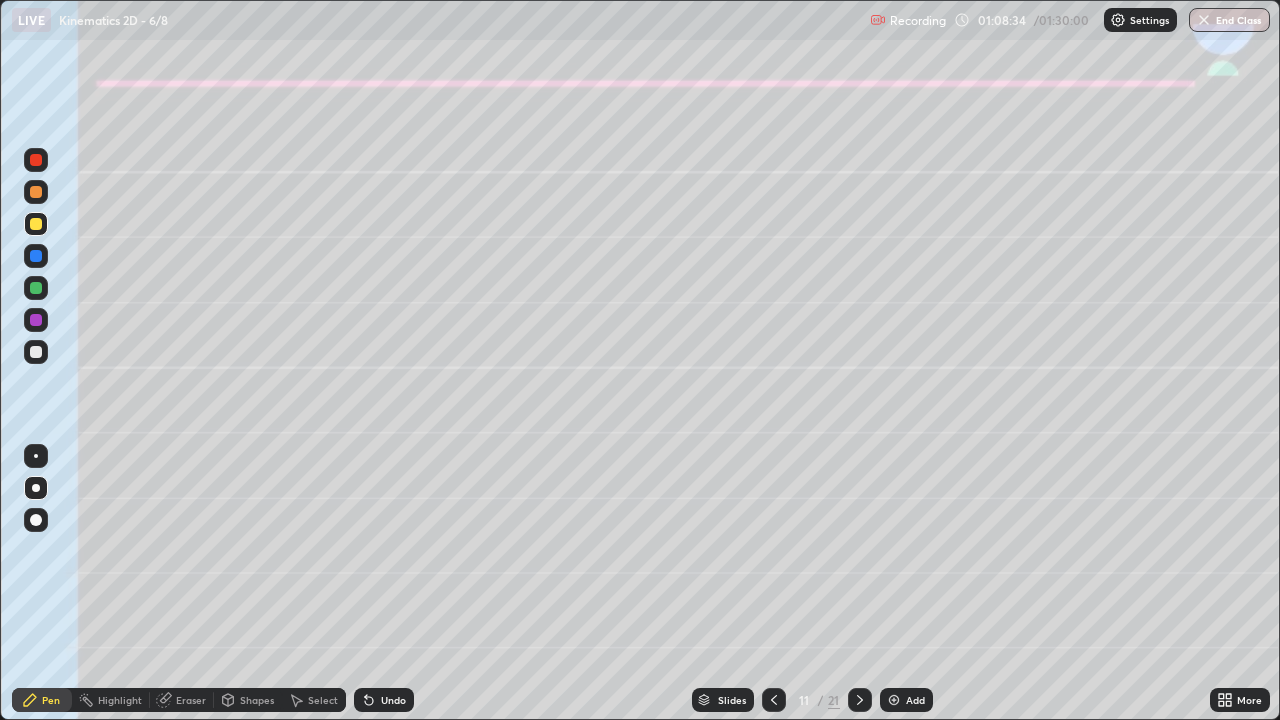 click at bounding box center (36, 352) 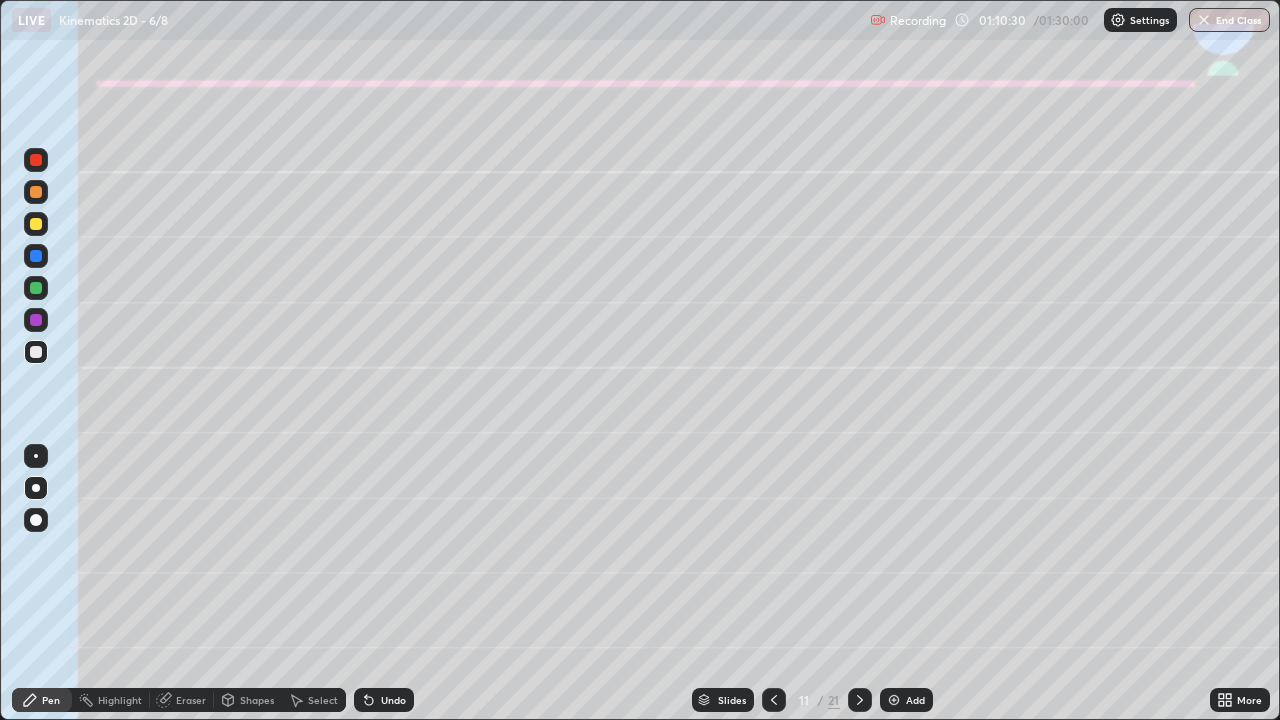 click on "Eraser" at bounding box center [191, 700] 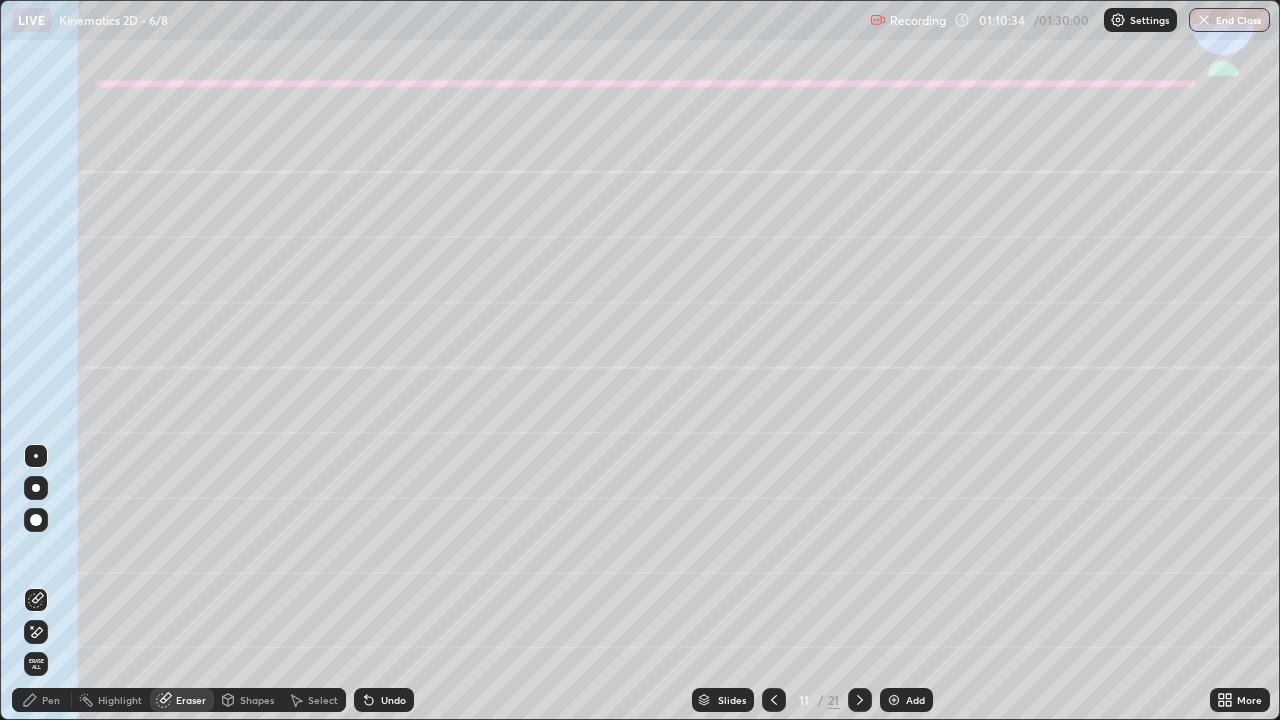 click on "Pen" at bounding box center (51, 700) 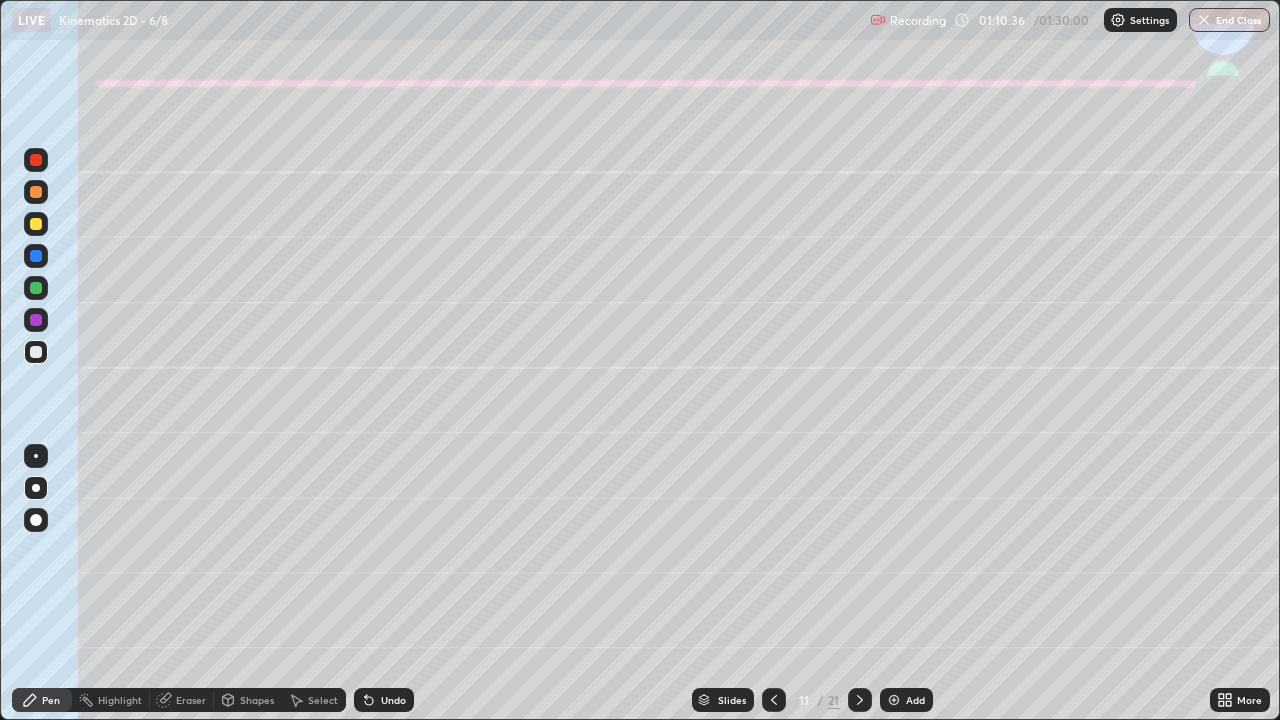 click at bounding box center (36, 224) 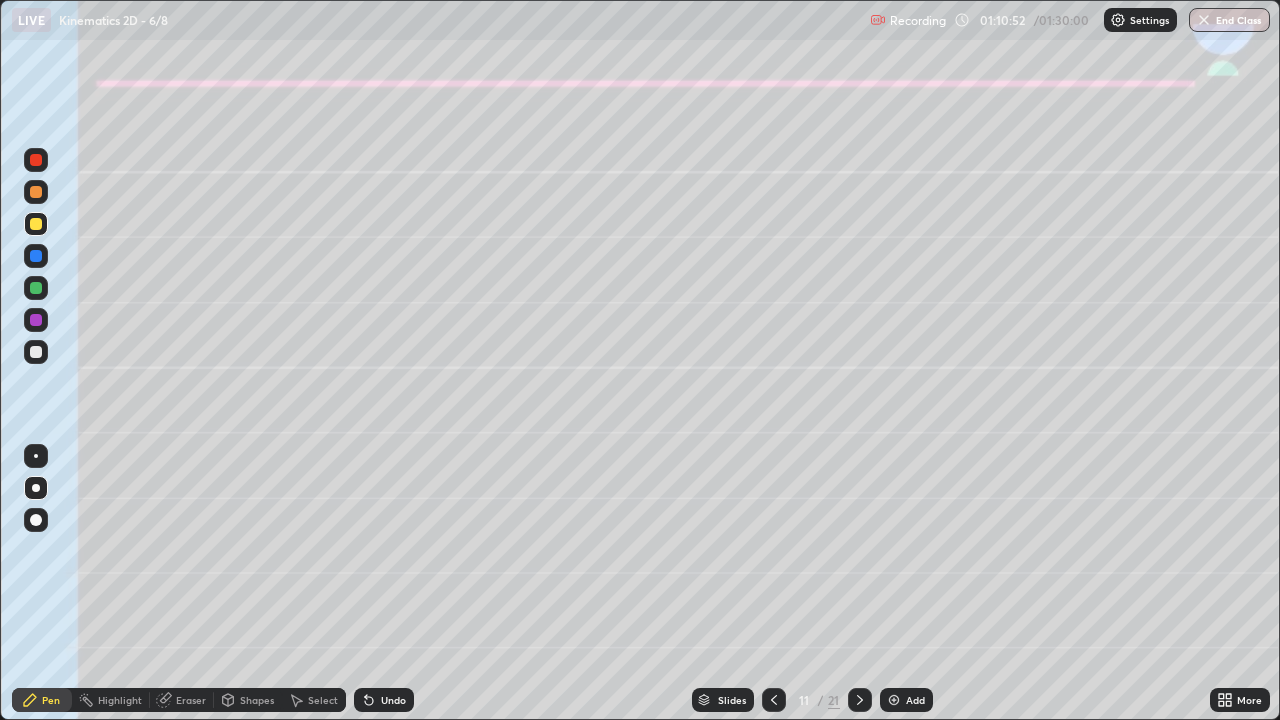 click at bounding box center (36, 352) 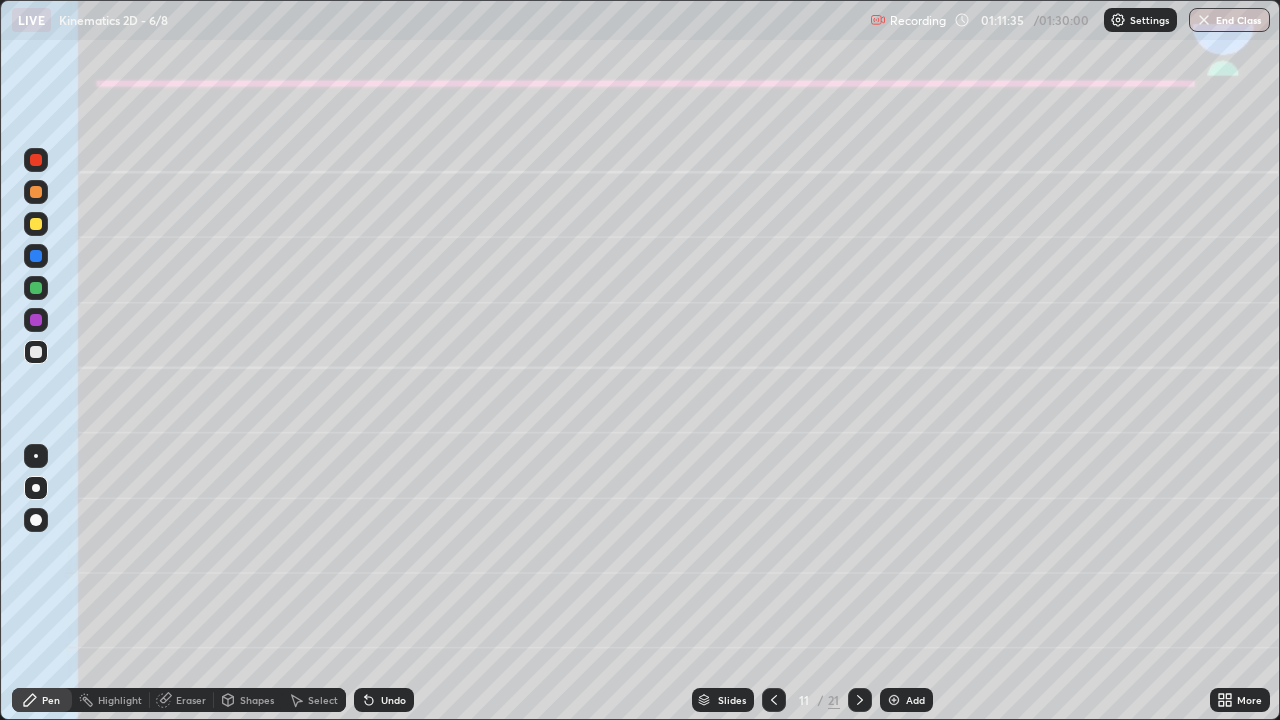 click on "Shapes" at bounding box center (257, 700) 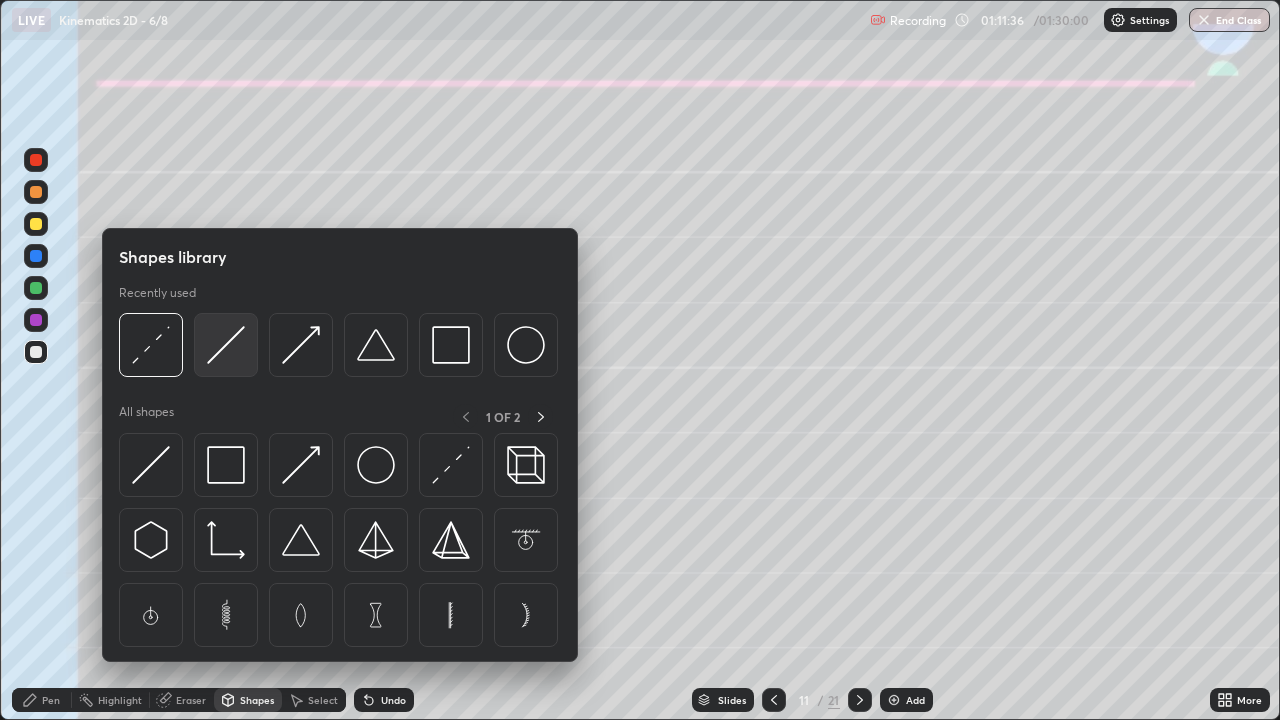 click at bounding box center [226, 345] 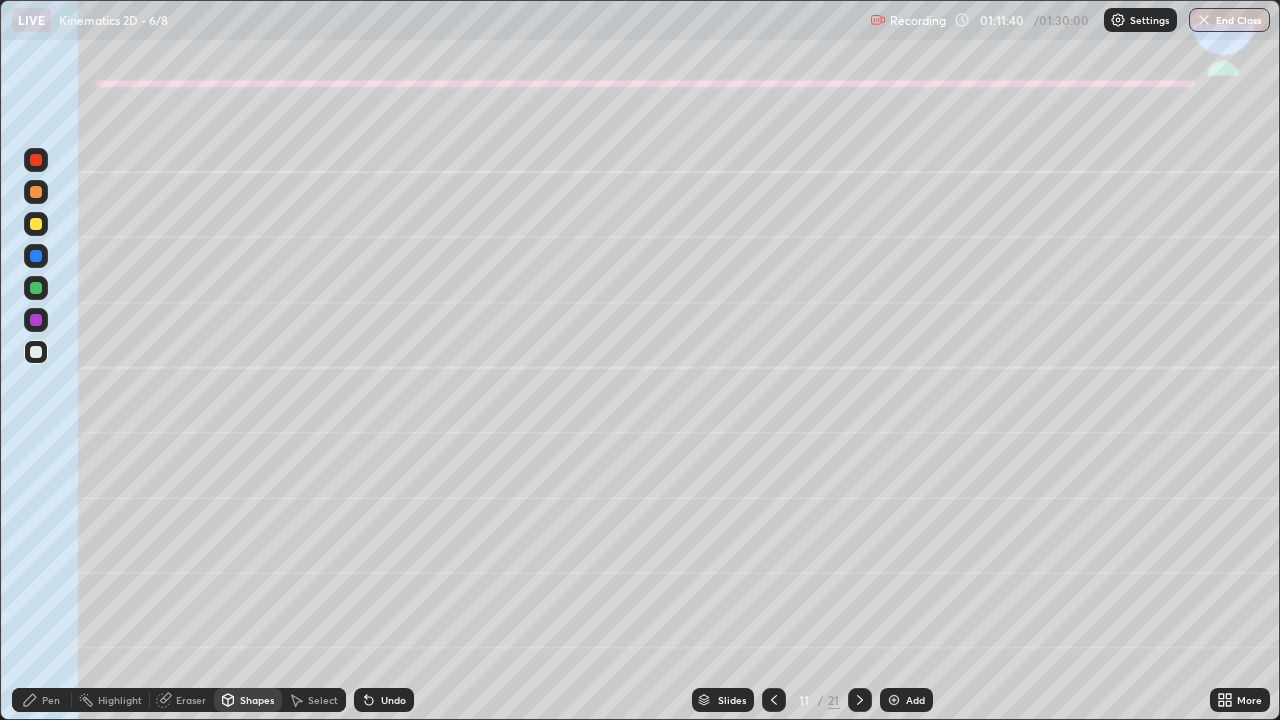 click on "Pen" at bounding box center (51, 700) 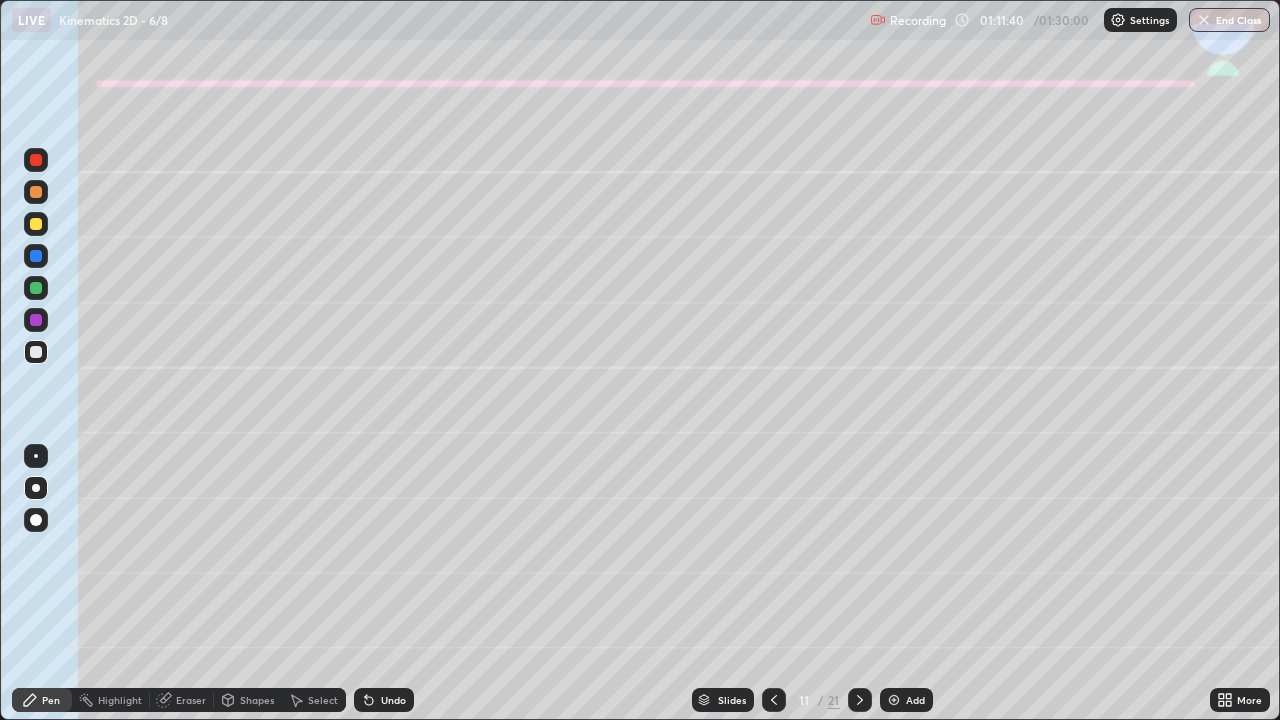 click at bounding box center (36, 288) 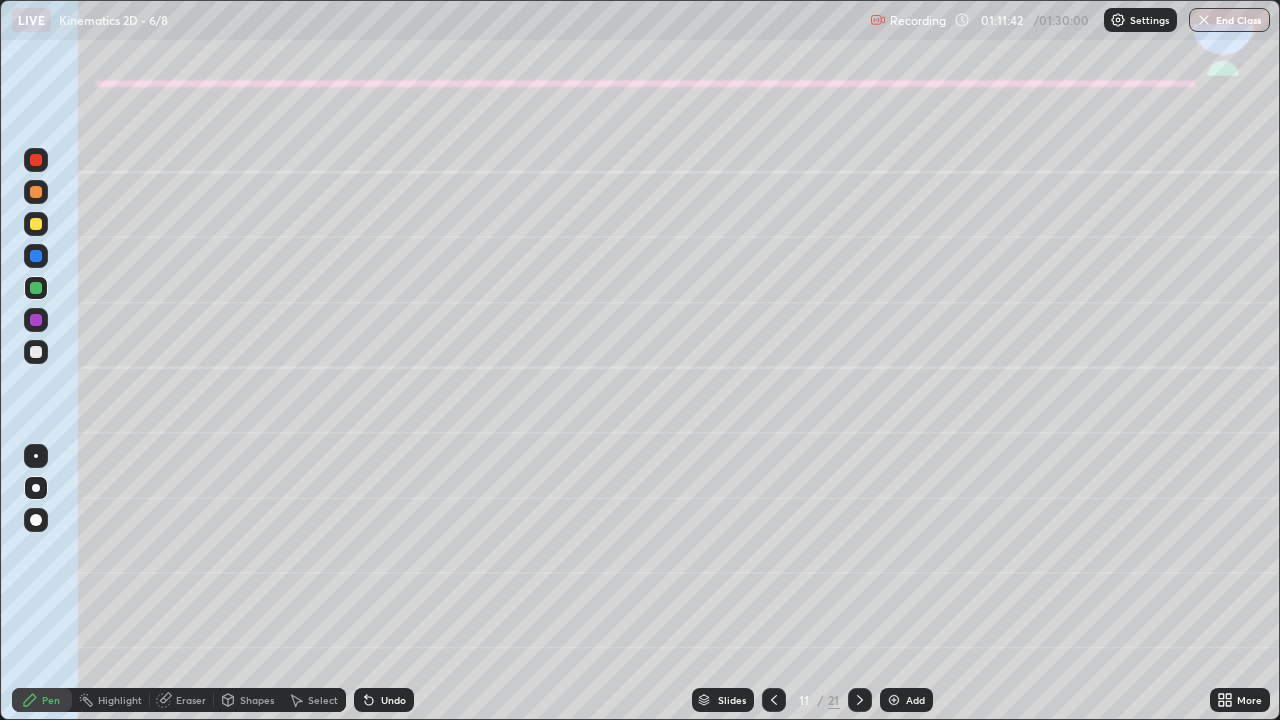 click at bounding box center [36, 224] 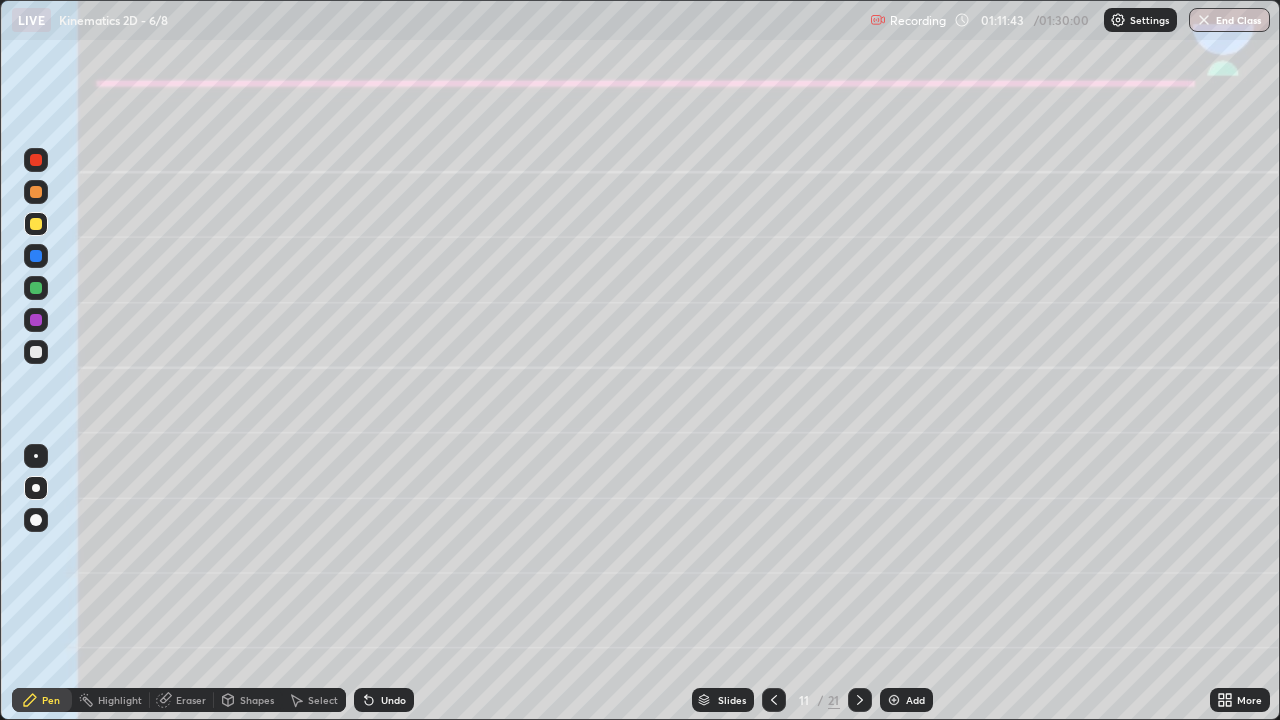 click at bounding box center [36, 288] 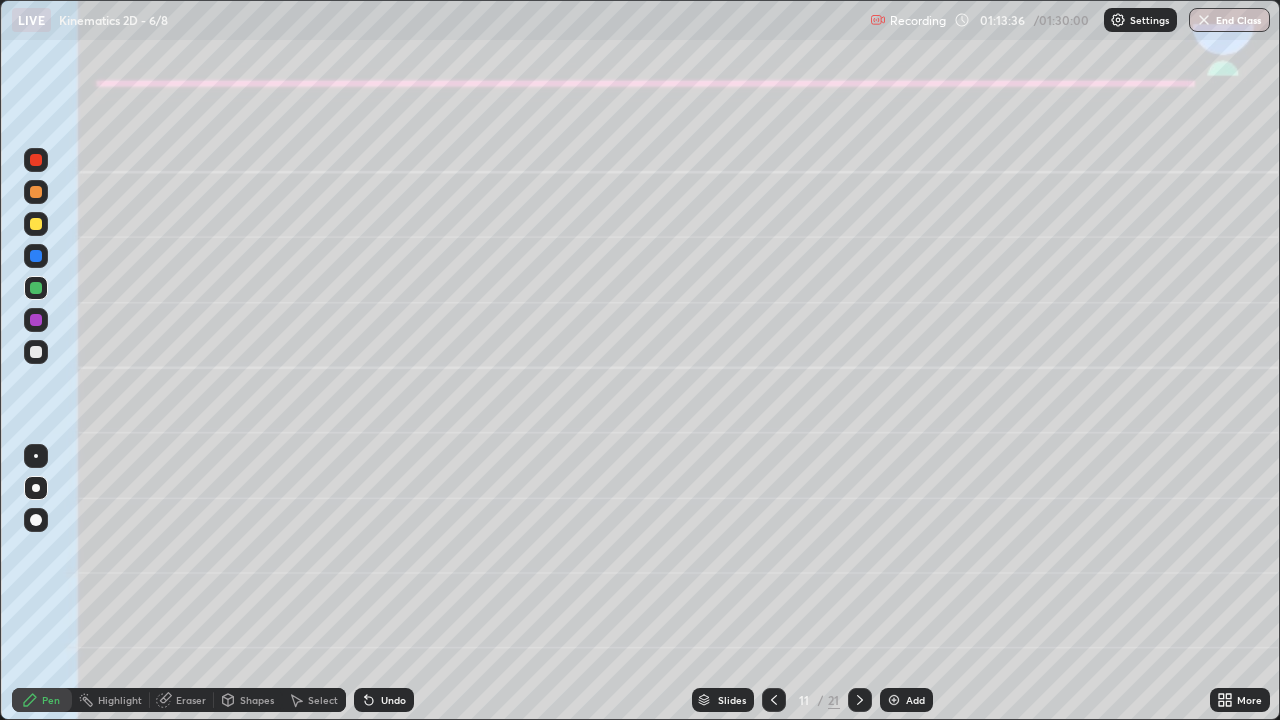 click 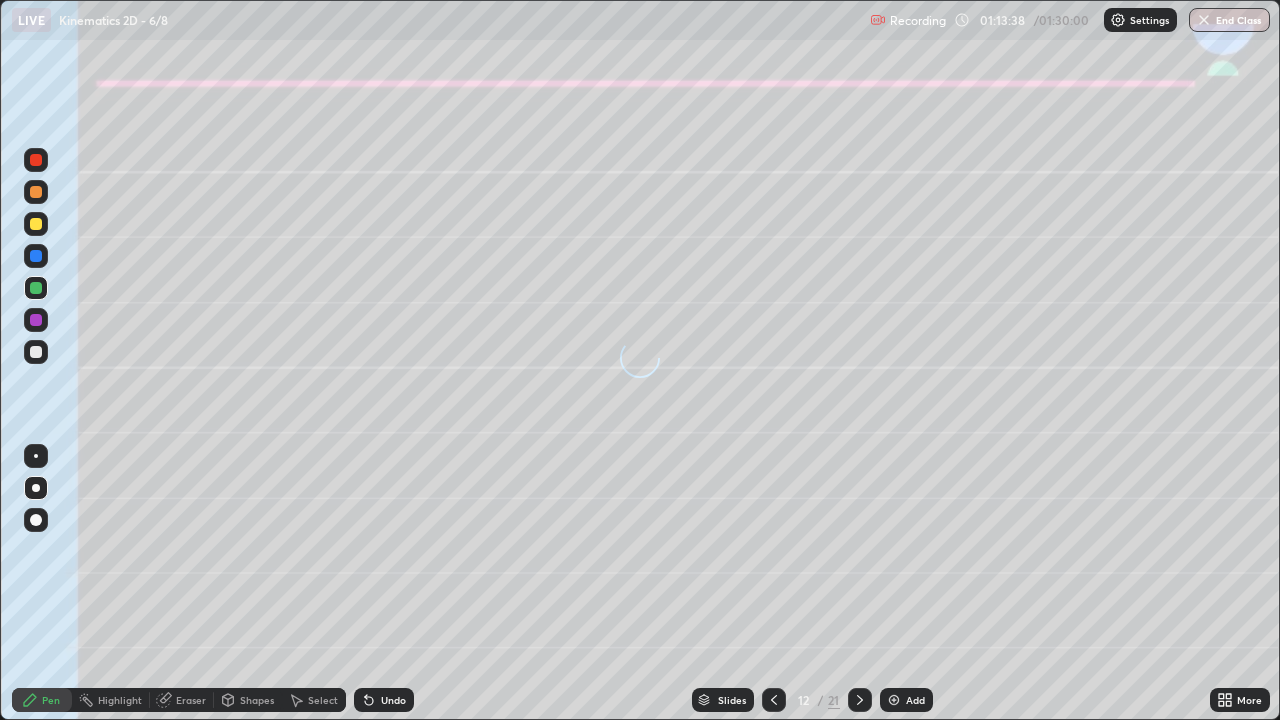 click at bounding box center (36, 224) 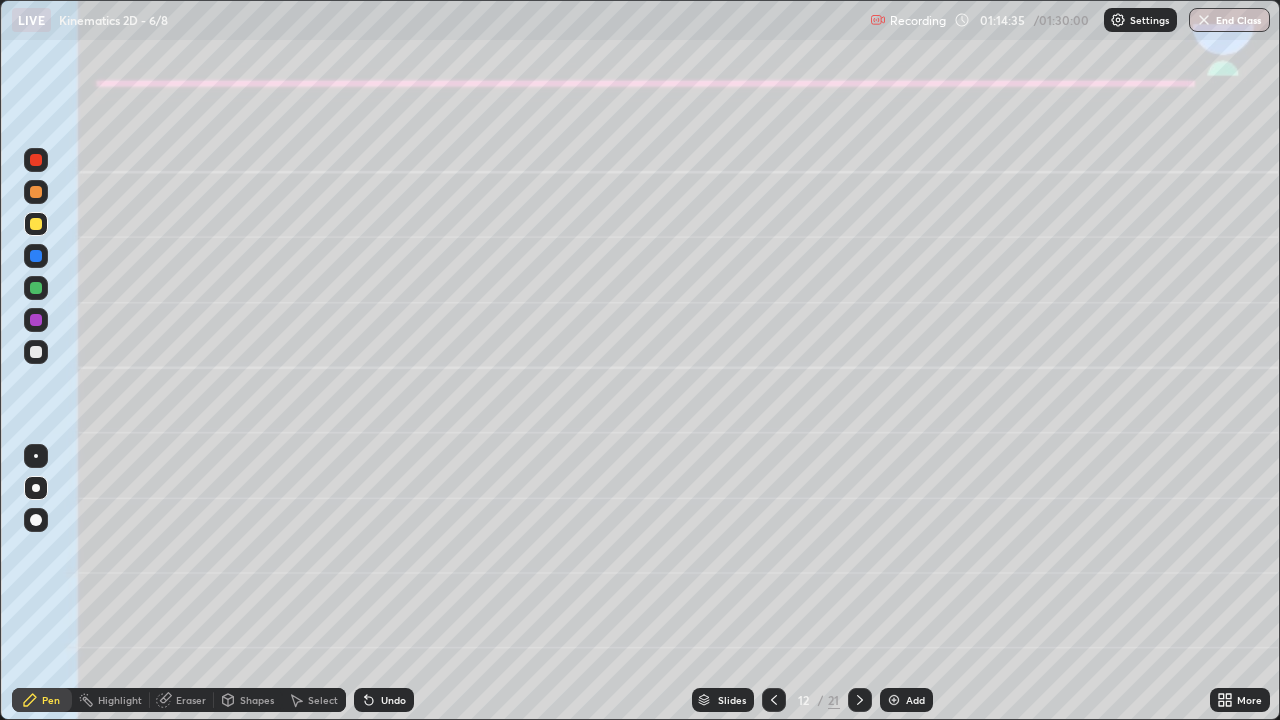 click on "Shapes" at bounding box center [248, 700] 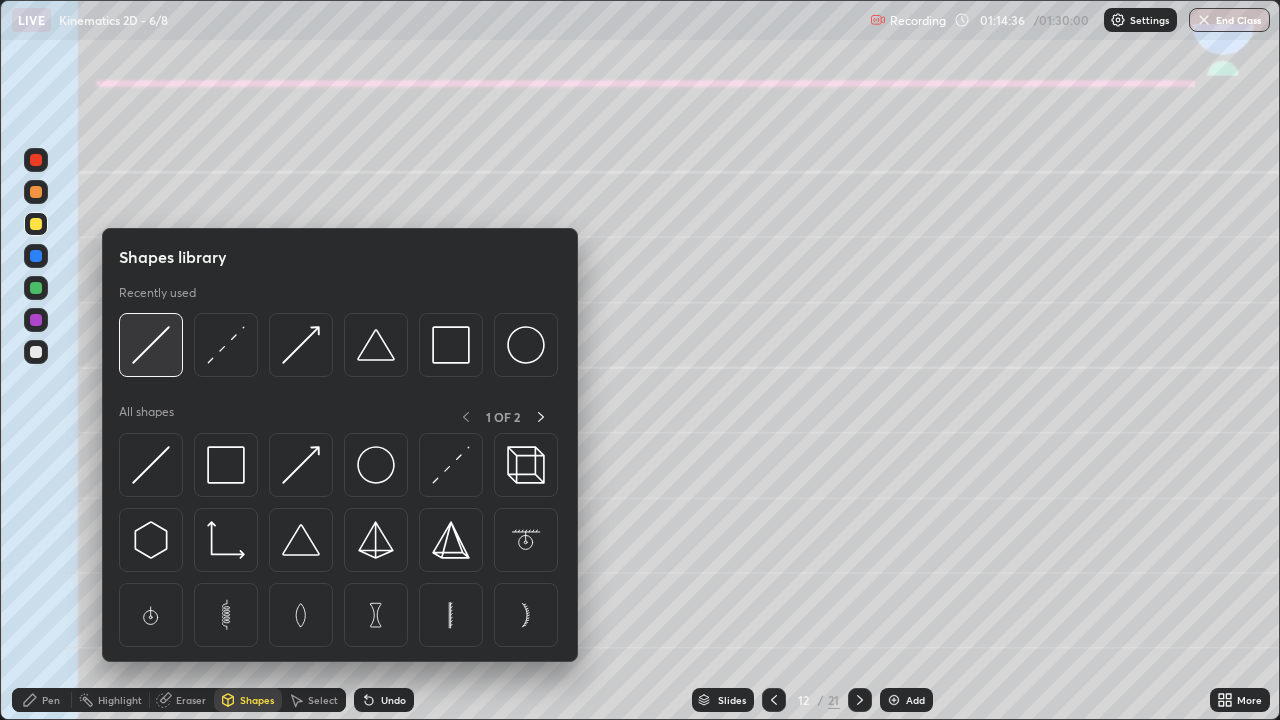click at bounding box center (151, 345) 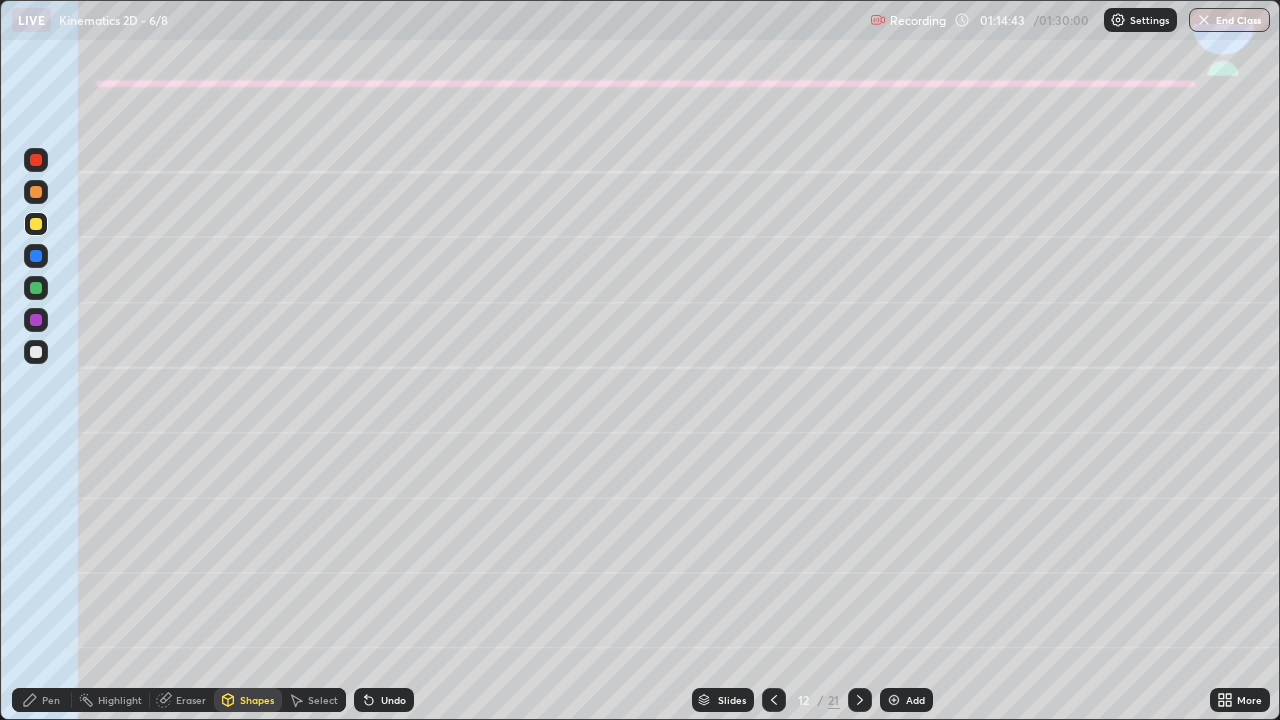 click on "Shapes" at bounding box center (248, 700) 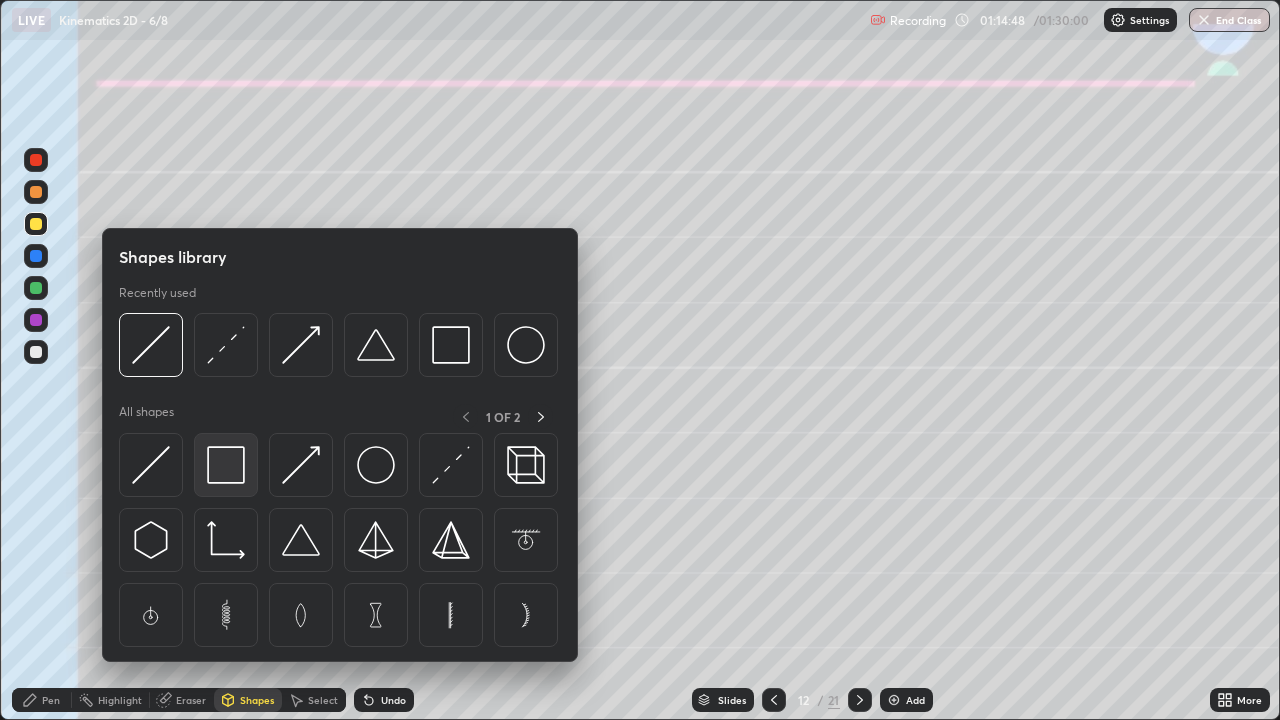 click at bounding box center (226, 465) 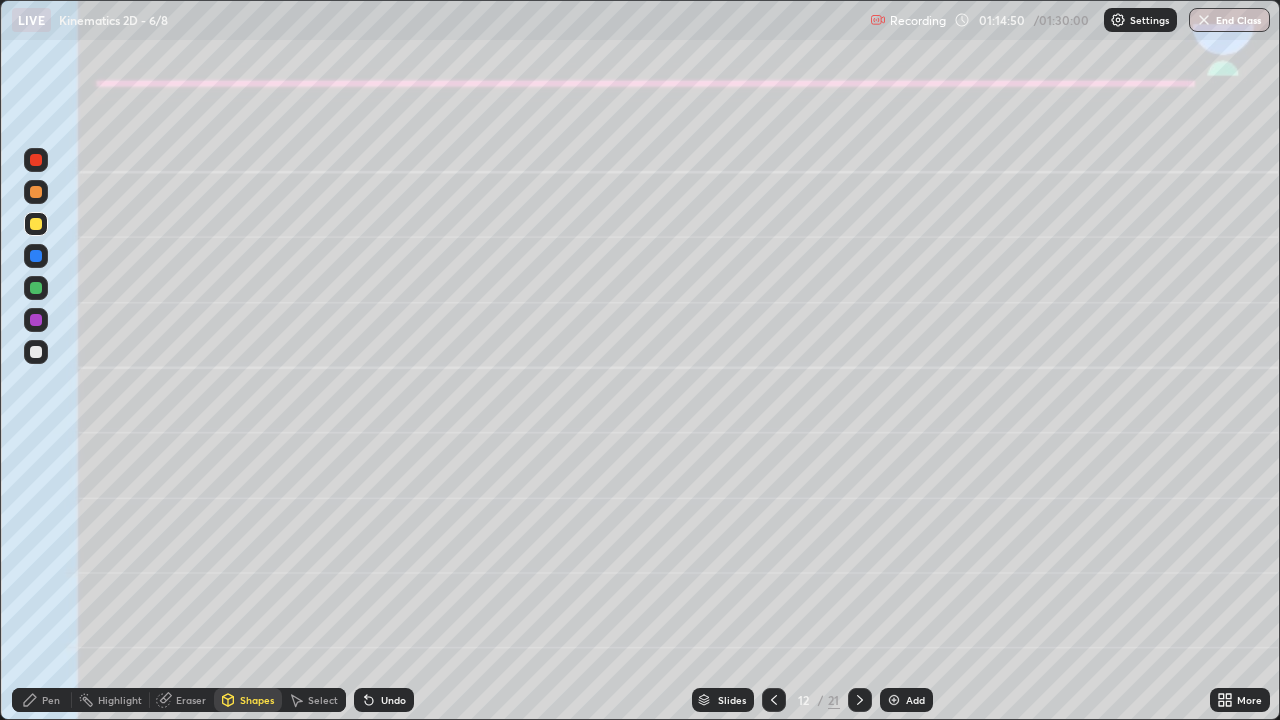 click at bounding box center (36, 320) 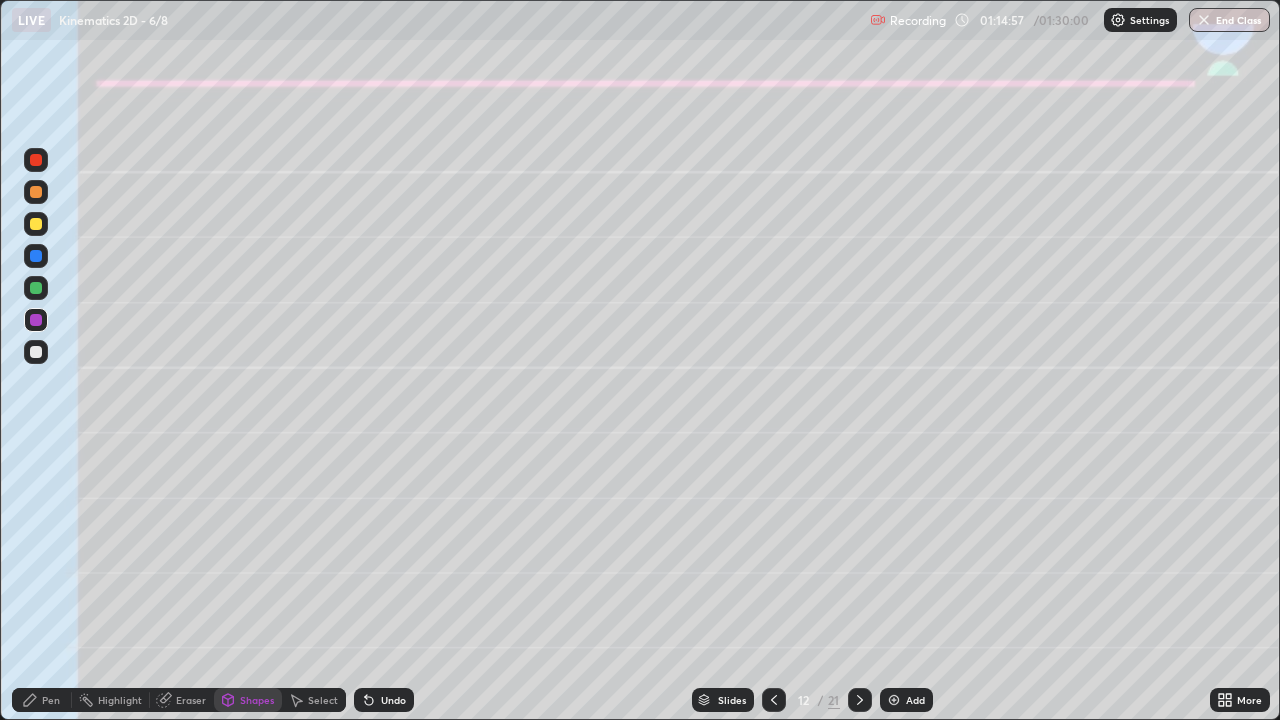 click on "Pen" at bounding box center [42, 700] 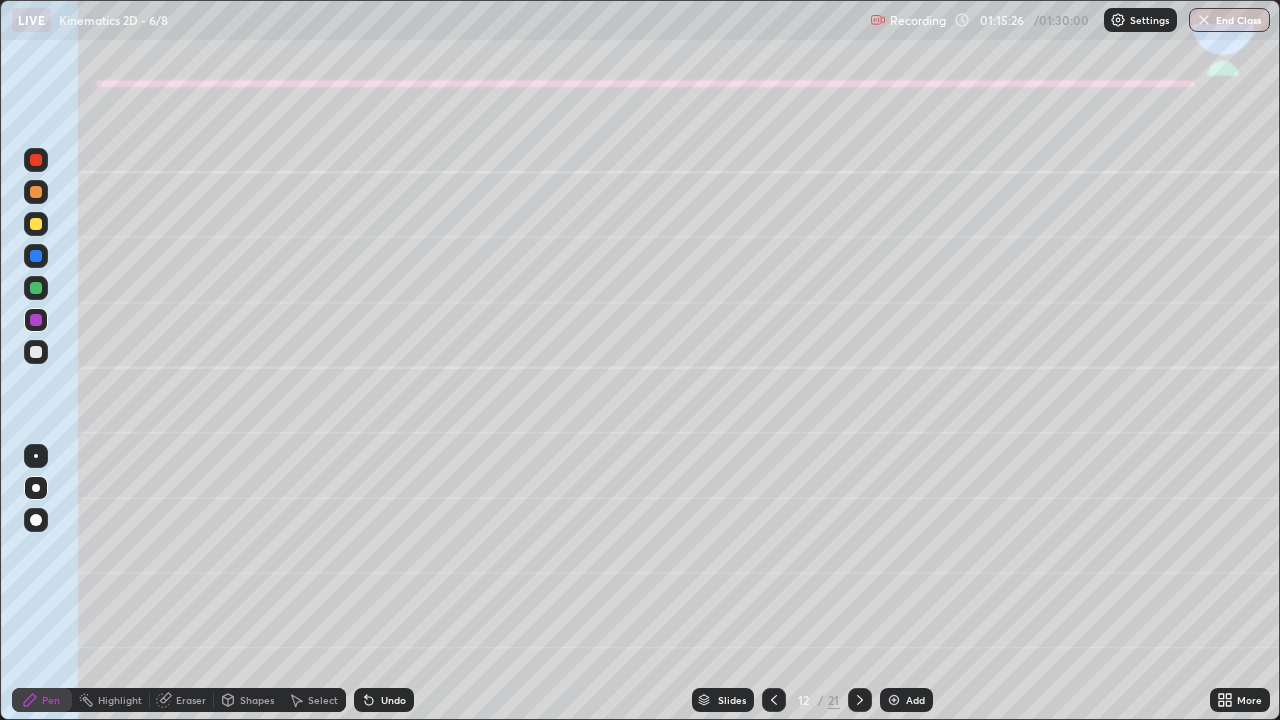 click on "Shapes" at bounding box center [257, 700] 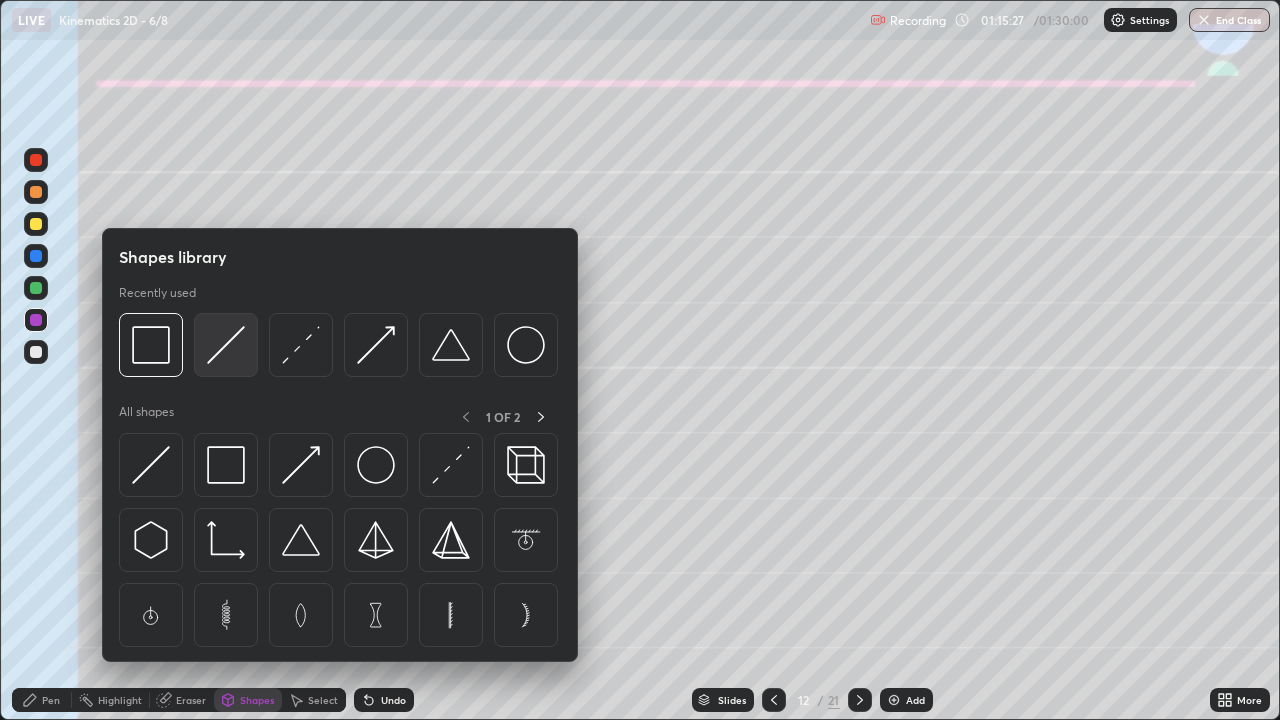 click at bounding box center [226, 345] 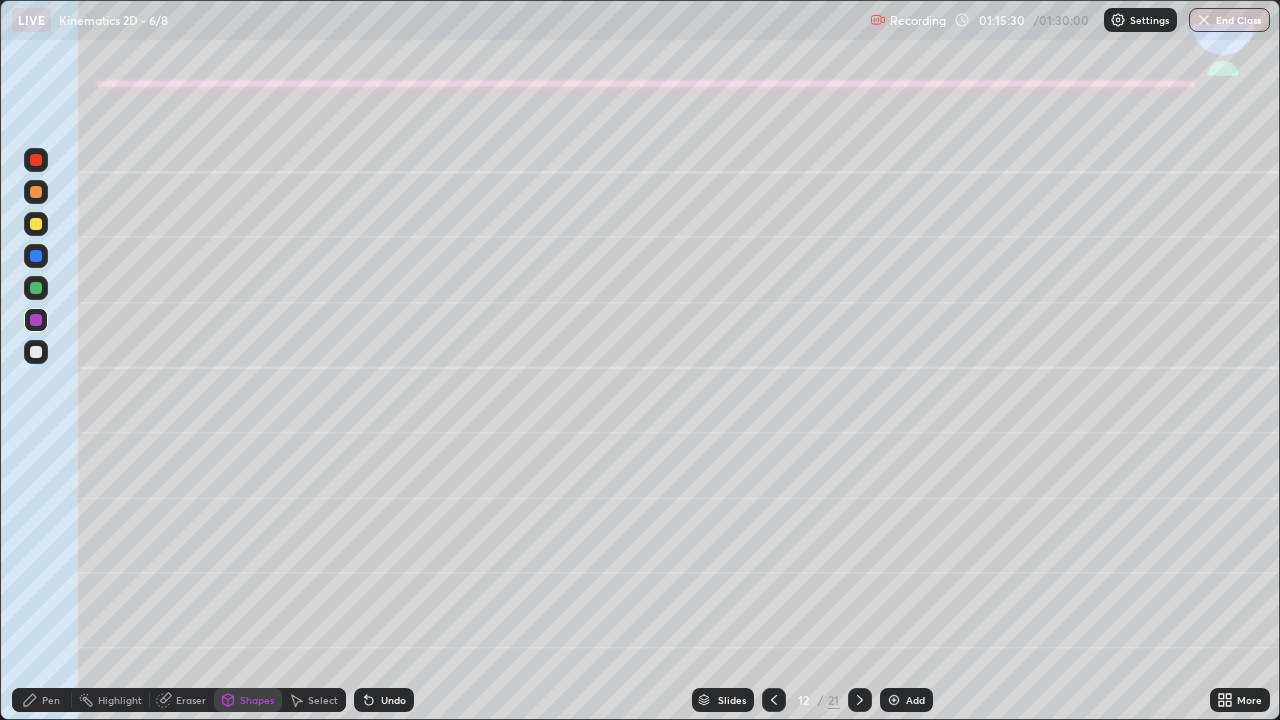click at bounding box center [36, 288] 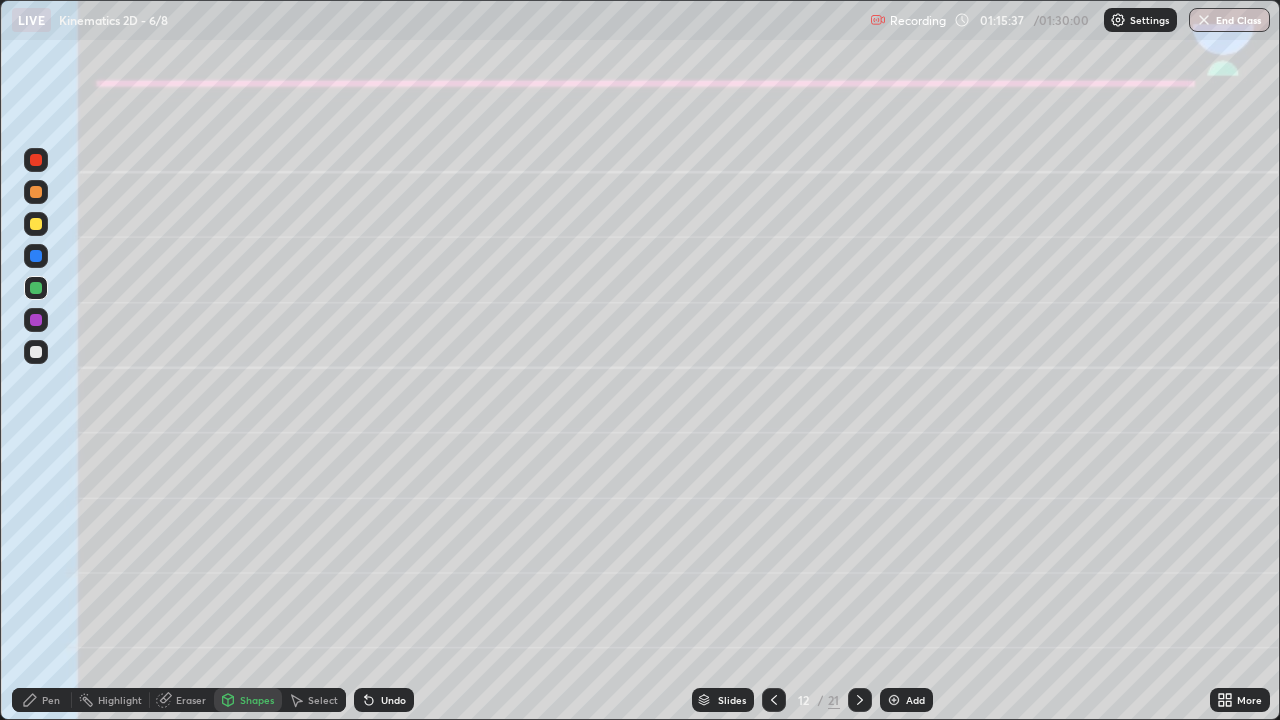 click on "Pen" at bounding box center [51, 700] 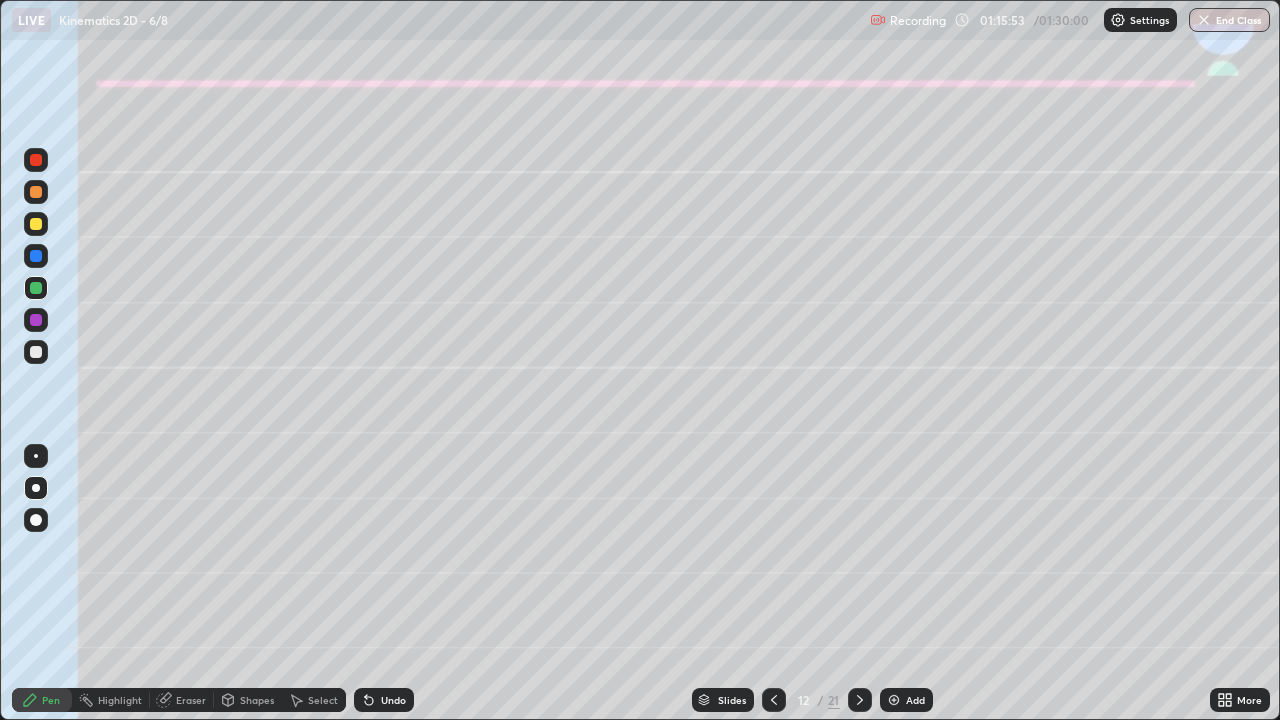 click on "Undo" at bounding box center (393, 700) 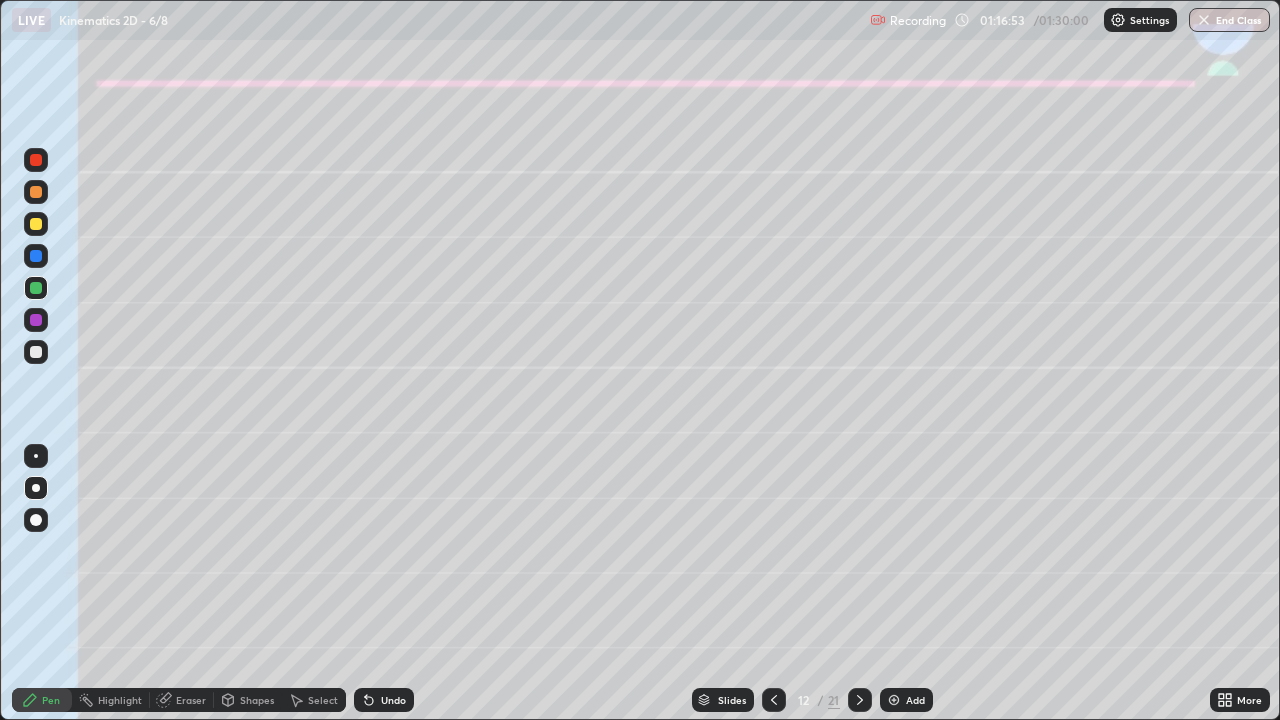 click on "Undo" at bounding box center [393, 700] 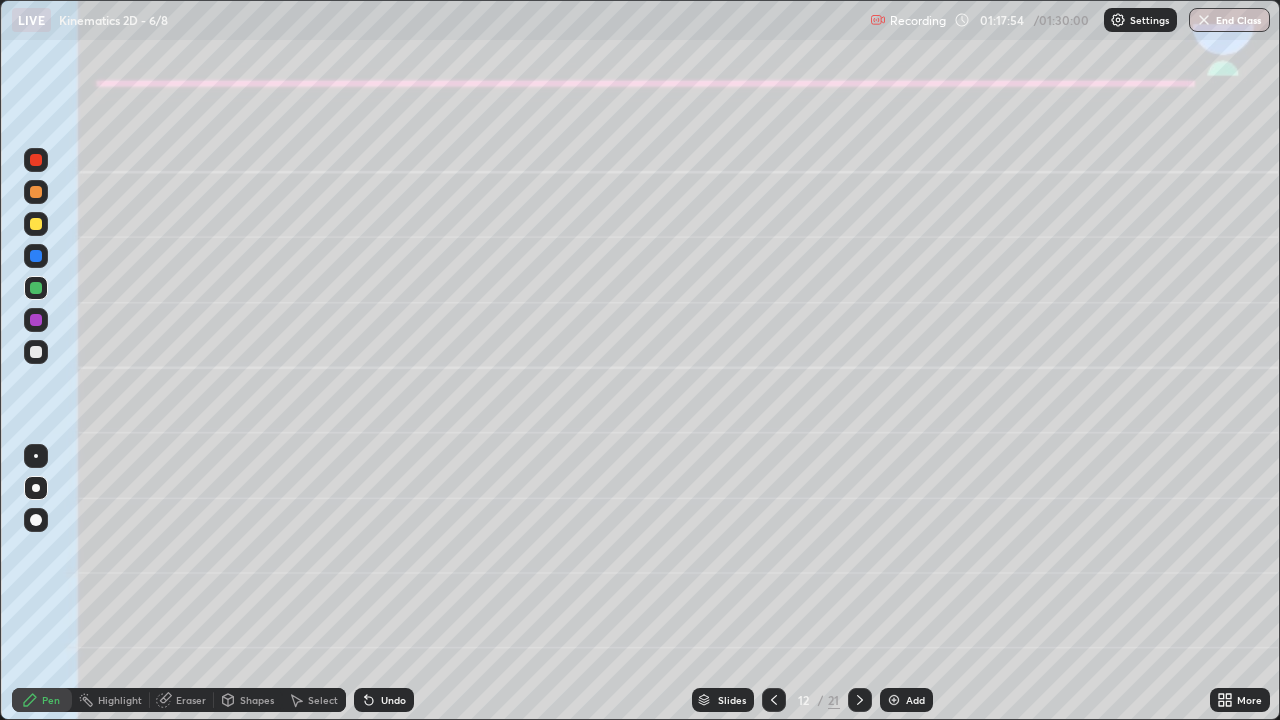 click 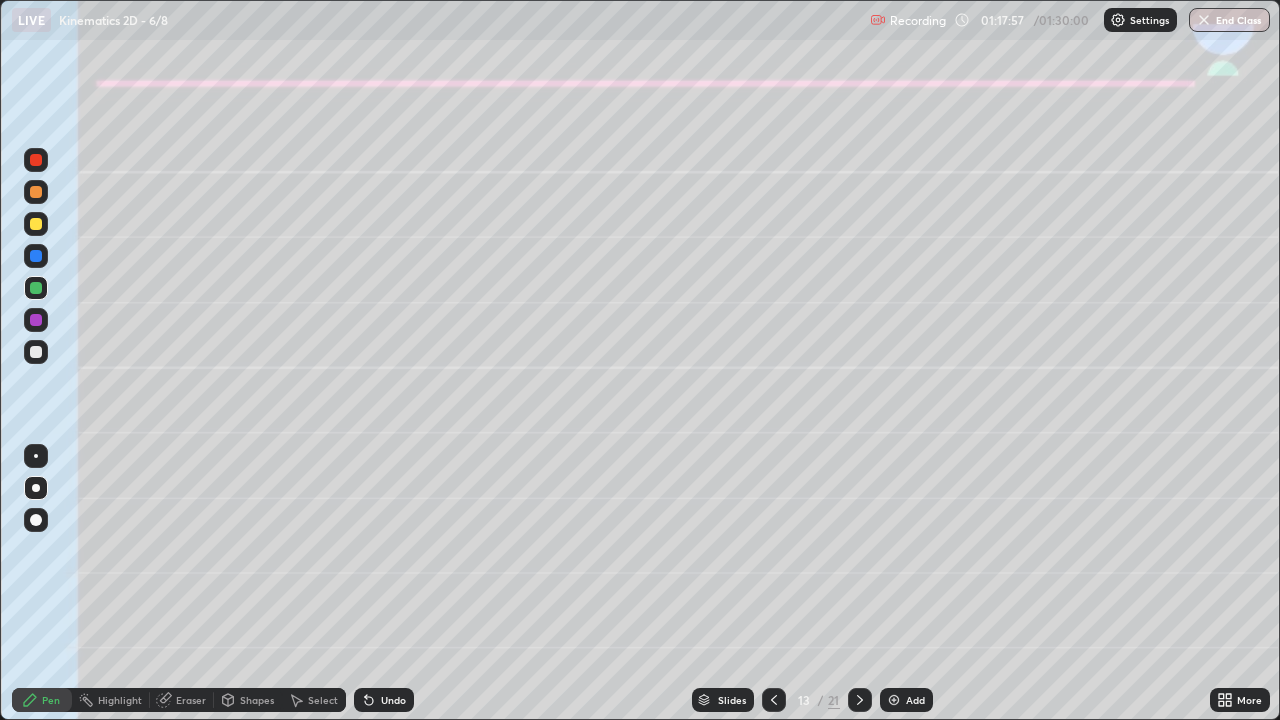 click at bounding box center [36, 192] 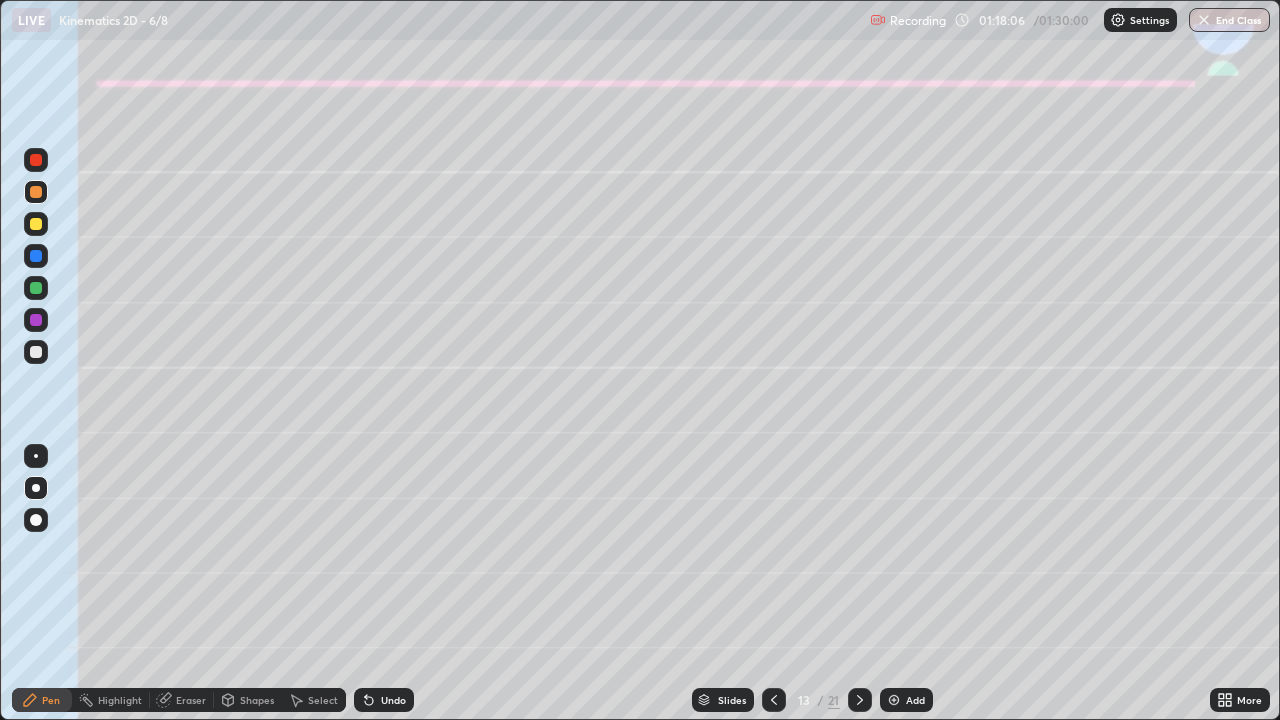 click on "Undo" at bounding box center (384, 700) 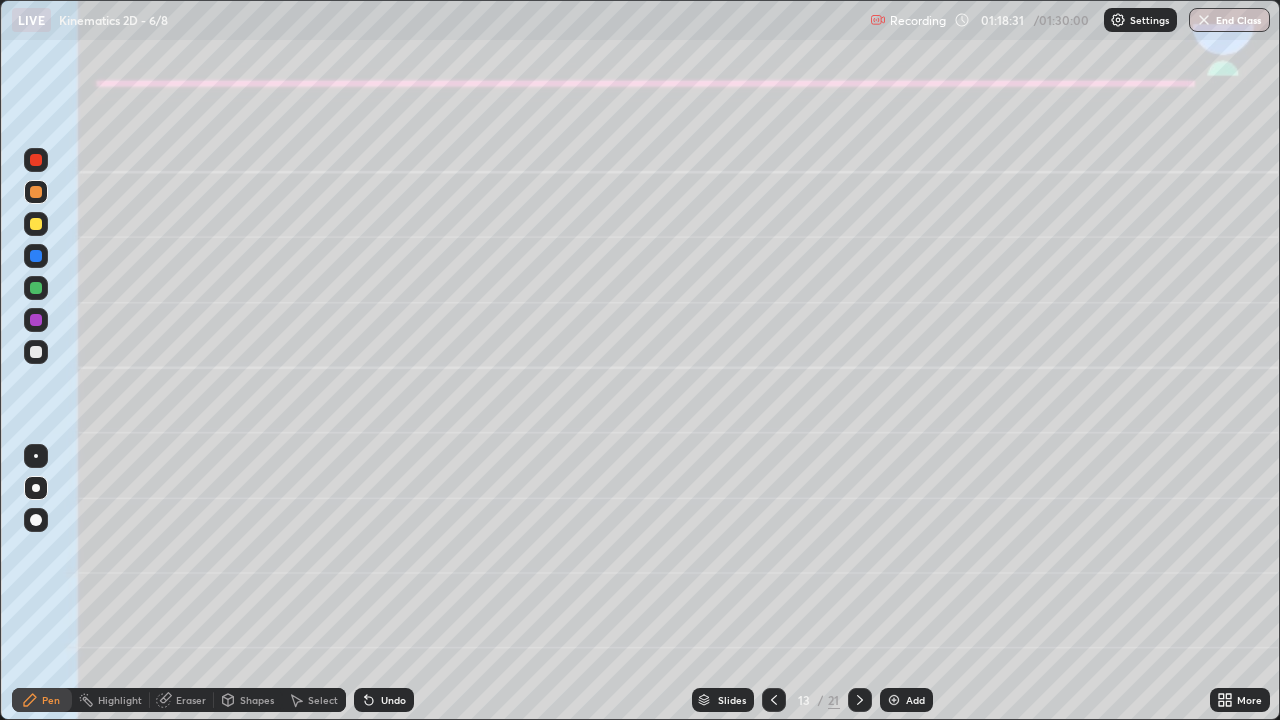 click at bounding box center [36, 256] 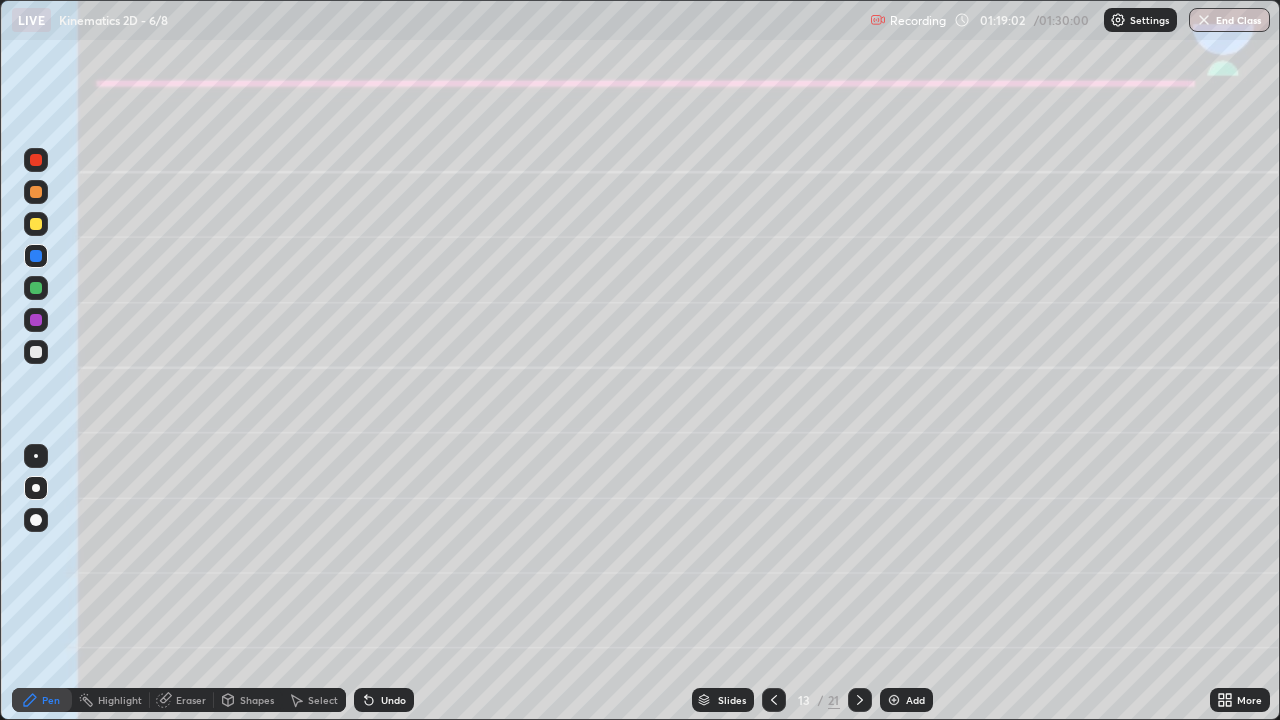 click on "Shapes" at bounding box center (257, 700) 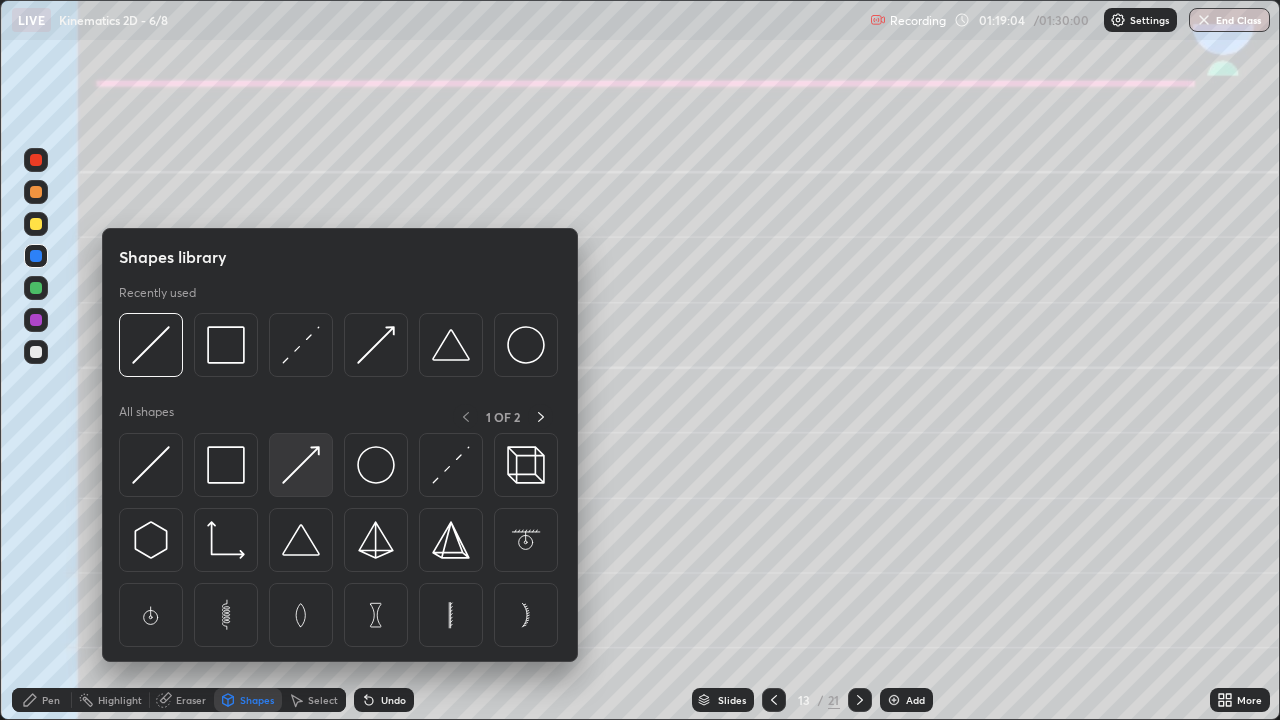 click at bounding box center (301, 465) 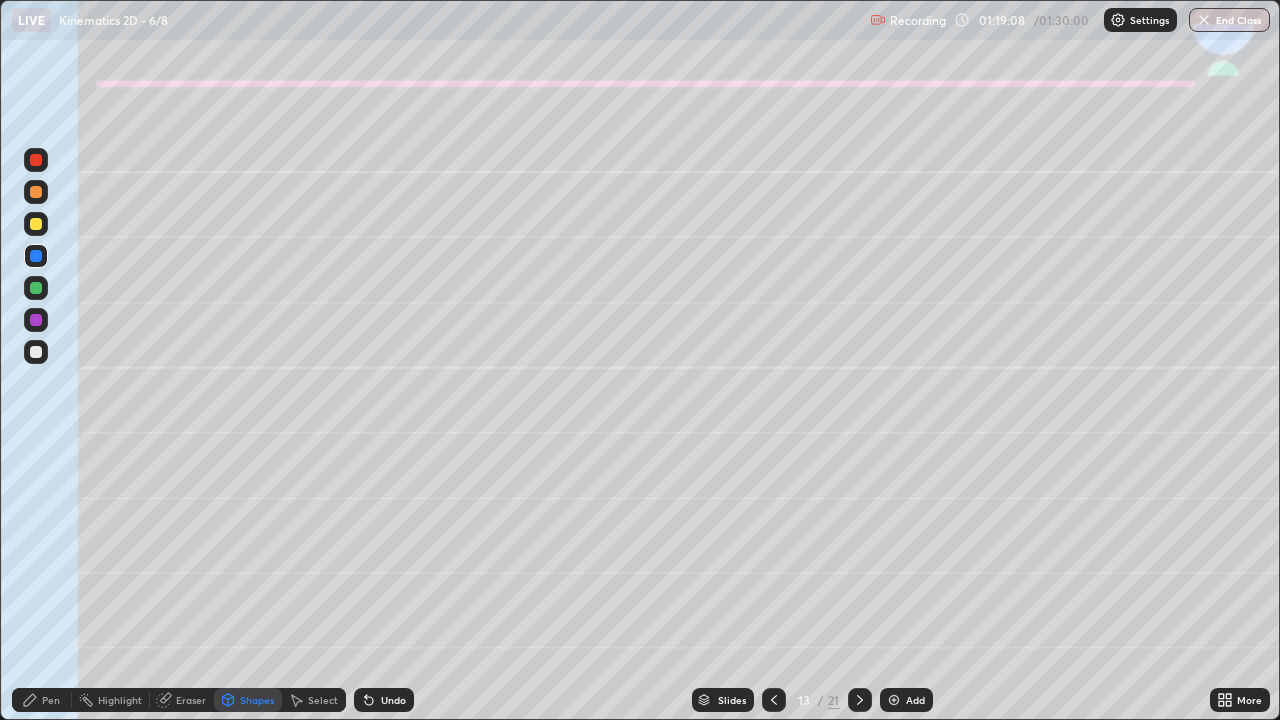 click on "Pen" at bounding box center (42, 700) 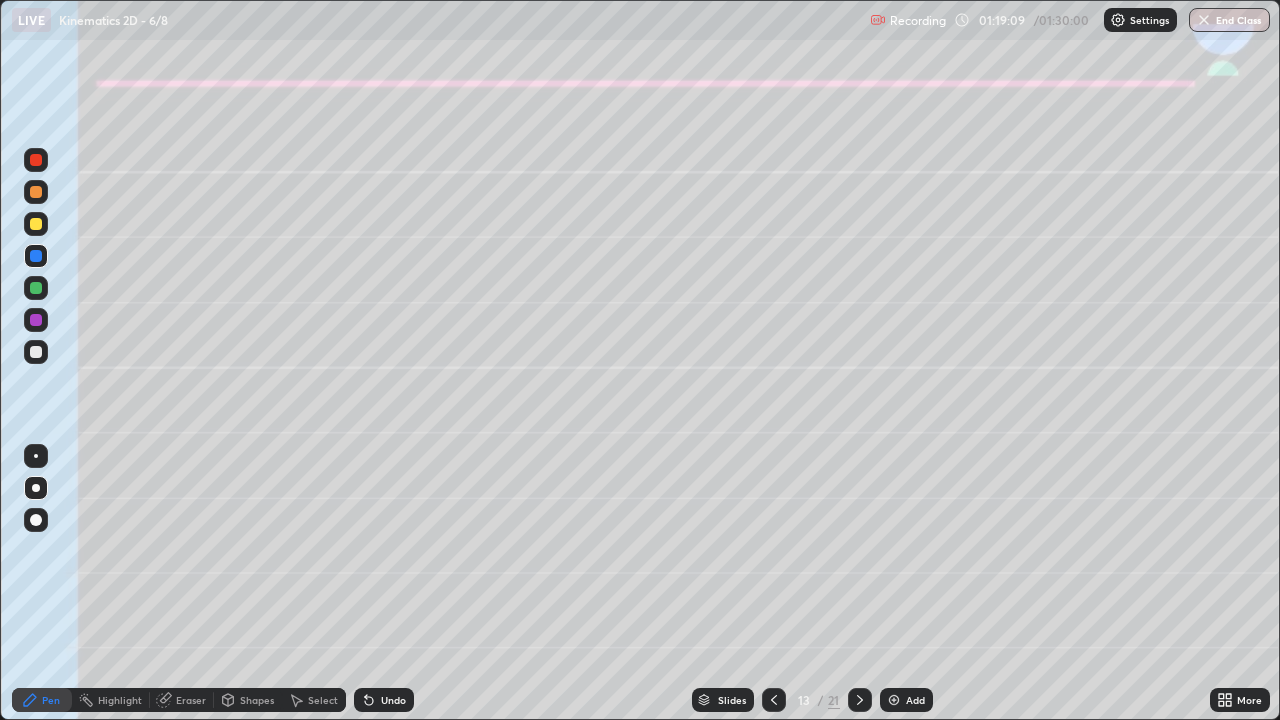click at bounding box center [36, 288] 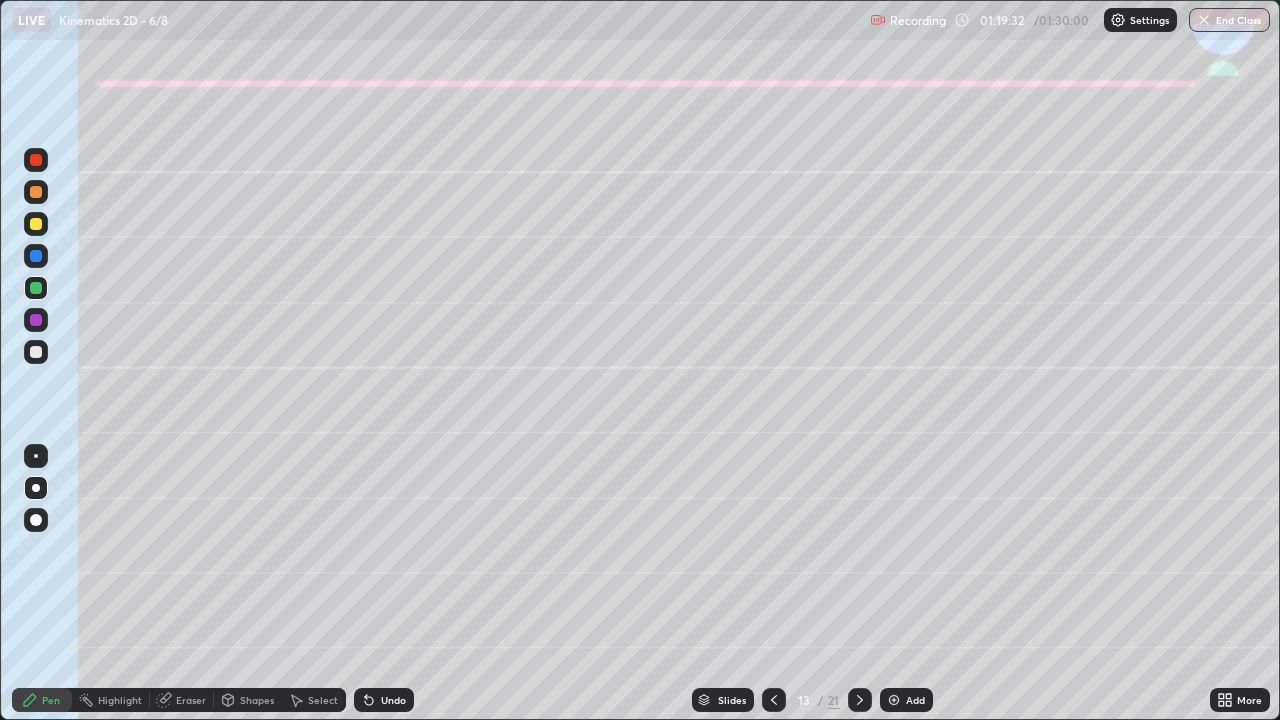 click on "Shapes" at bounding box center [257, 700] 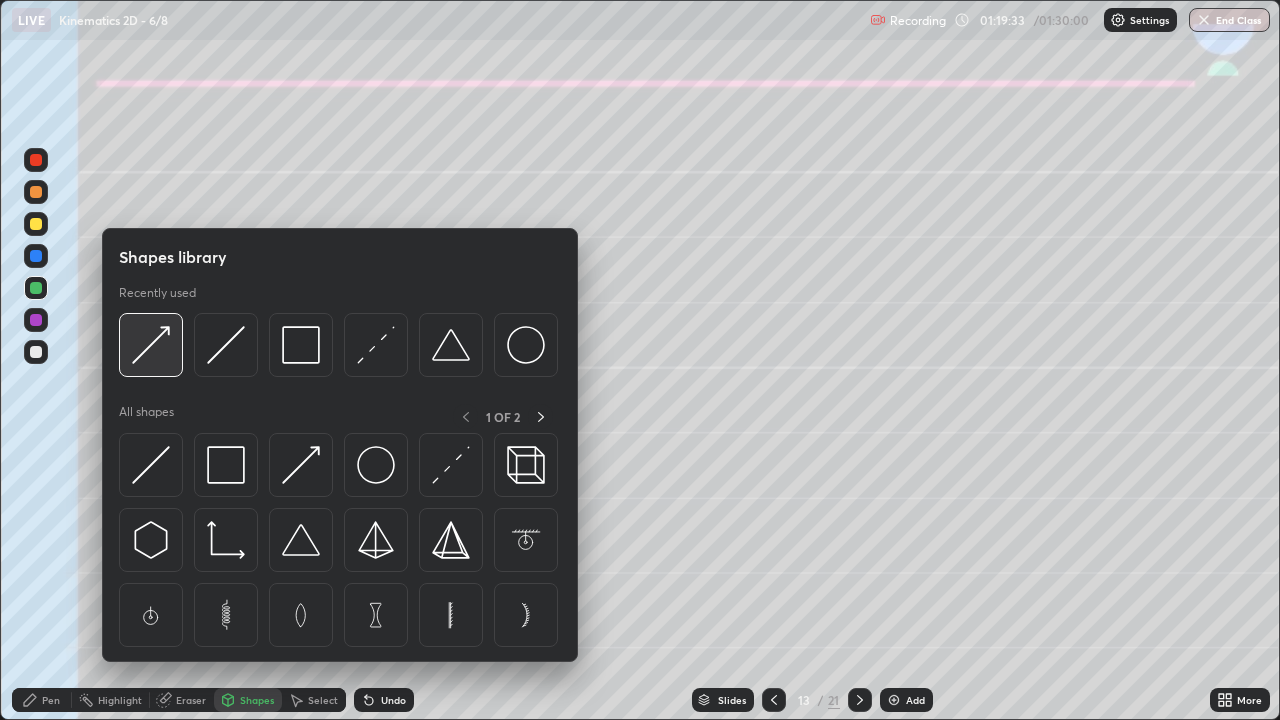 click at bounding box center (151, 345) 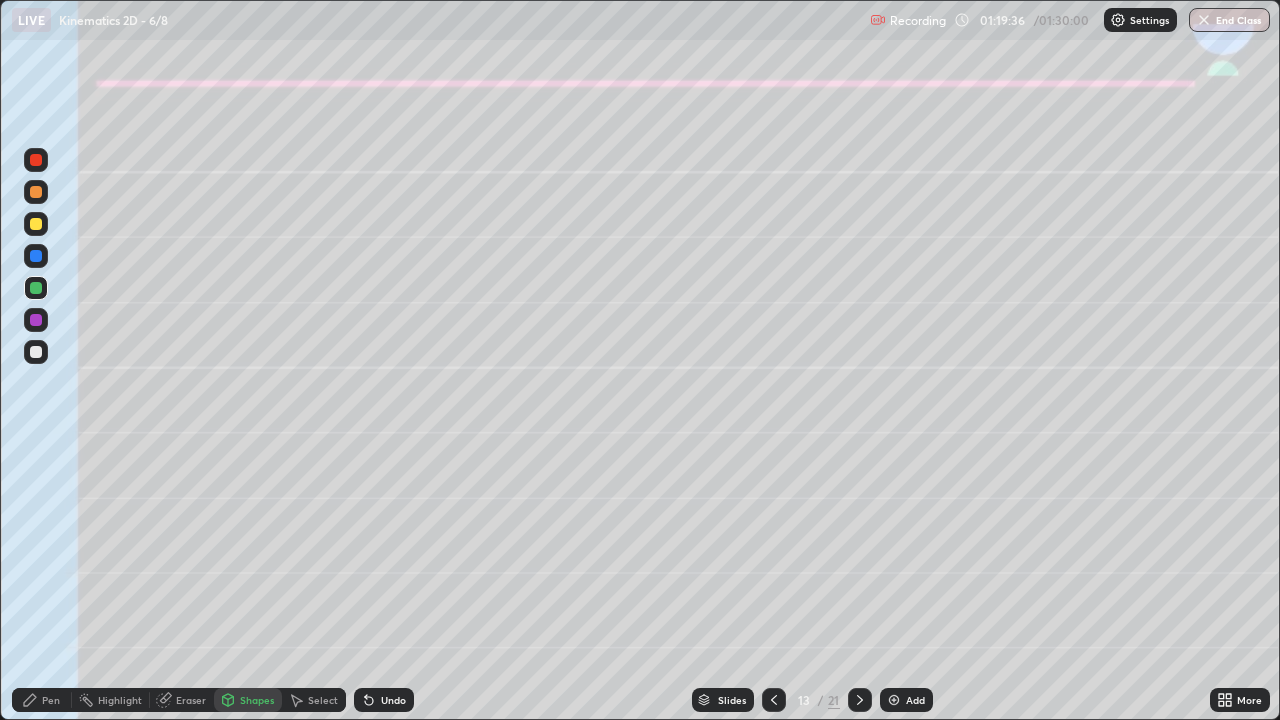 click 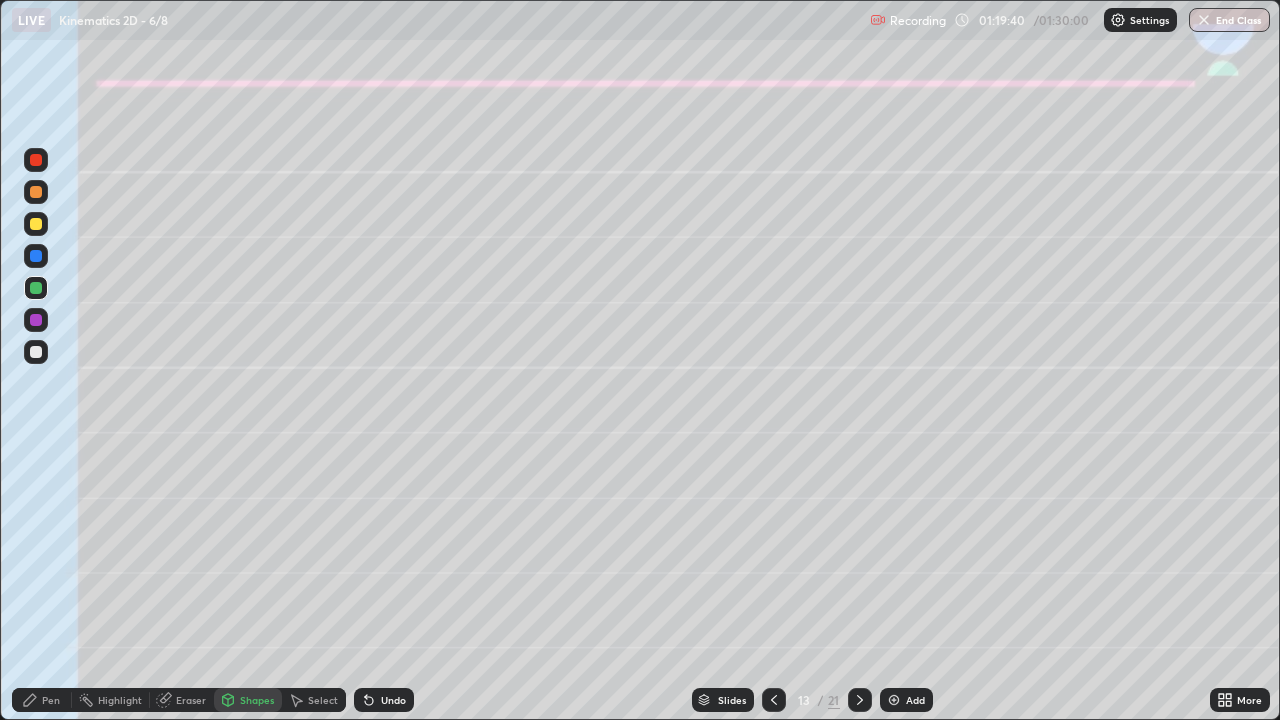 click 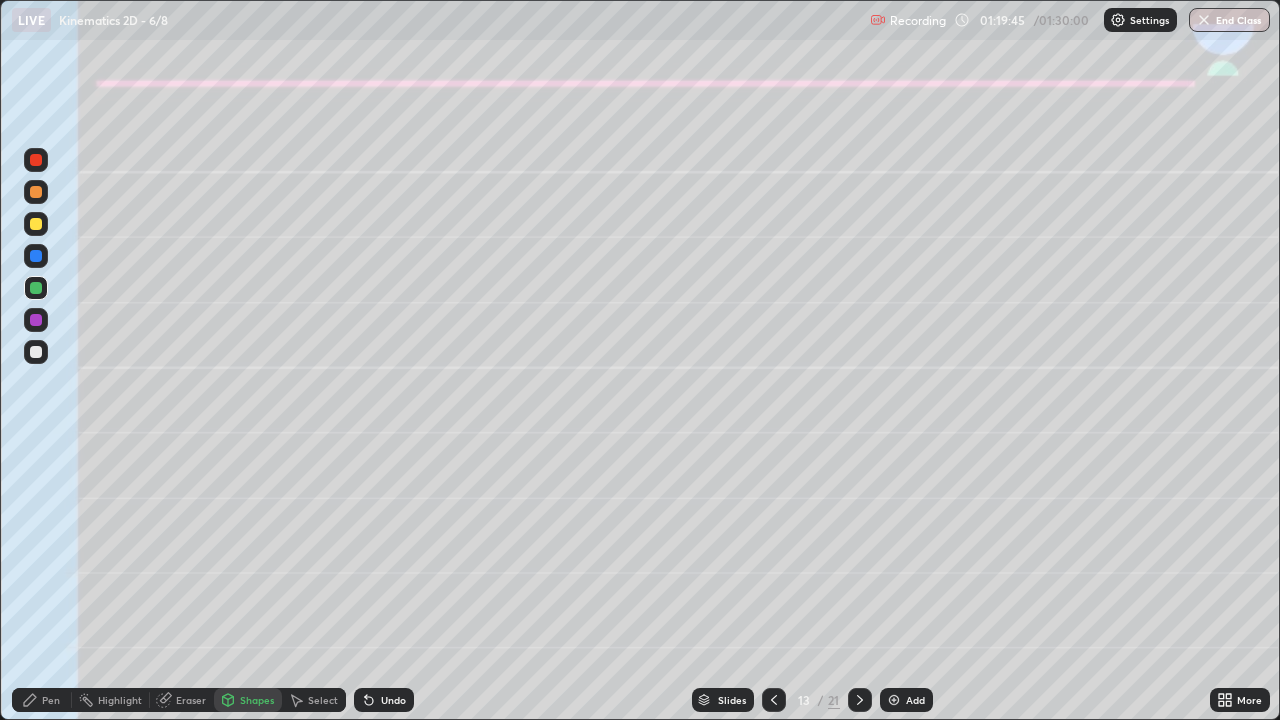 click at bounding box center [36, 352] 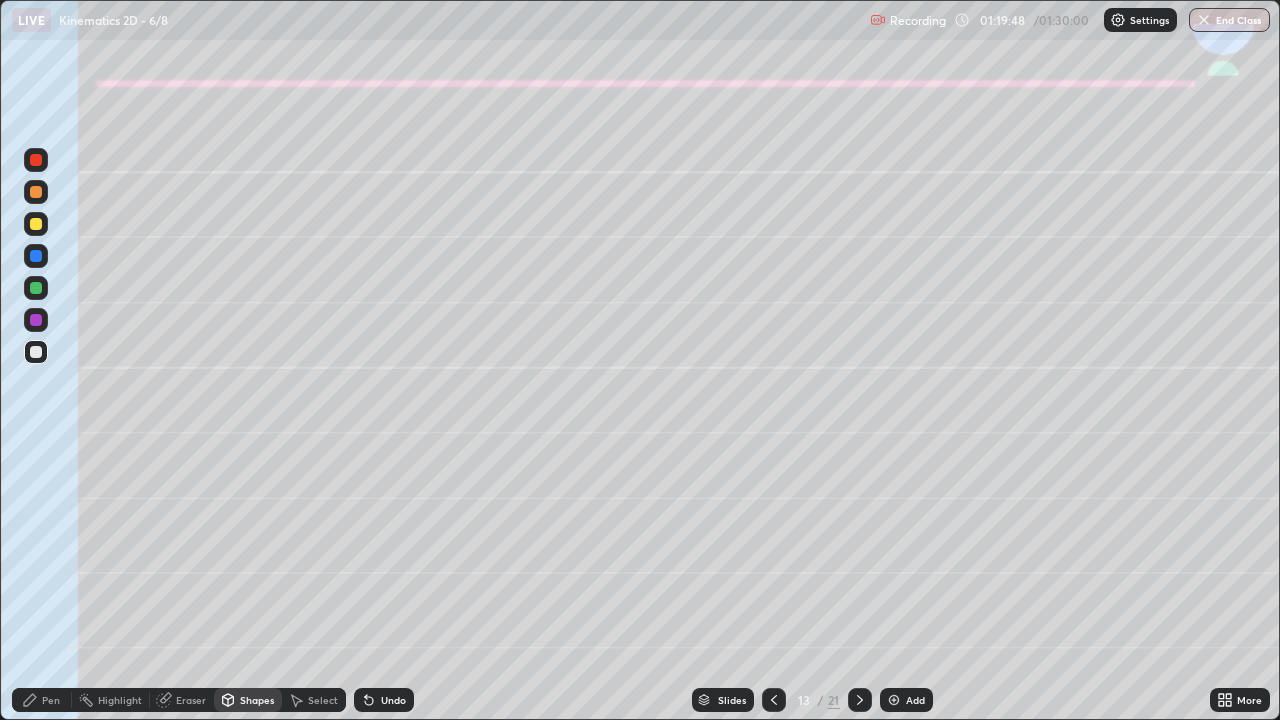 click on "Undo" at bounding box center [393, 700] 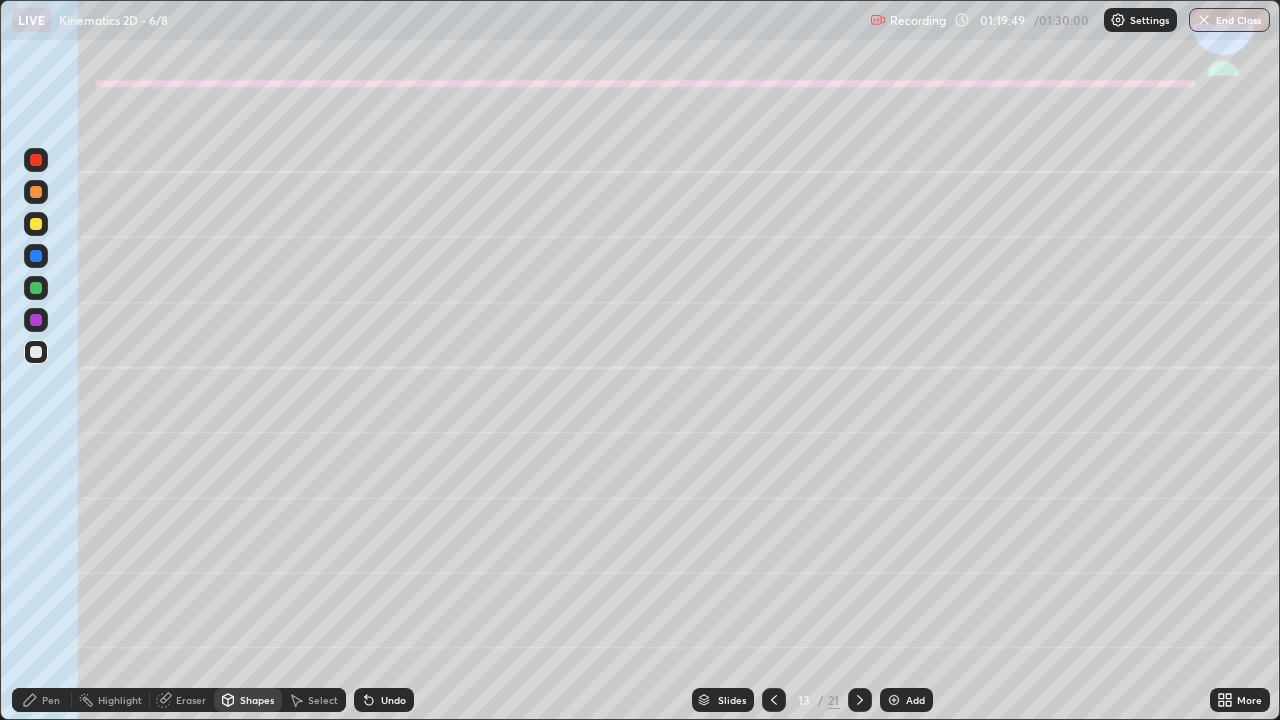 click on "Pen" at bounding box center (42, 700) 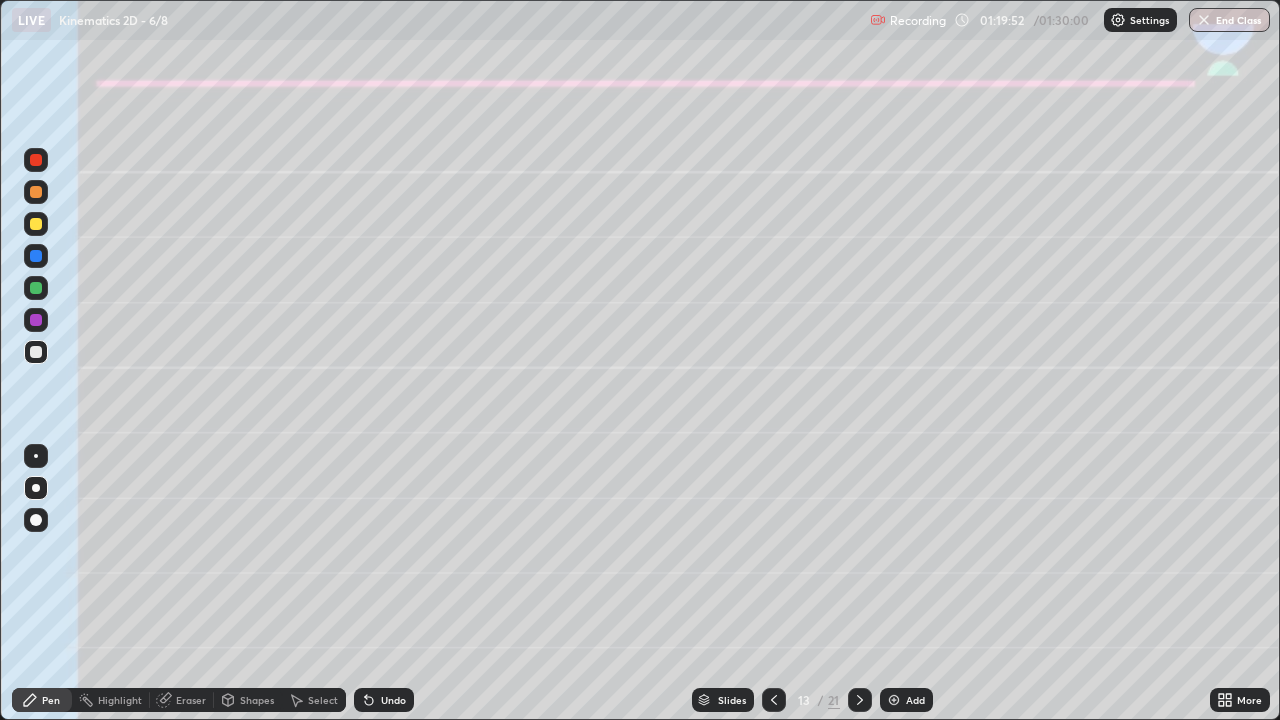 click on "Shapes" at bounding box center (257, 700) 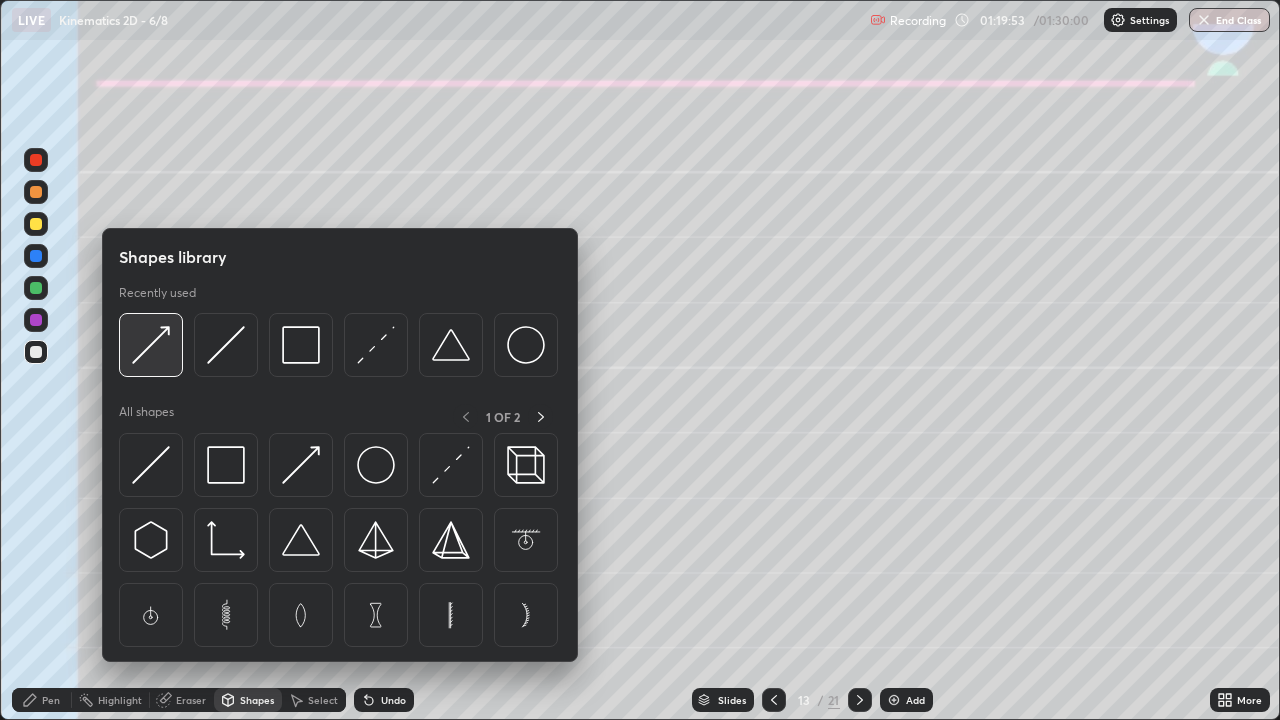 click at bounding box center [151, 345] 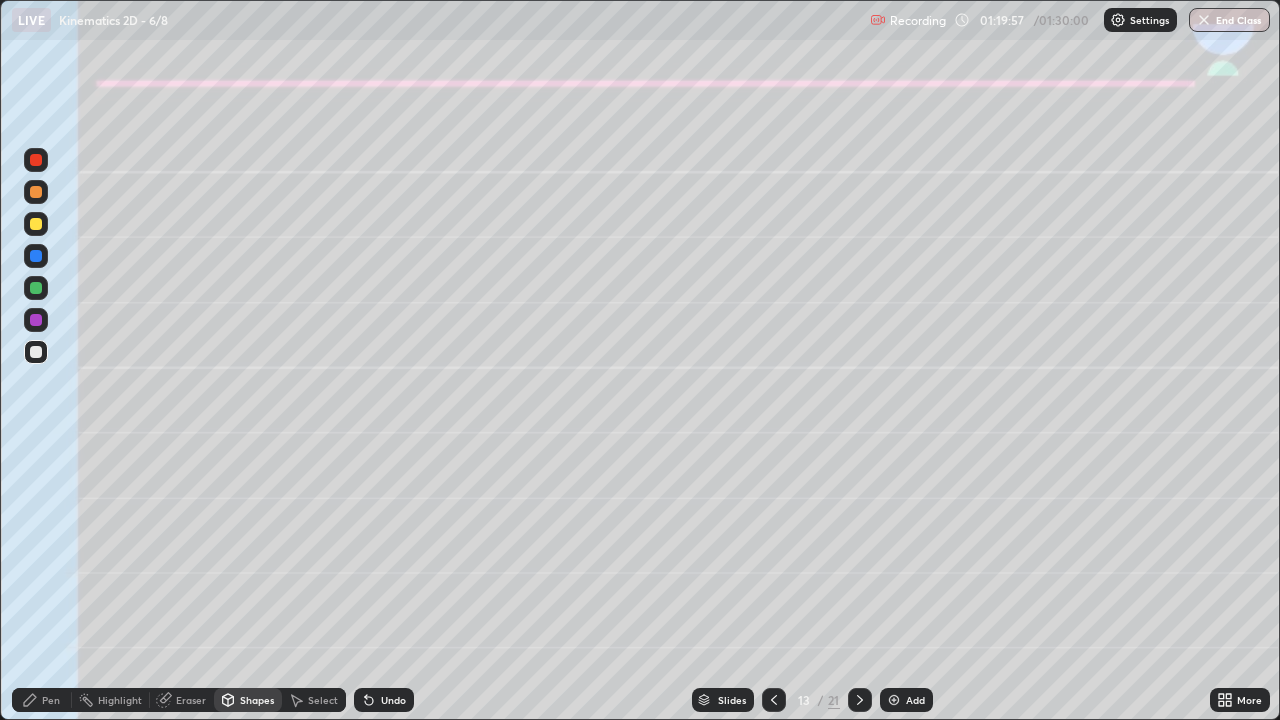 click 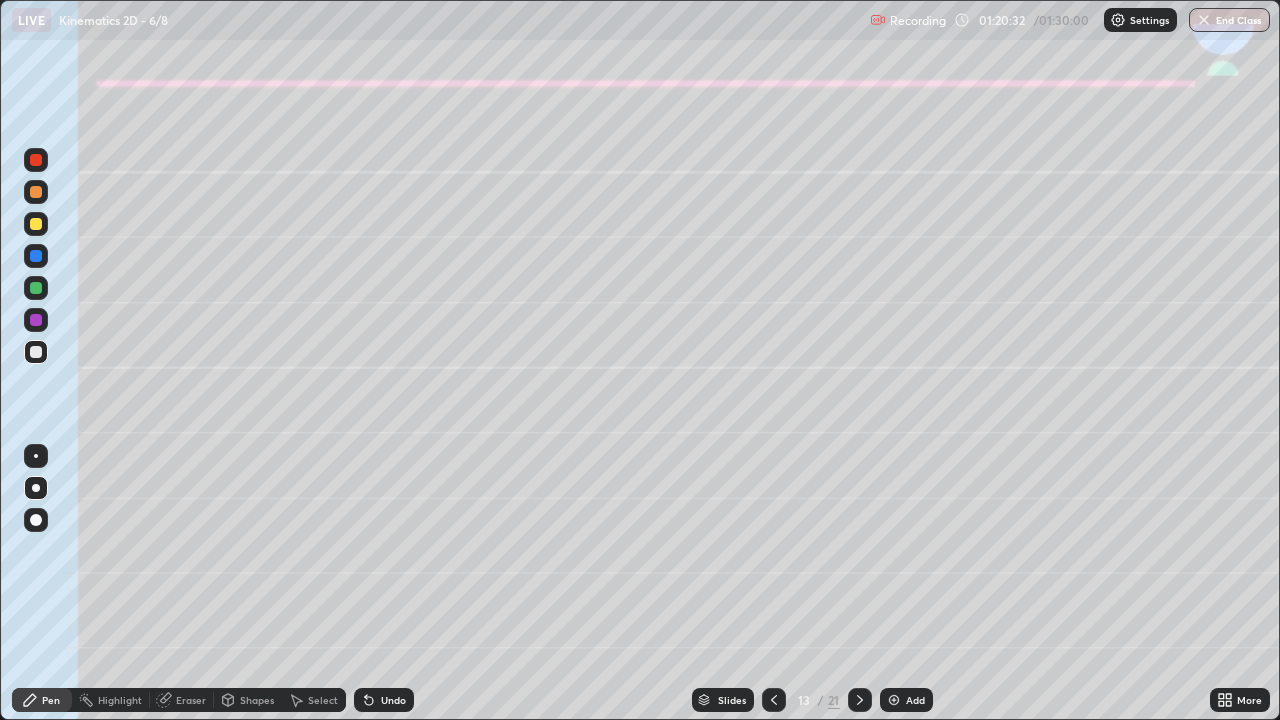 click at bounding box center (36, 320) 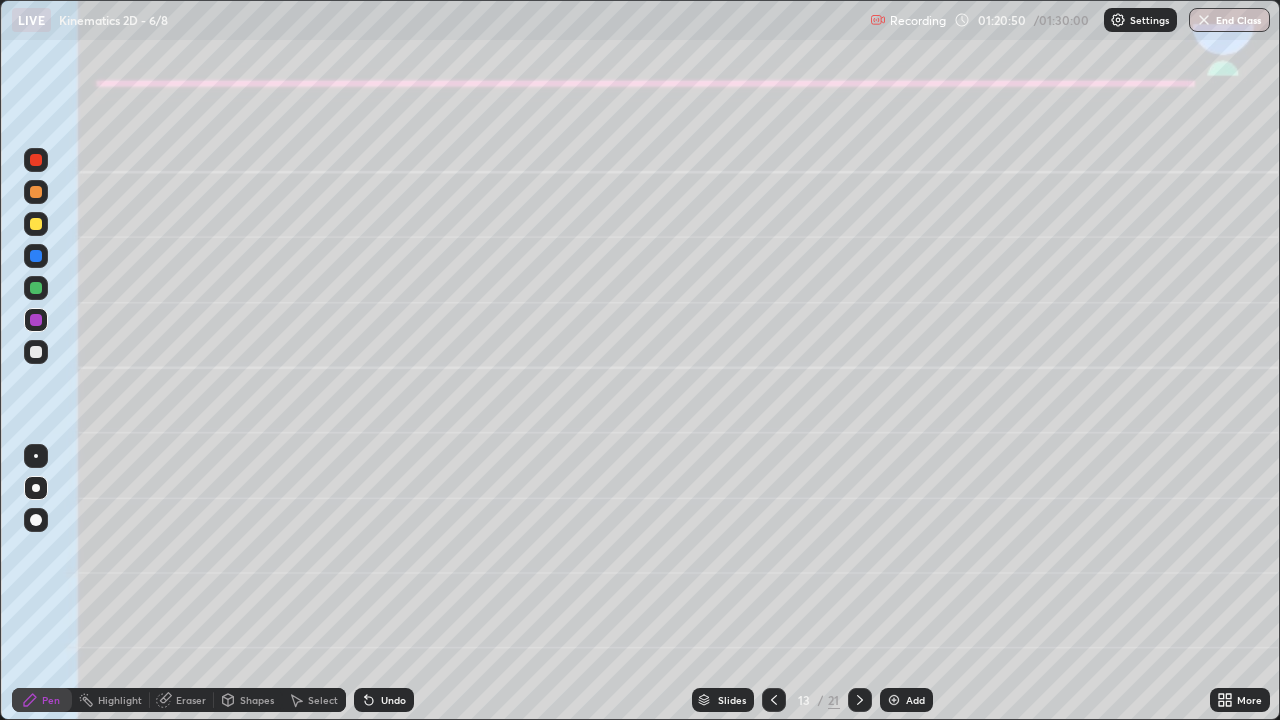 click on "Shapes" at bounding box center [257, 700] 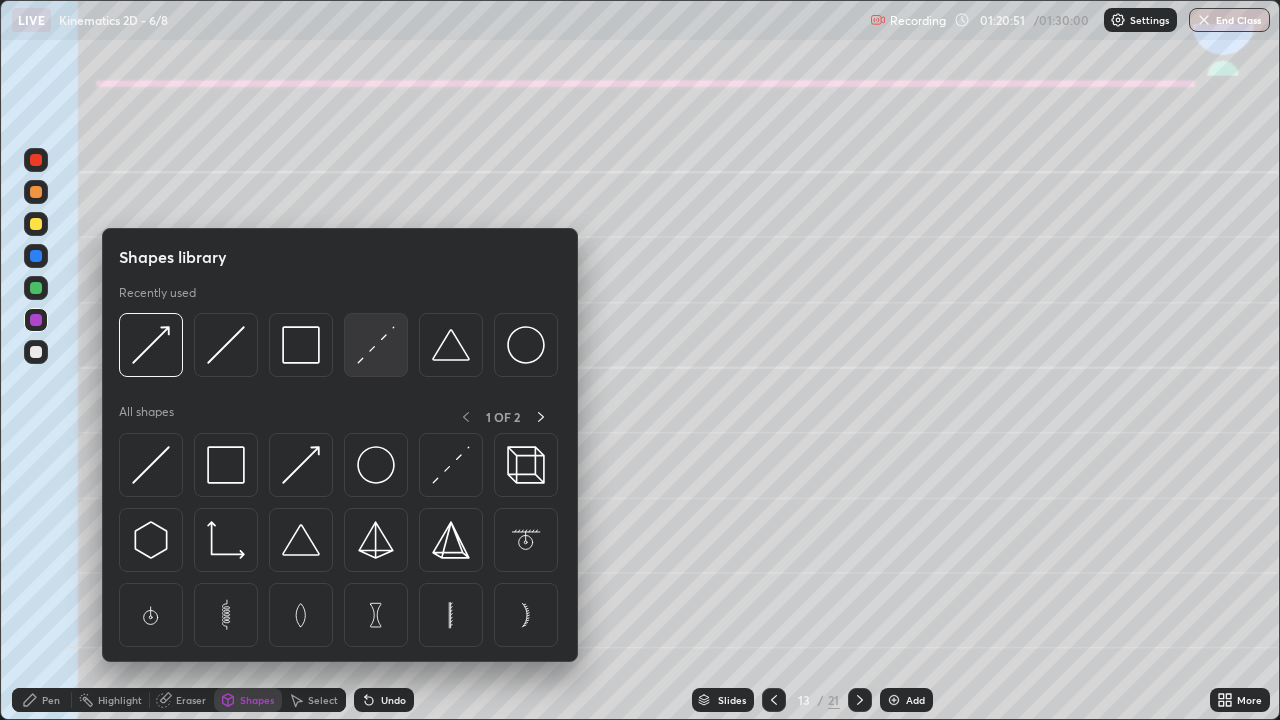 click at bounding box center (376, 345) 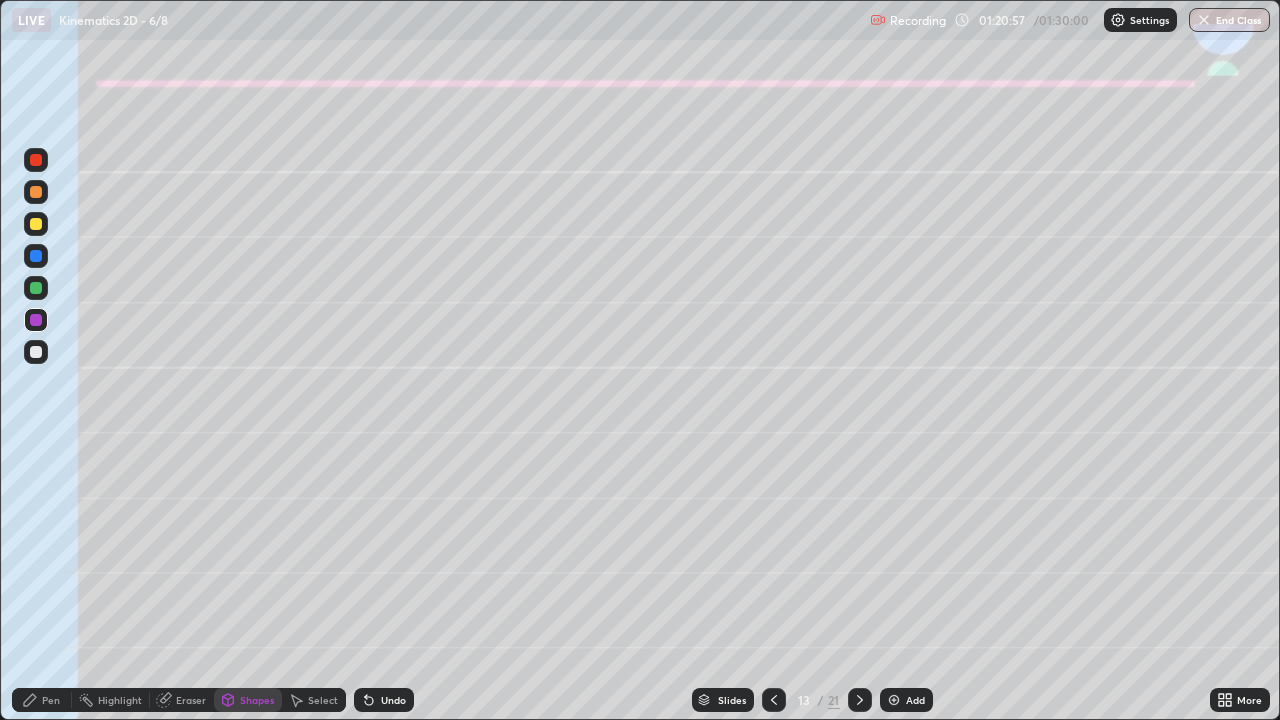 click at bounding box center (36, 192) 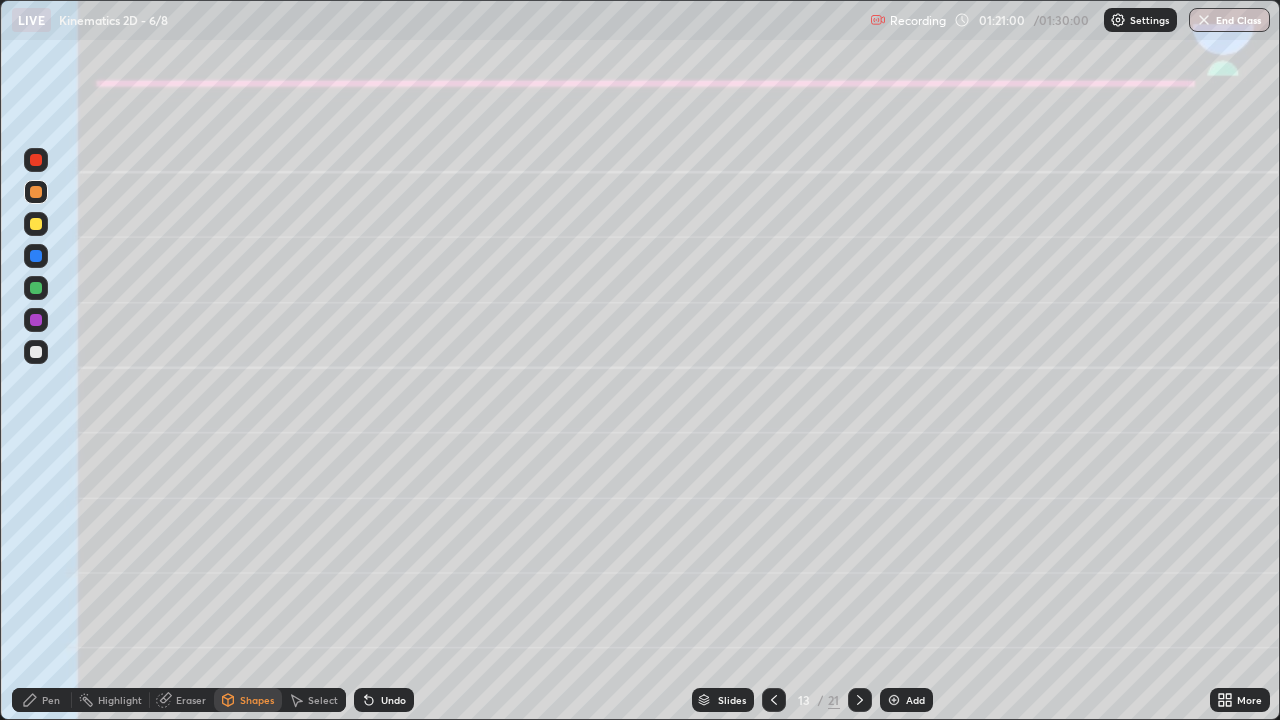 click on "Undo" at bounding box center [393, 700] 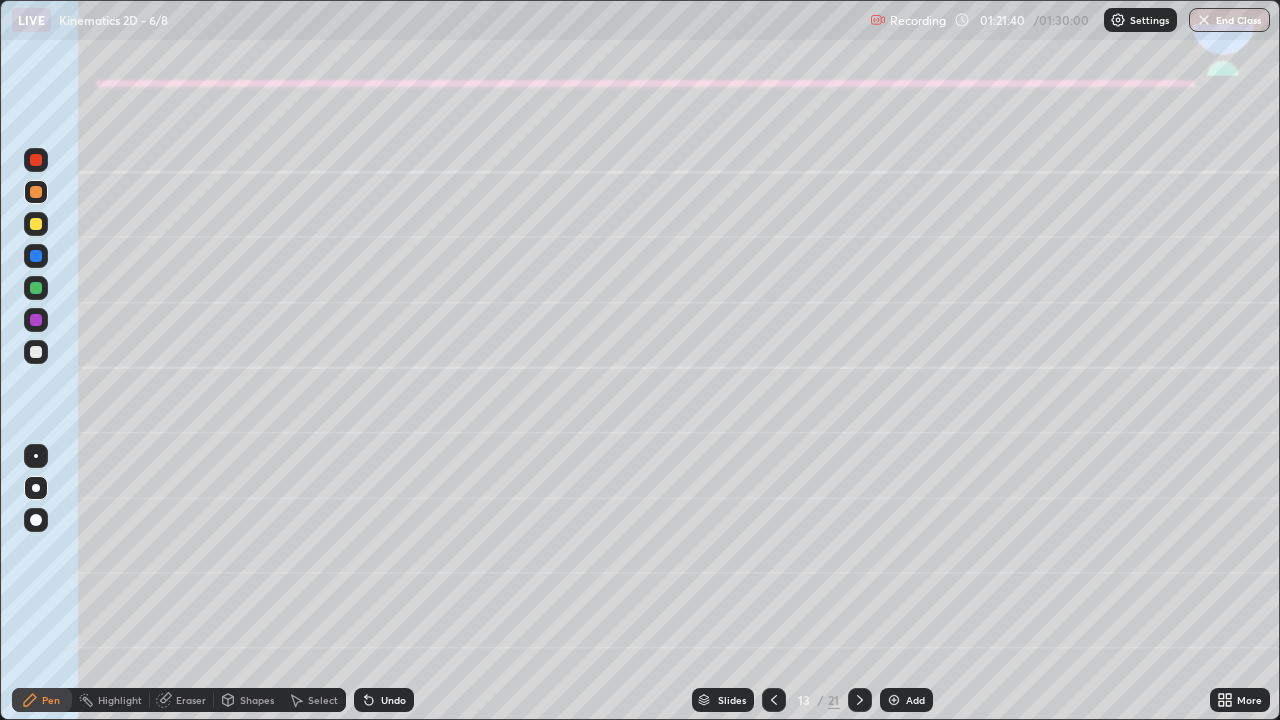 click on "Undo" at bounding box center [393, 700] 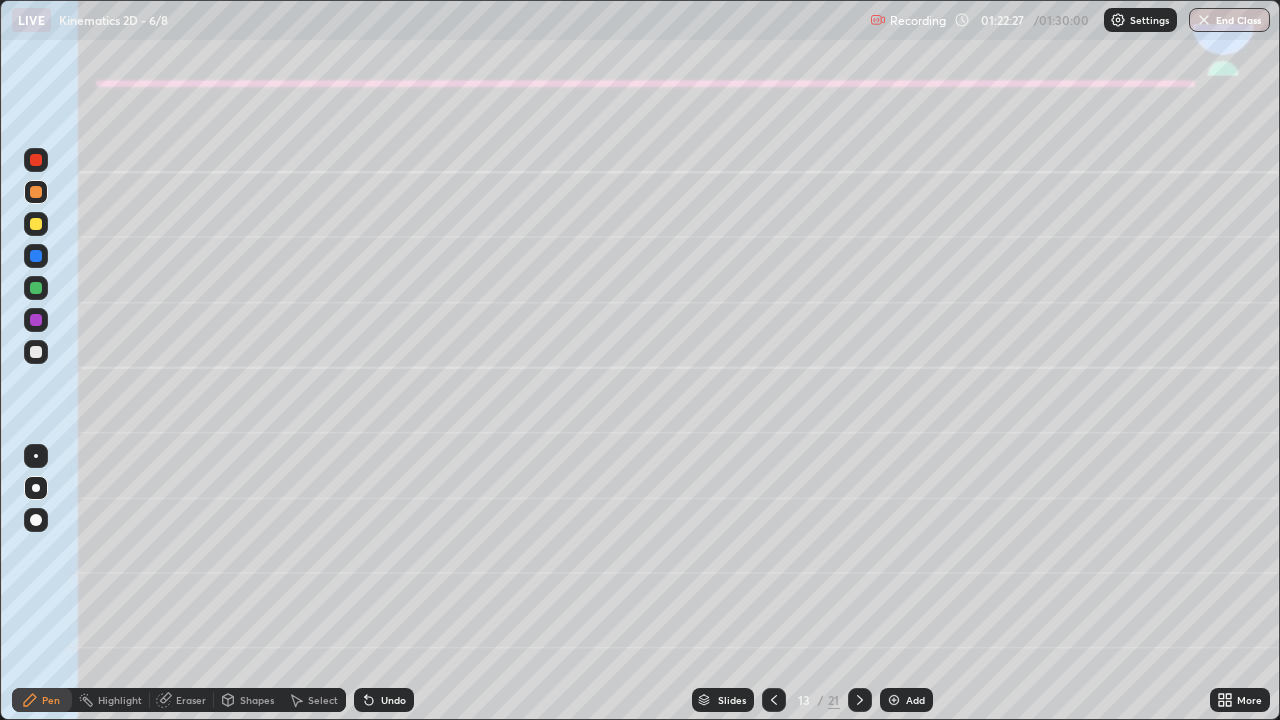 click 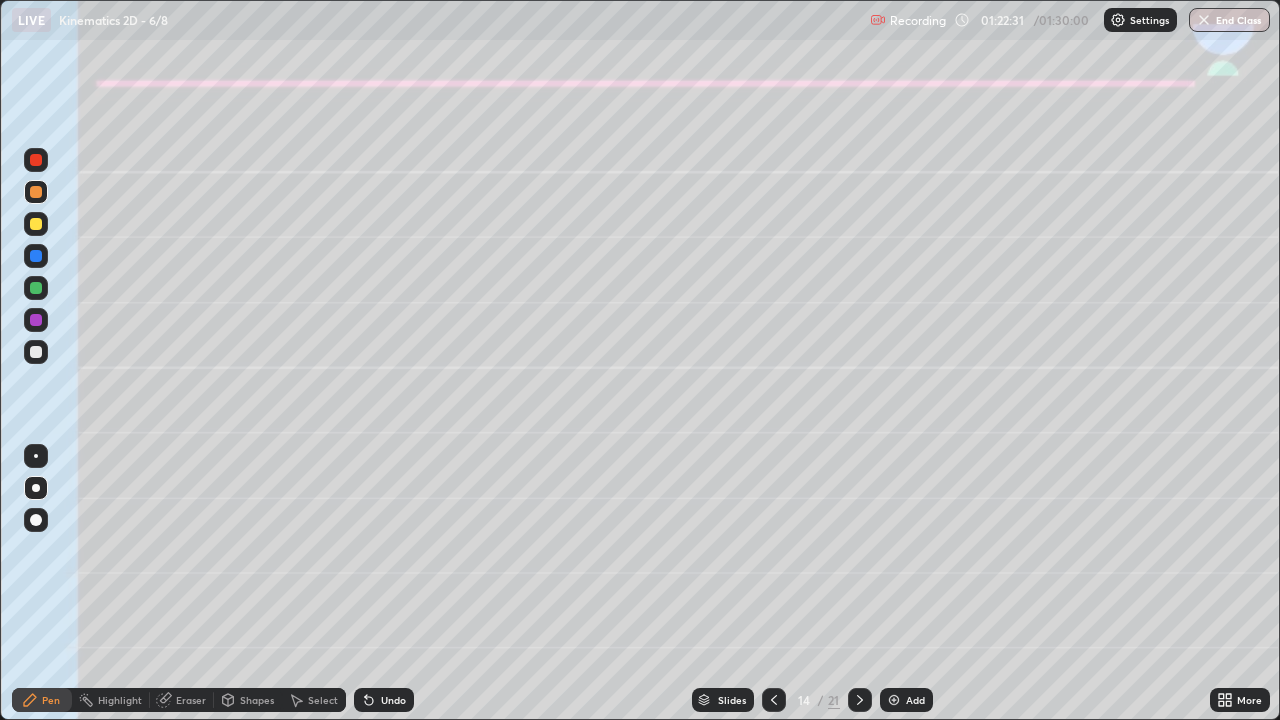 click on "Shapes" at bounding box center [257, 700] 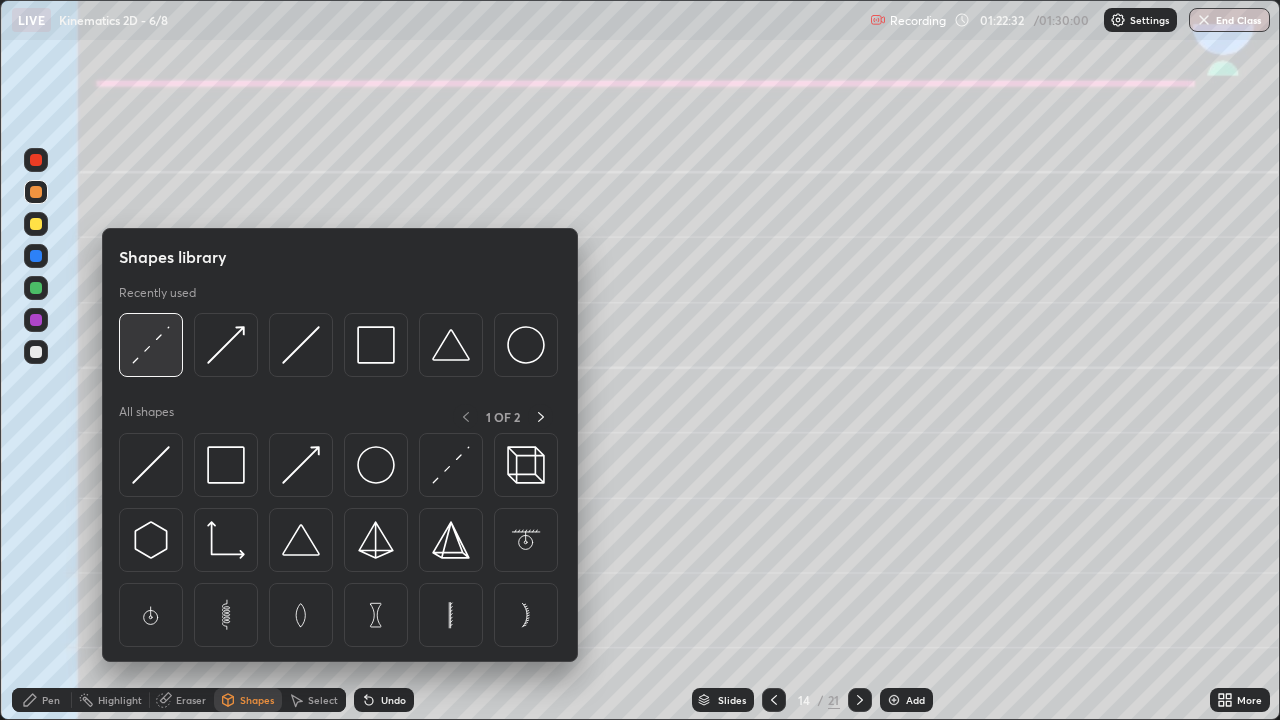 click at bounding box center [151, 345] 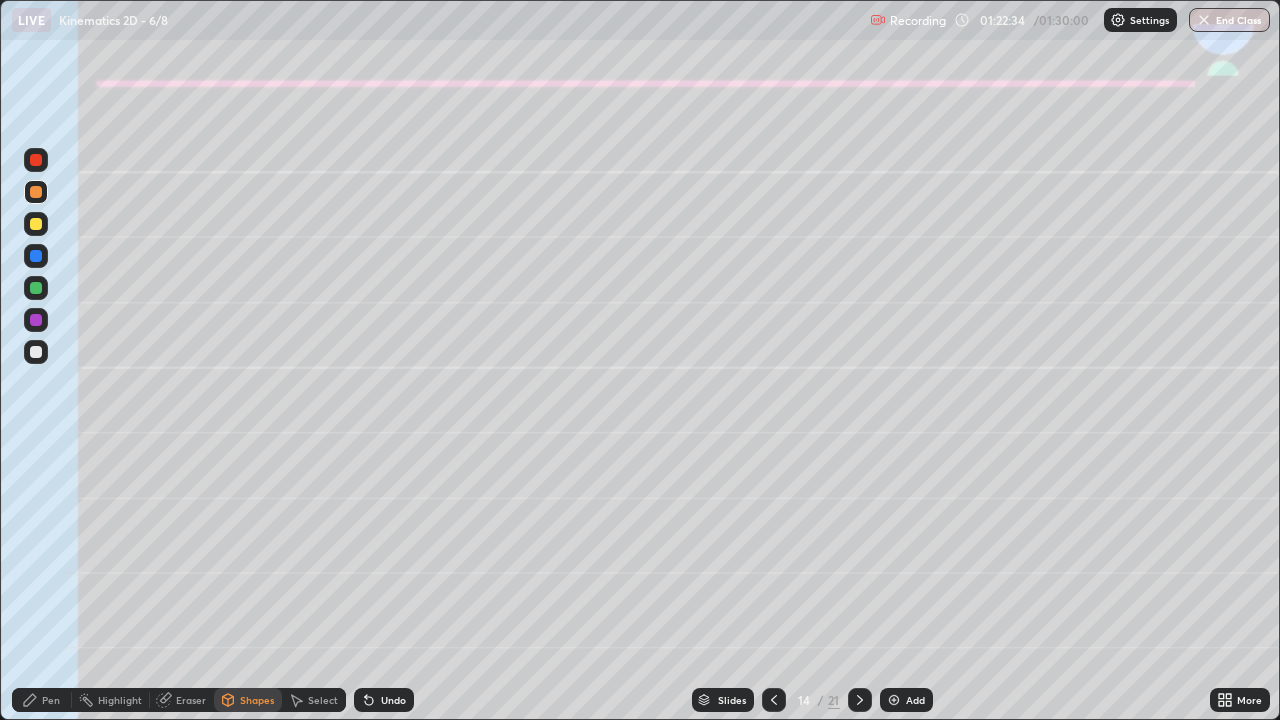 click on "Shapes" at bounding box center (257, 700) 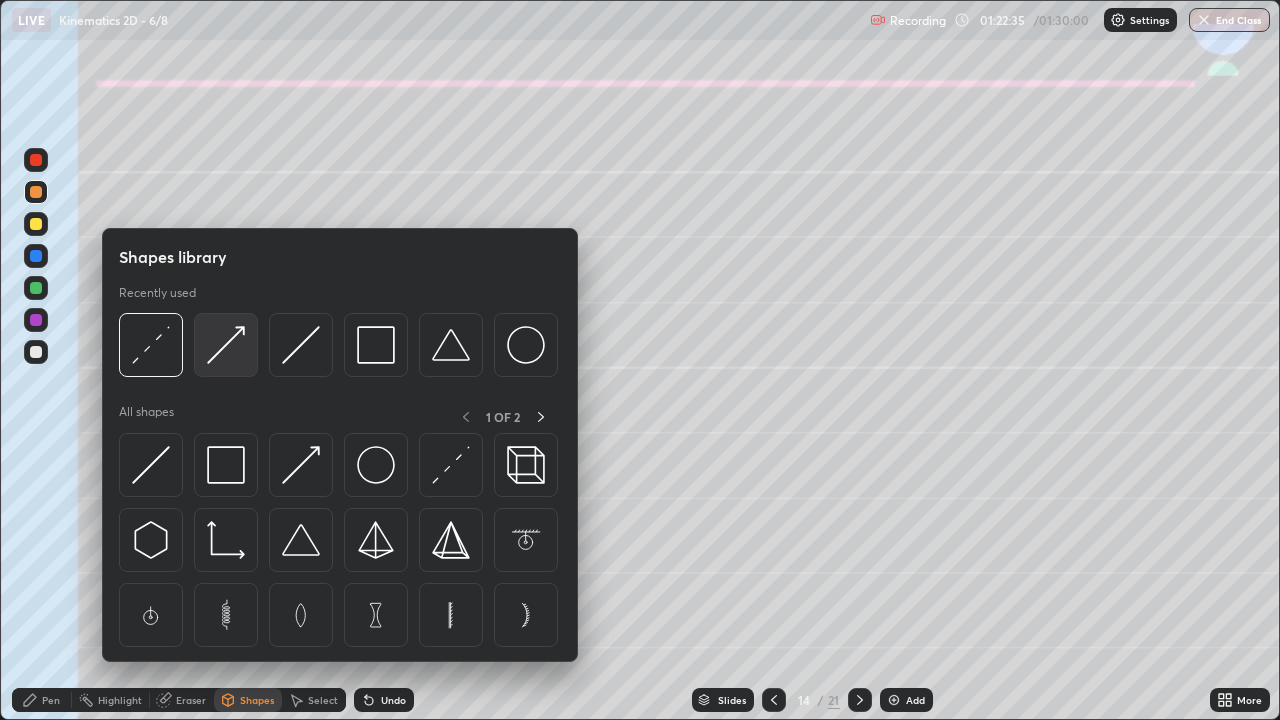 click at bounding box center (226, 345) 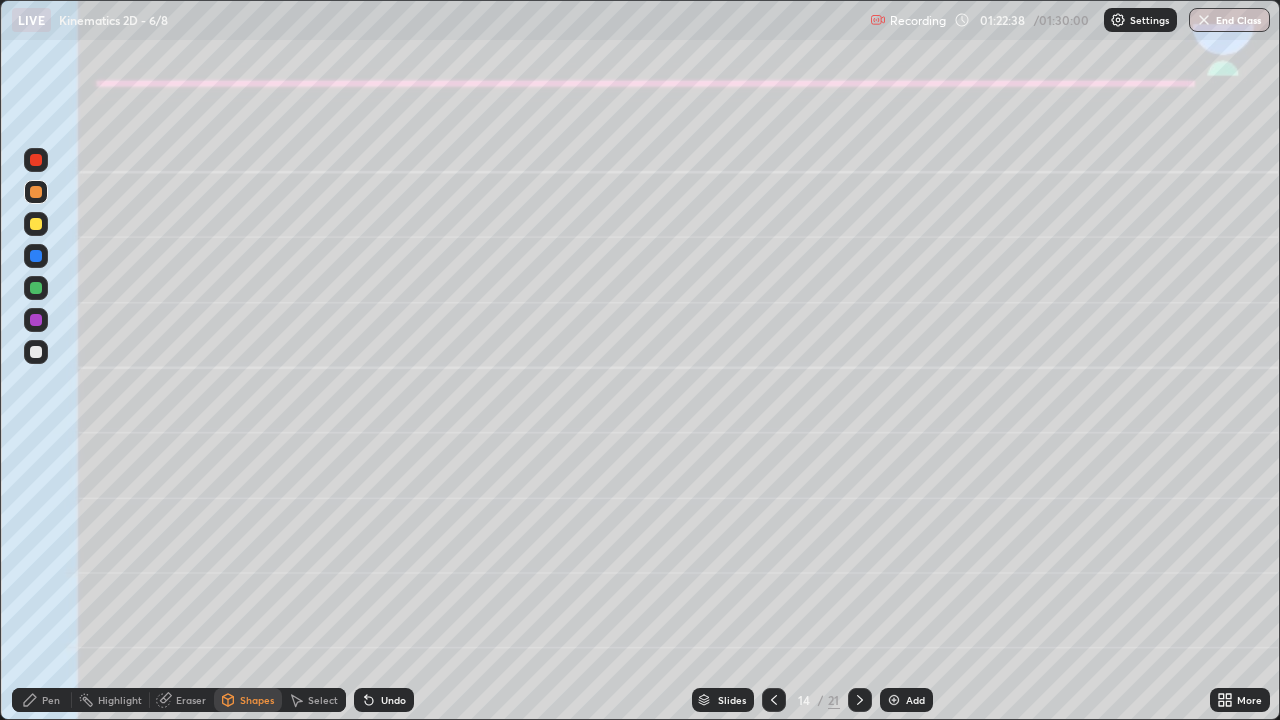 click on "Undo" at bounding box center (393, 700) 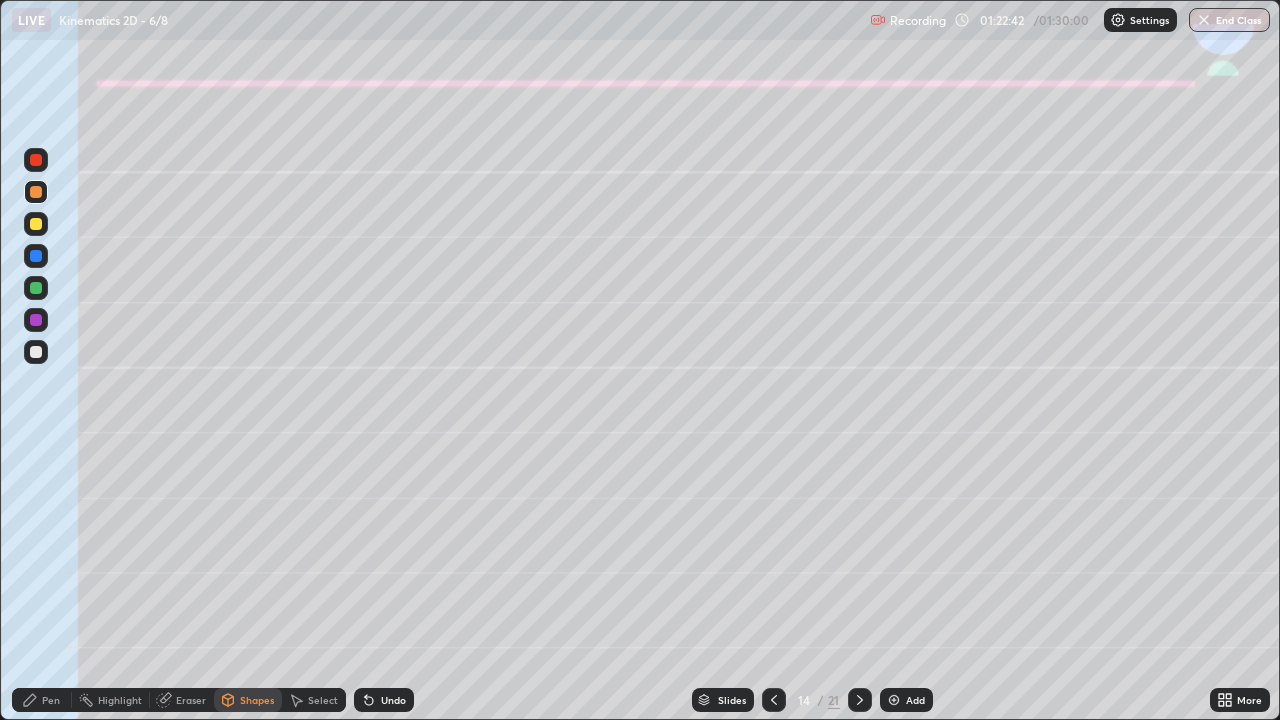 click 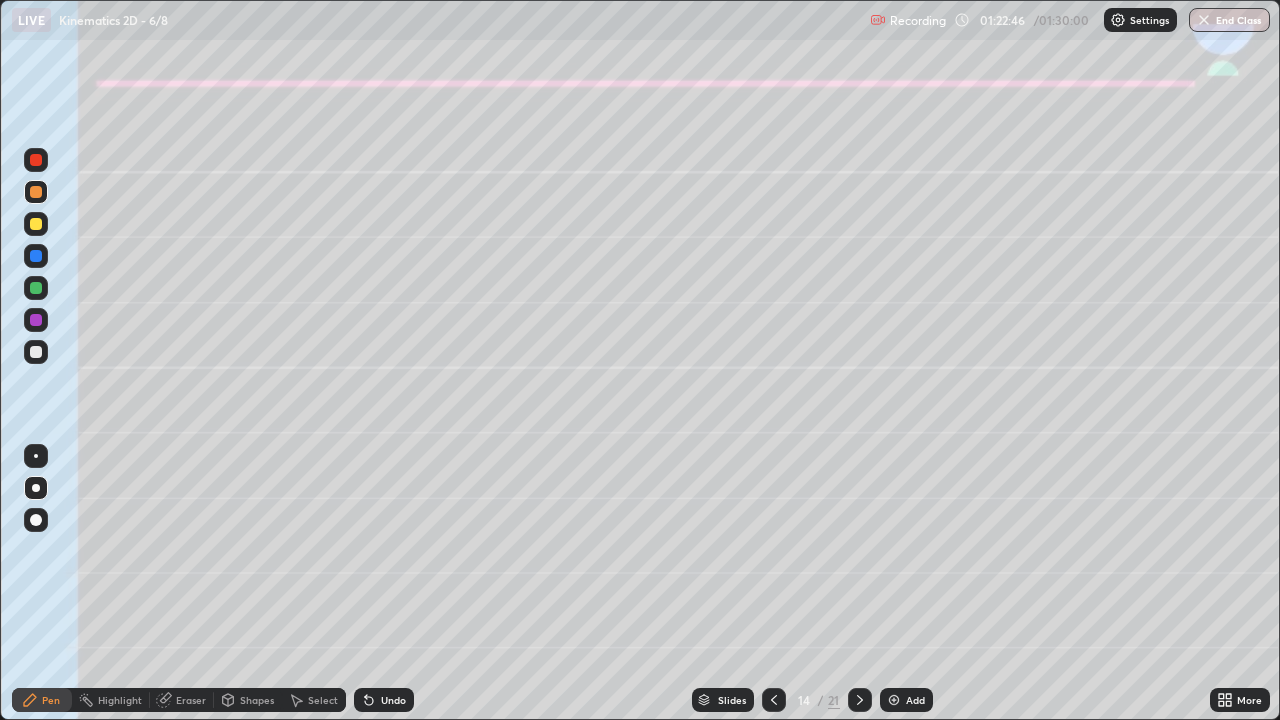 click at bounding box center (36, 224) 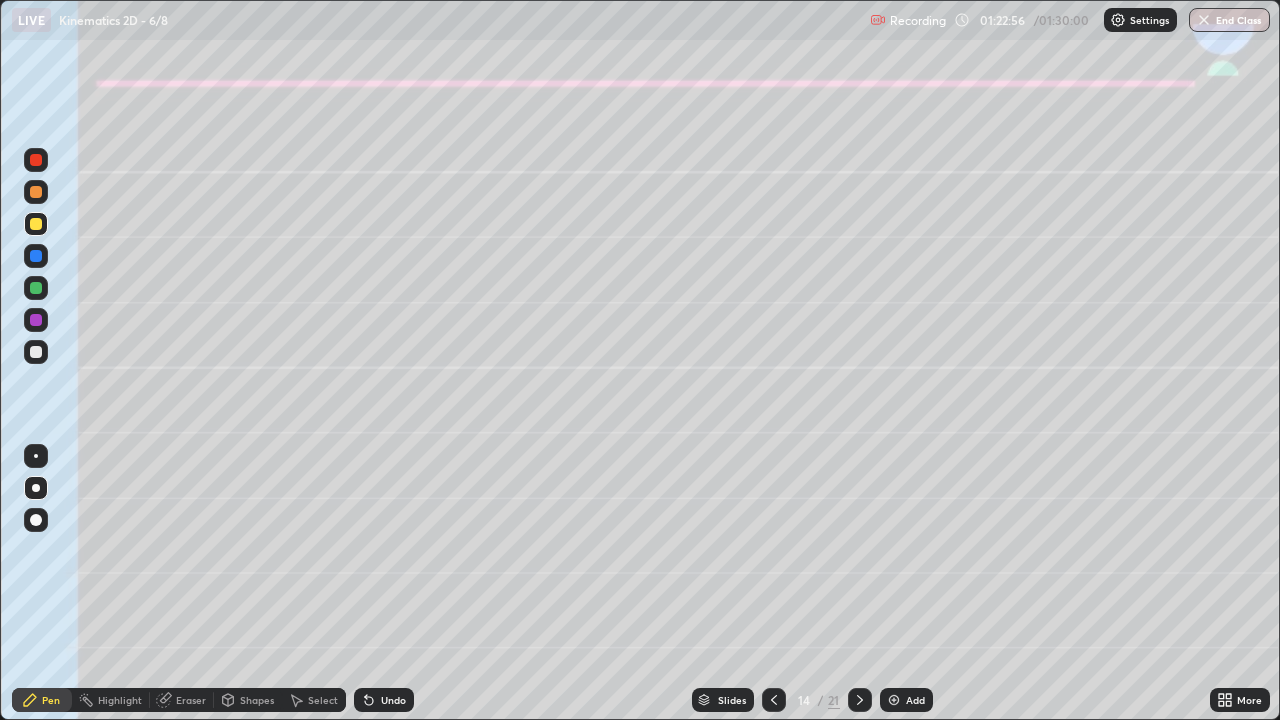 click 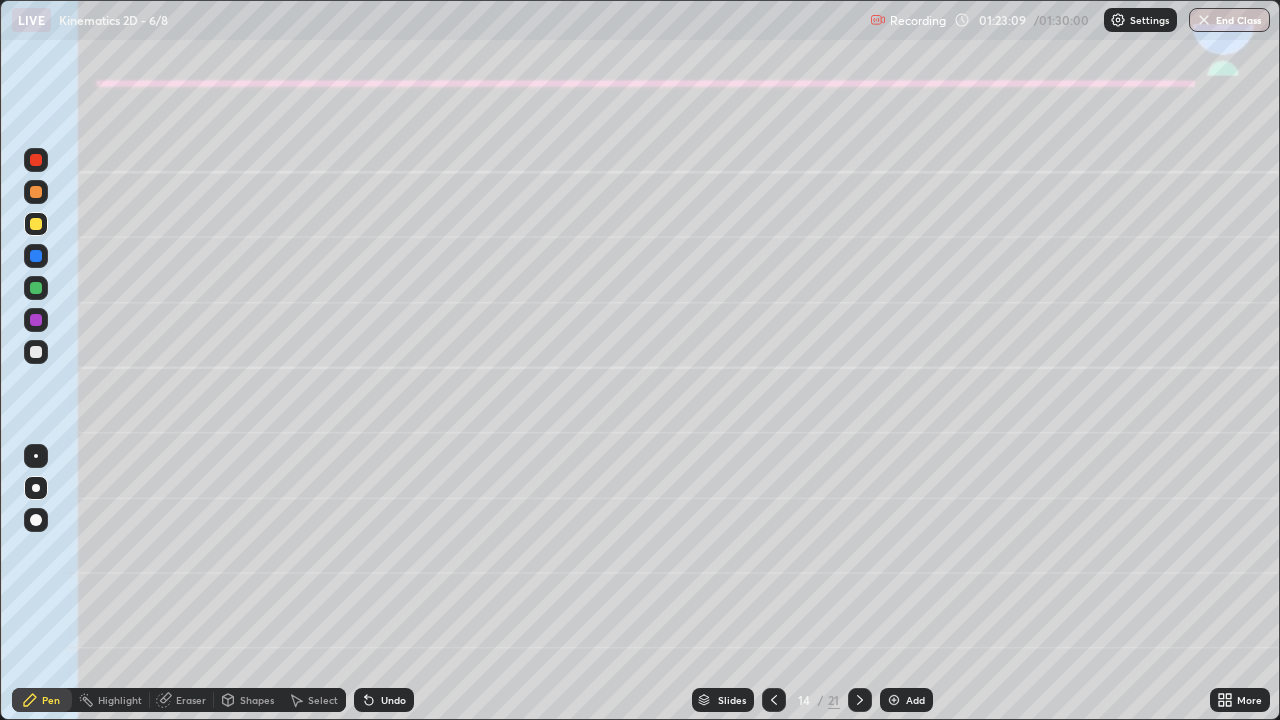 click on "Shapes" at bounding box center (257, 700) 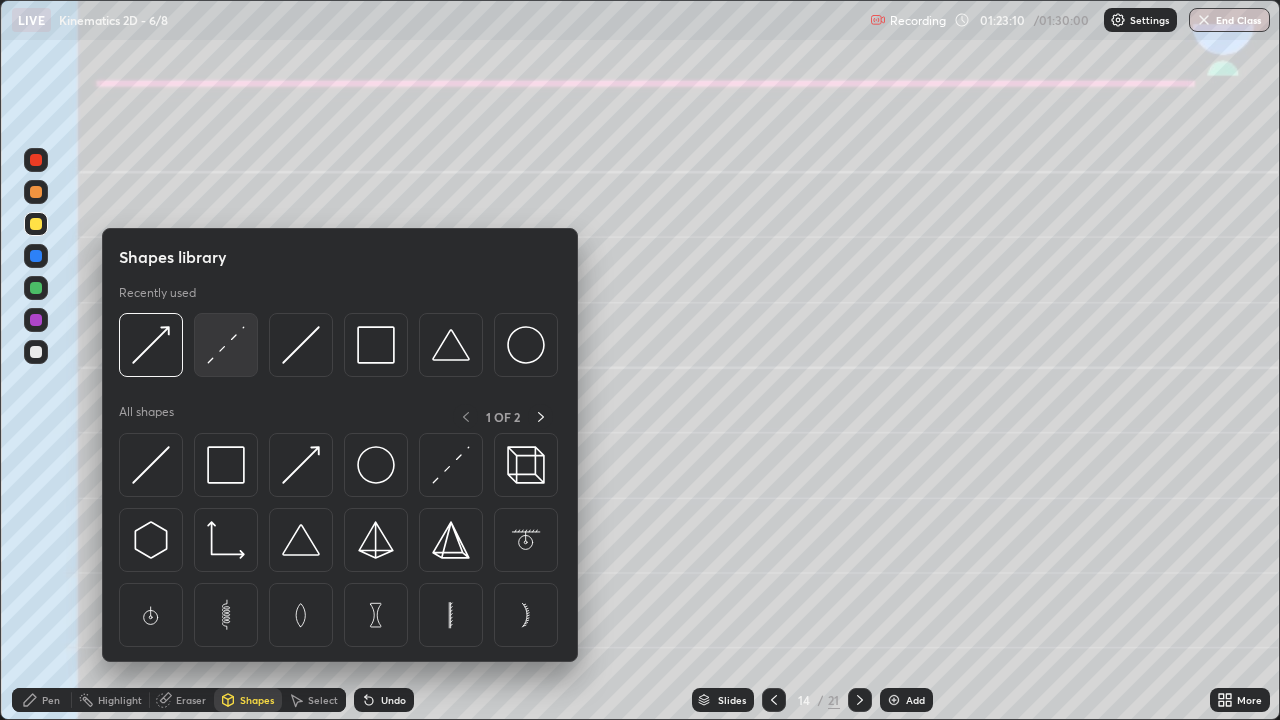click at bounding box center (226, 345) 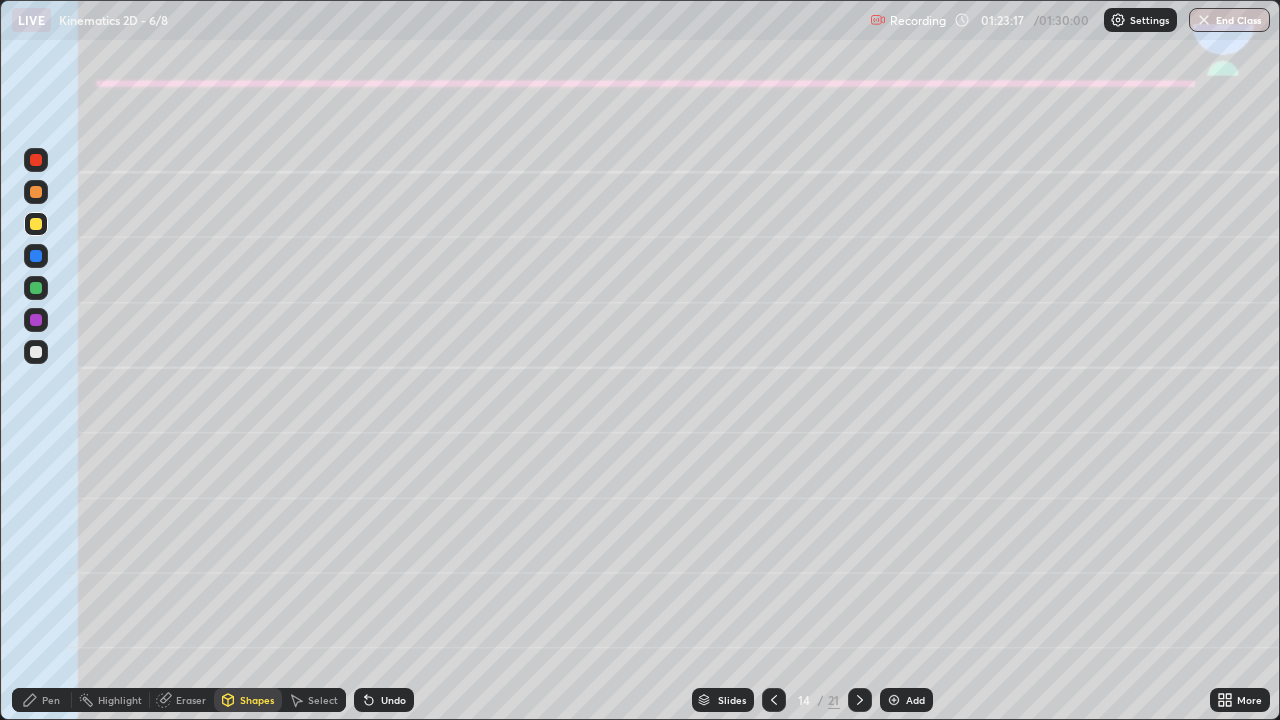 click at bounding box center (36, 352) 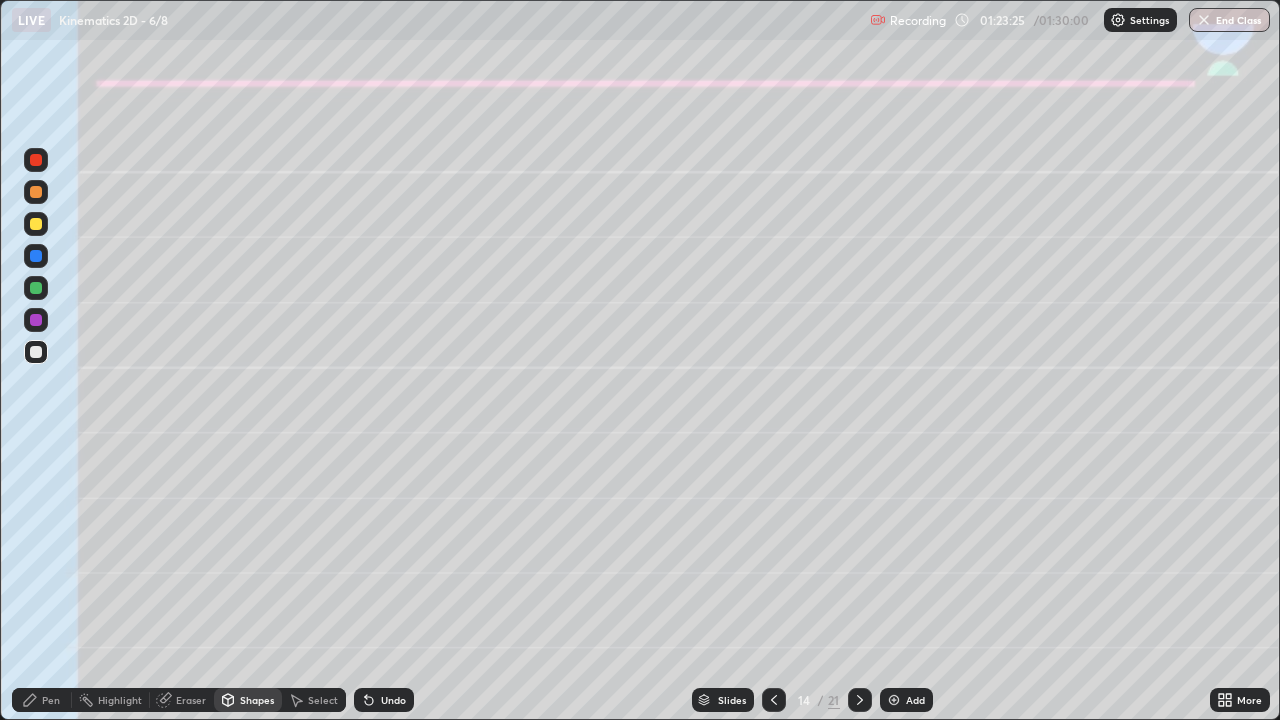 click at bounding box center (36, 256) 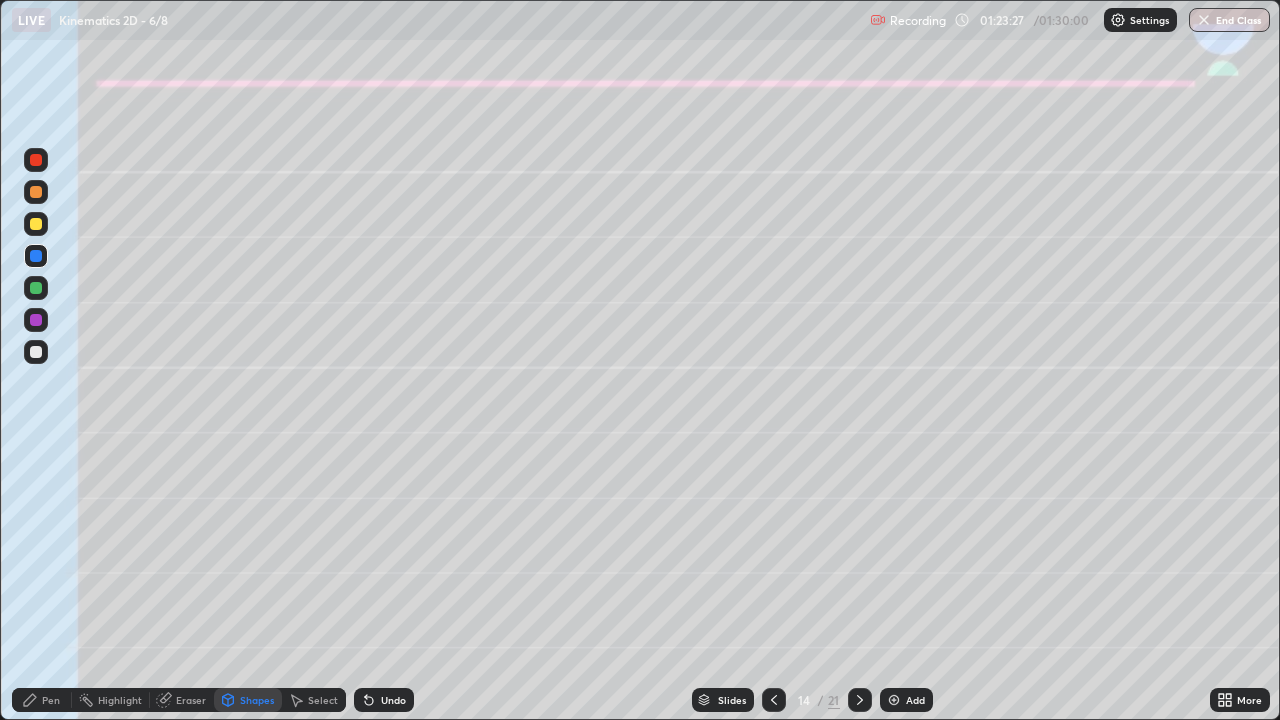 click on "Undo" at bounding box center [393, 700] 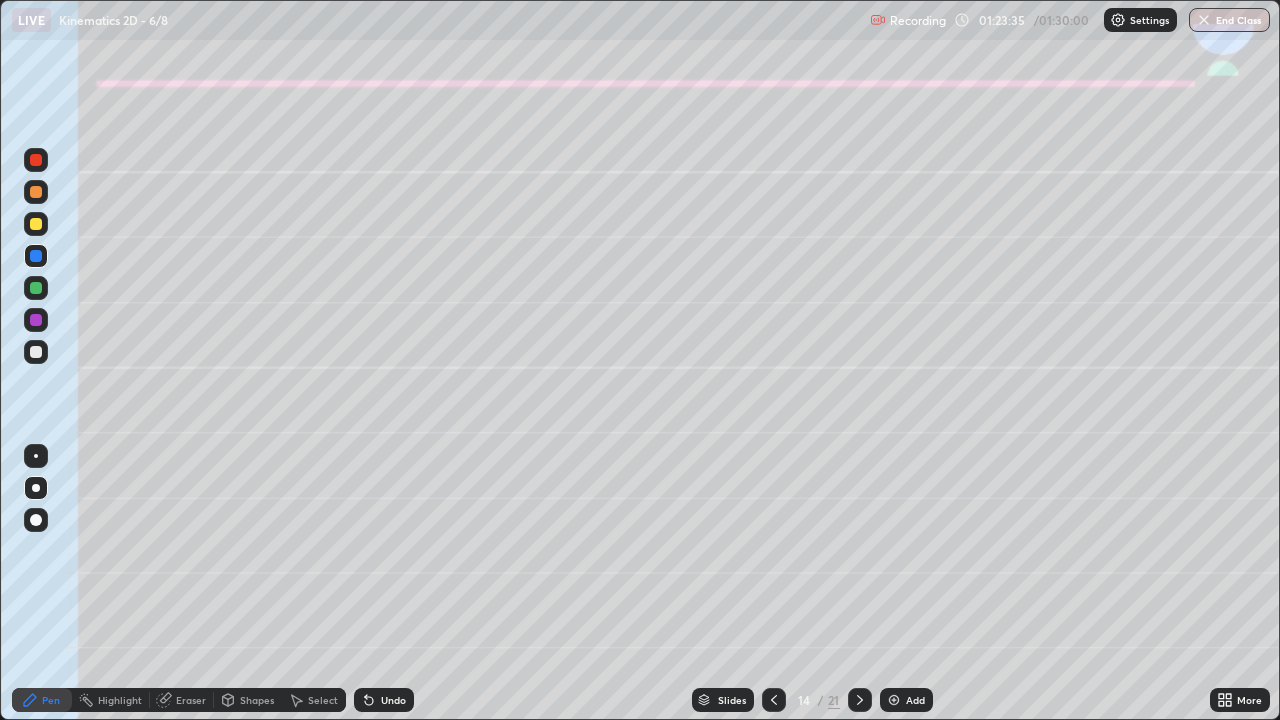click on "Shapes" at bounding box center (257, 700) 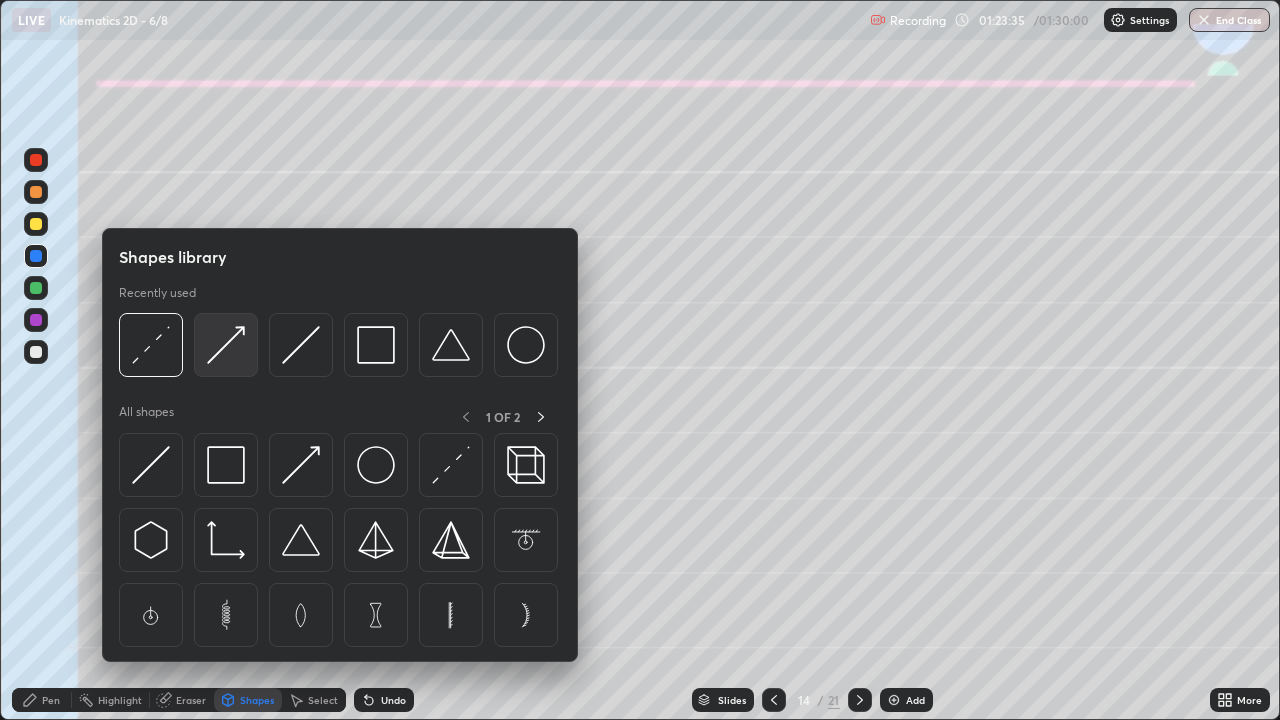 click at bounding box center (226, 345) 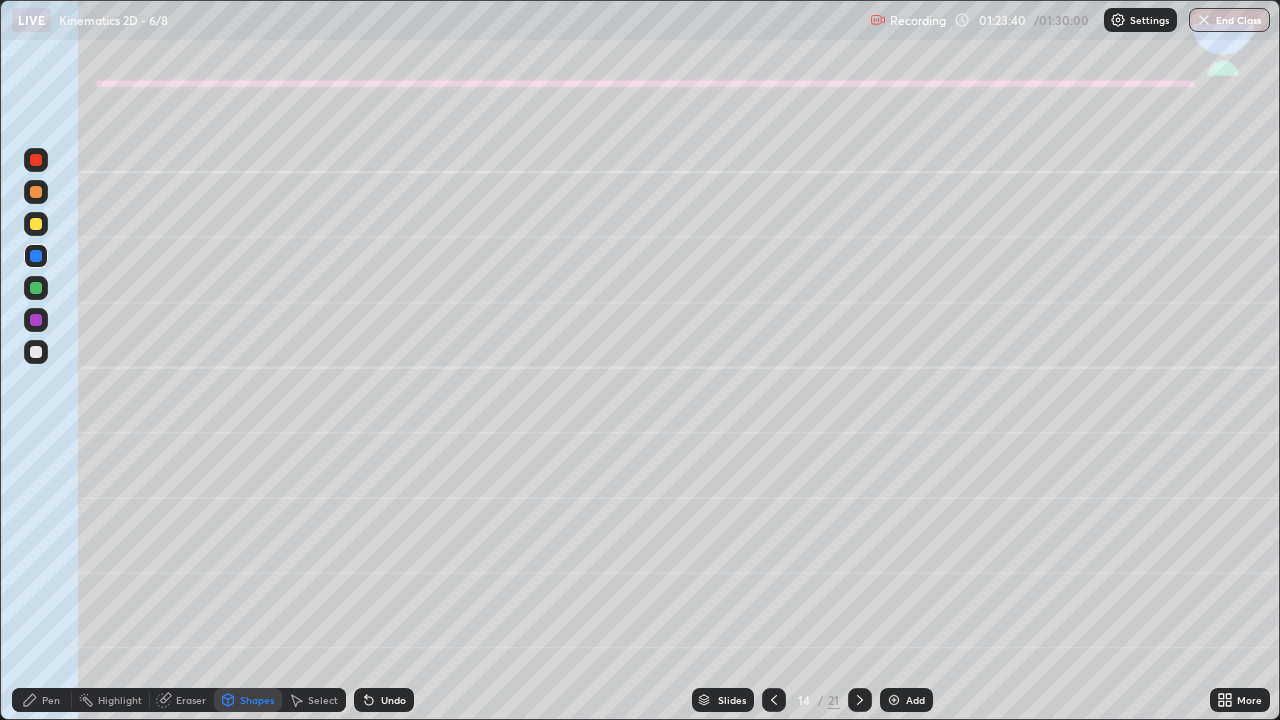 click at bounding box center (36, 352) 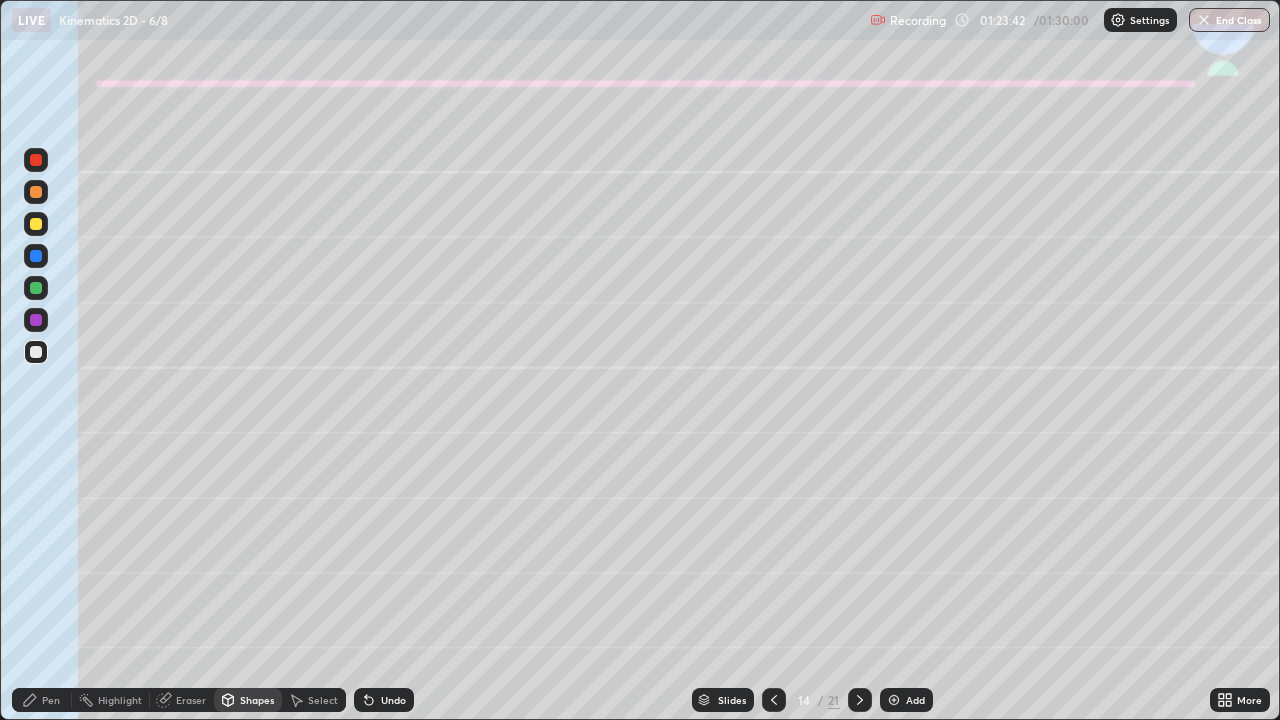click 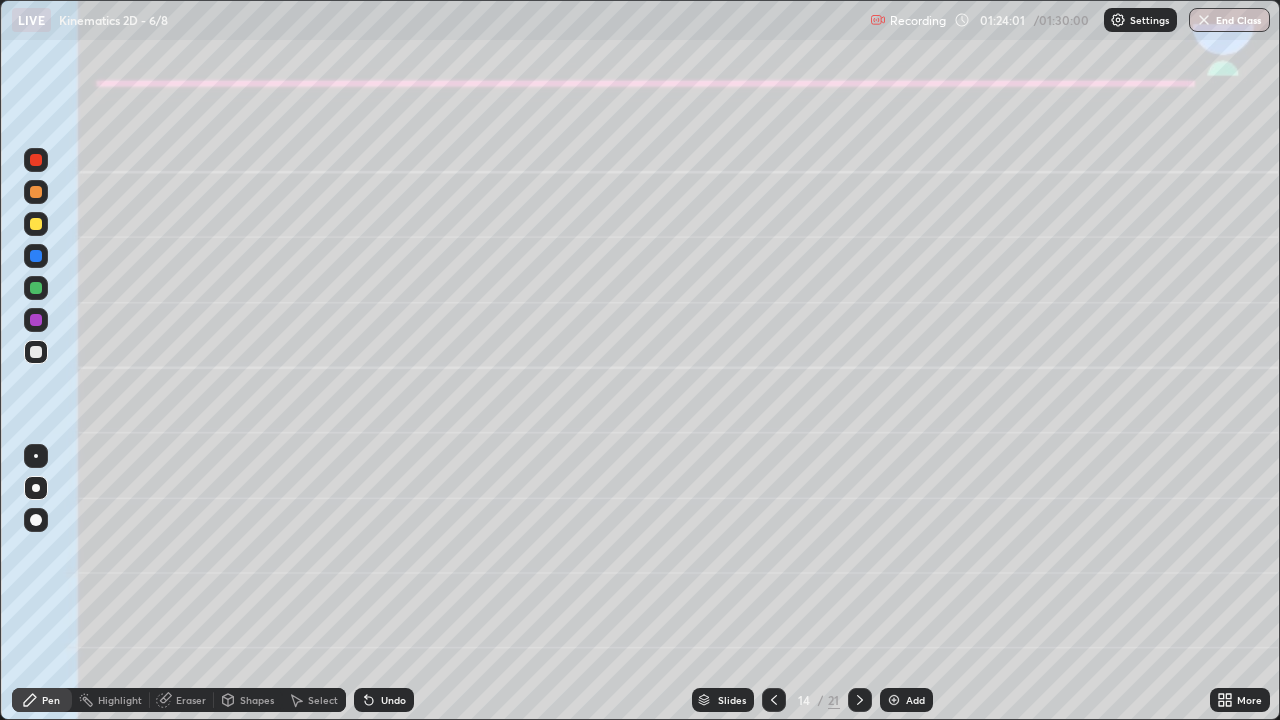 click on "Shapes" at bounding box center [257, 700] 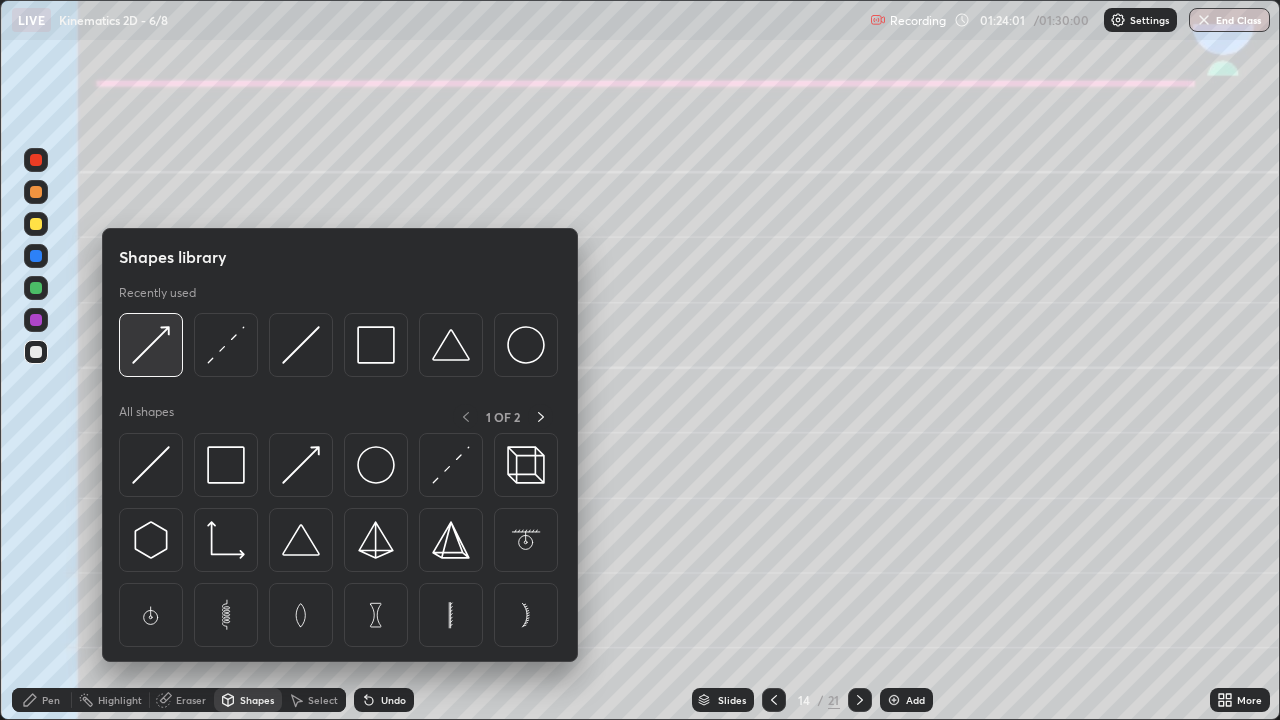 click at bounding box center (151, 345) 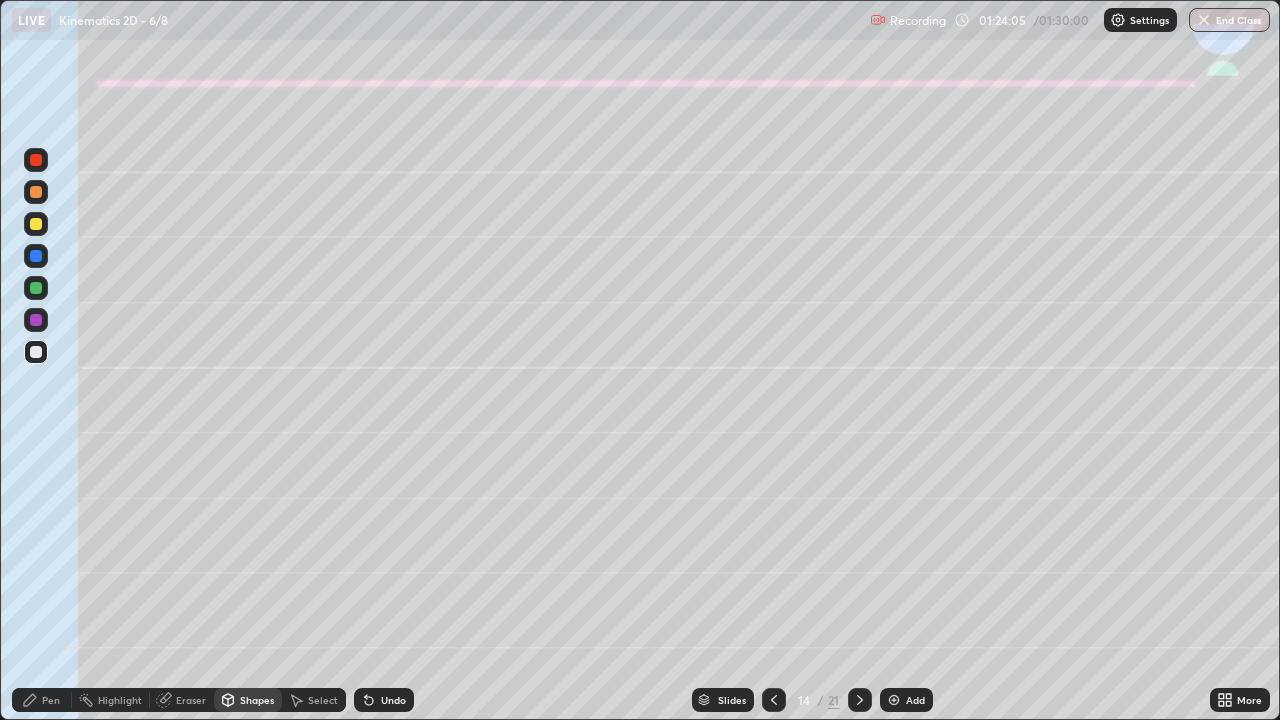 click 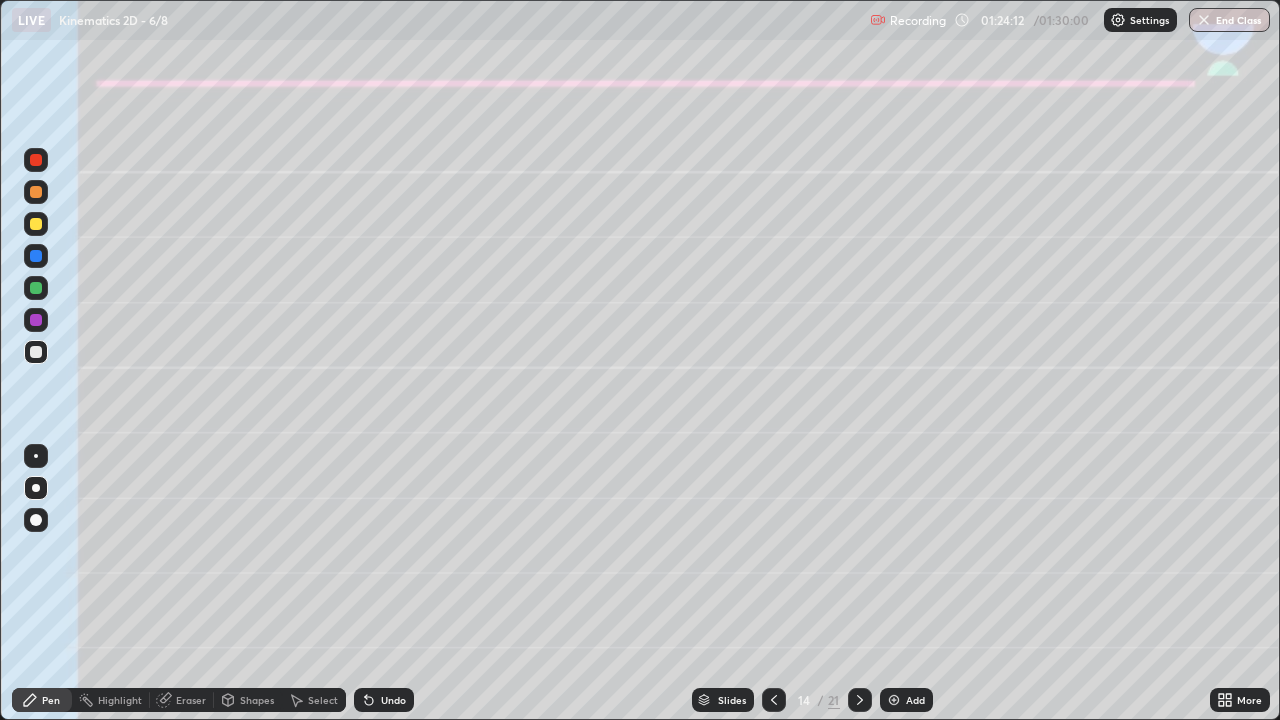 click on "Shapes" at bounding box center [257, 700] 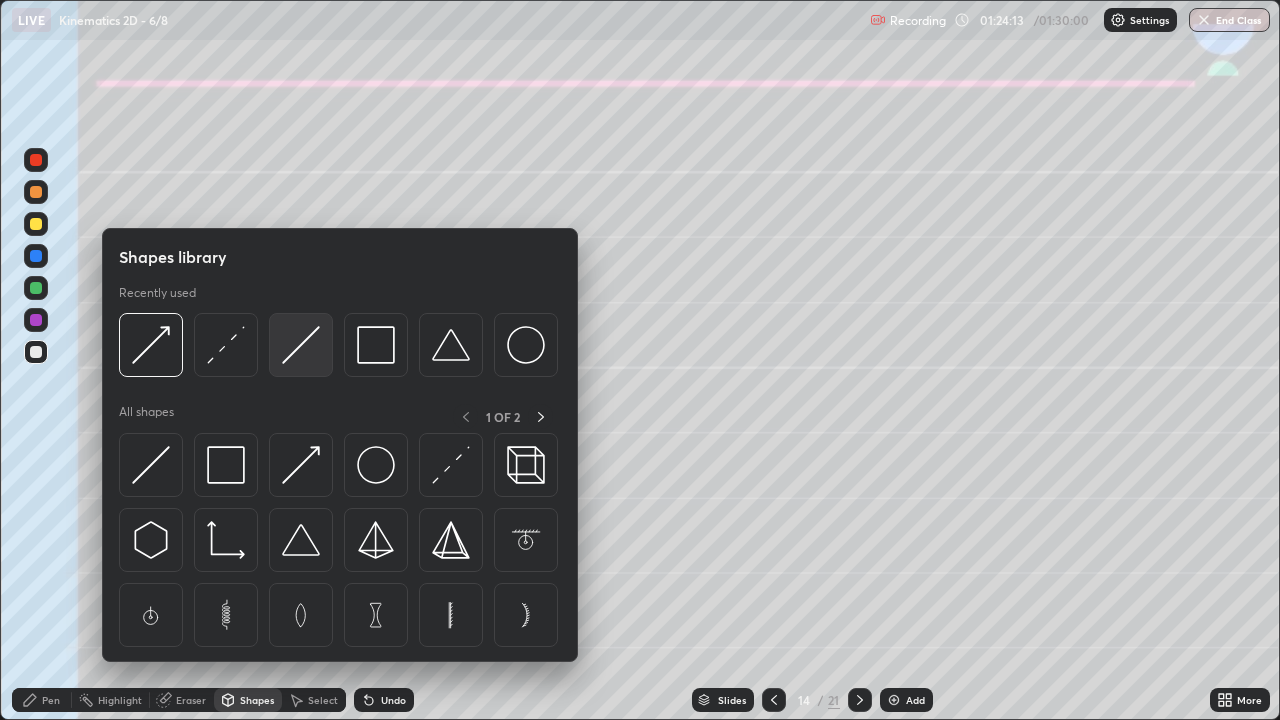 click at bounding box center [301, 345] 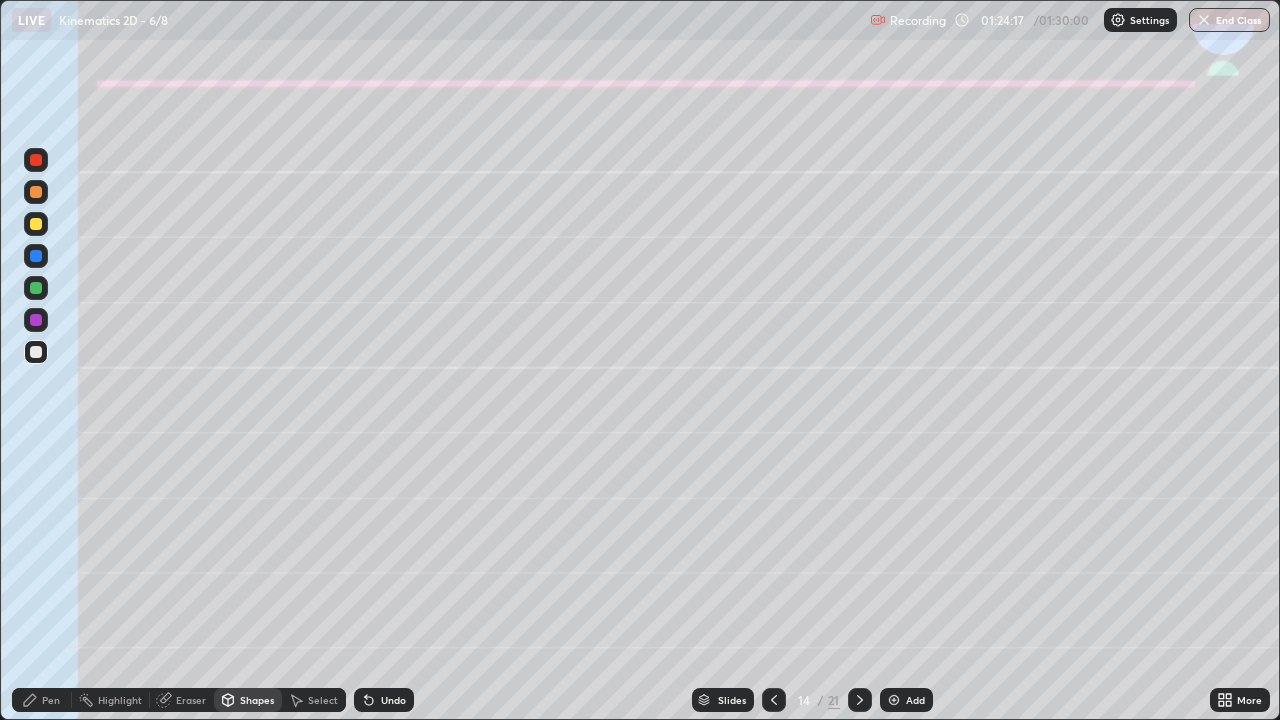 click 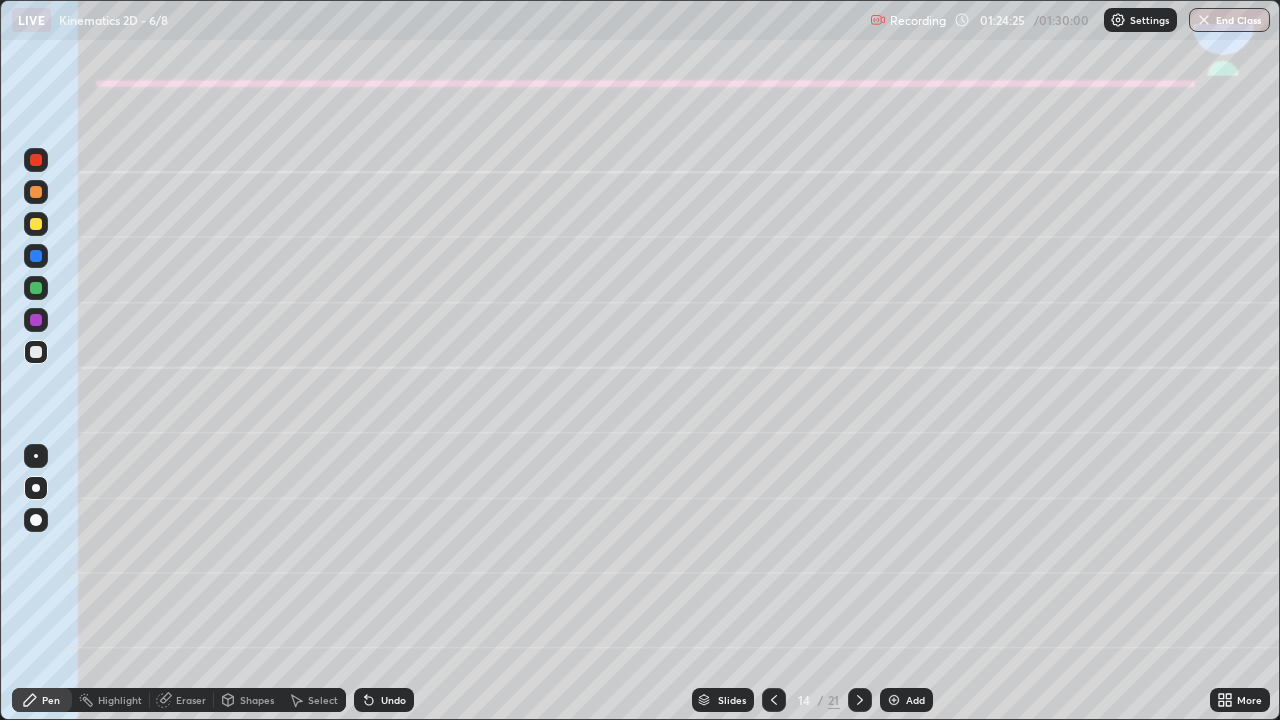 click on "Shapes" at bounding box center (257, 700) 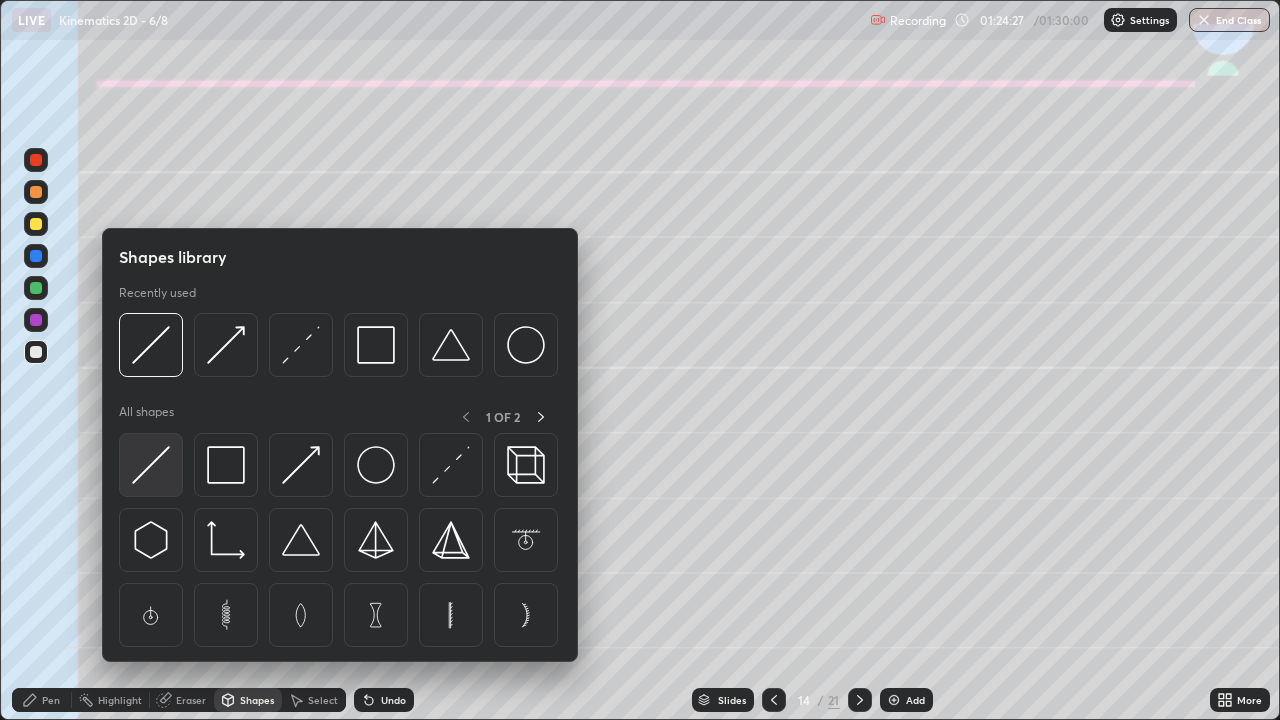 click at bounding box center (151, 465) 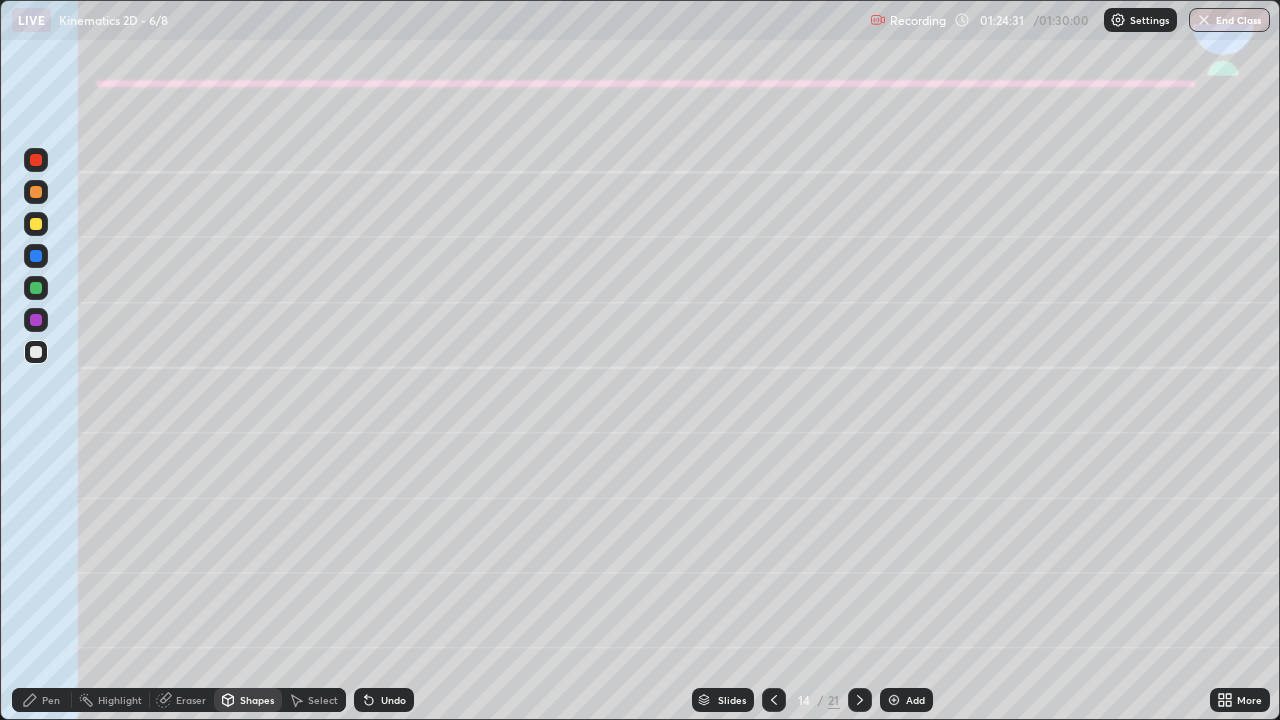 click on "Pen" at bounding box center [51, 700] 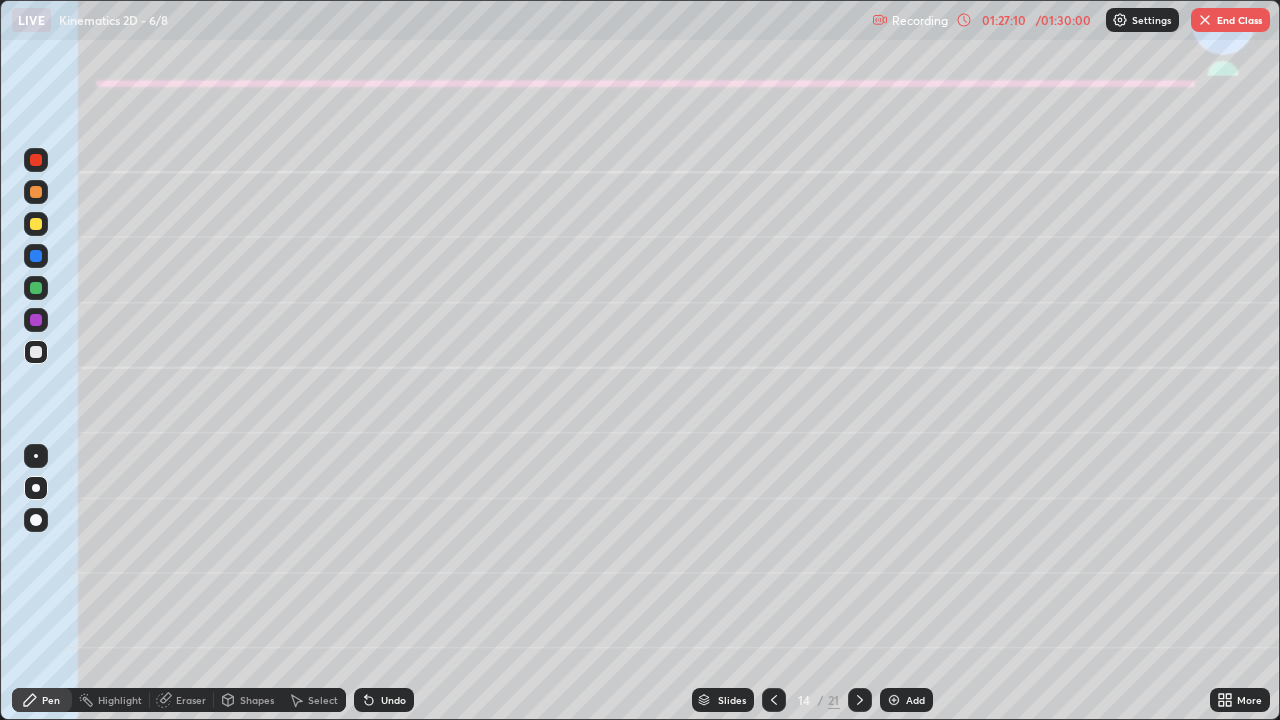 click on "End Class" at bounding box center (1230, 20) 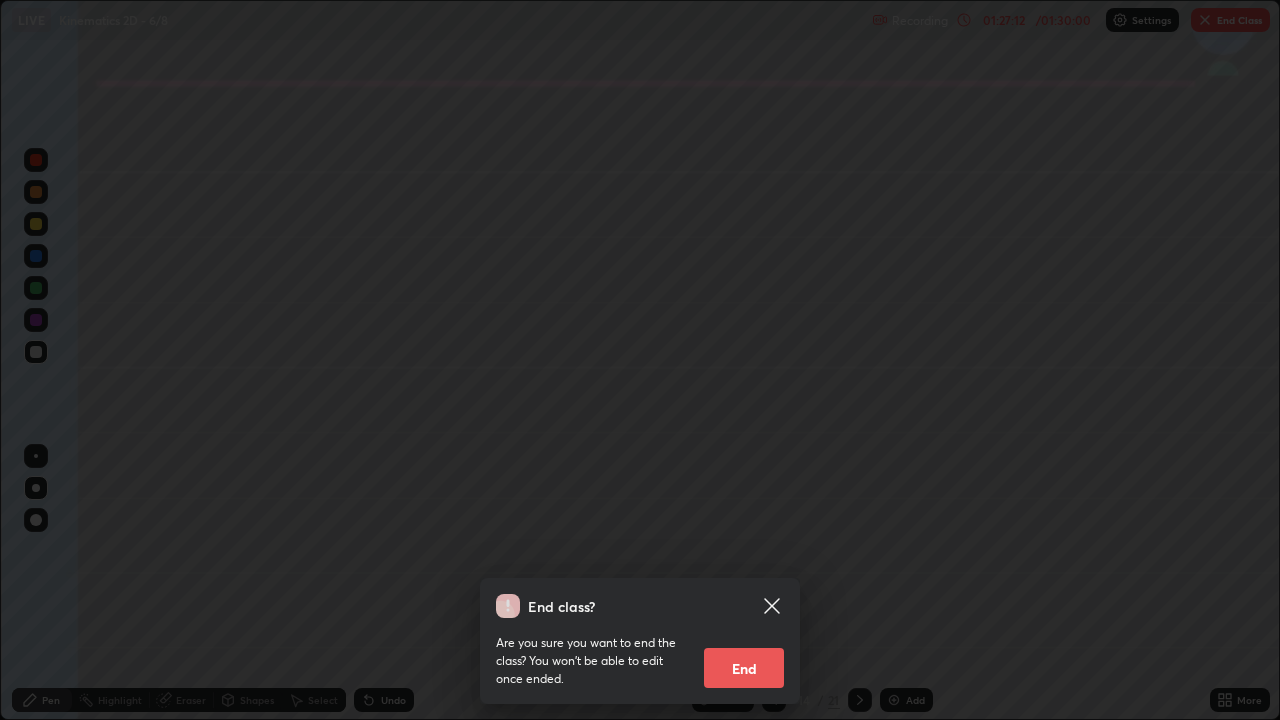 click 